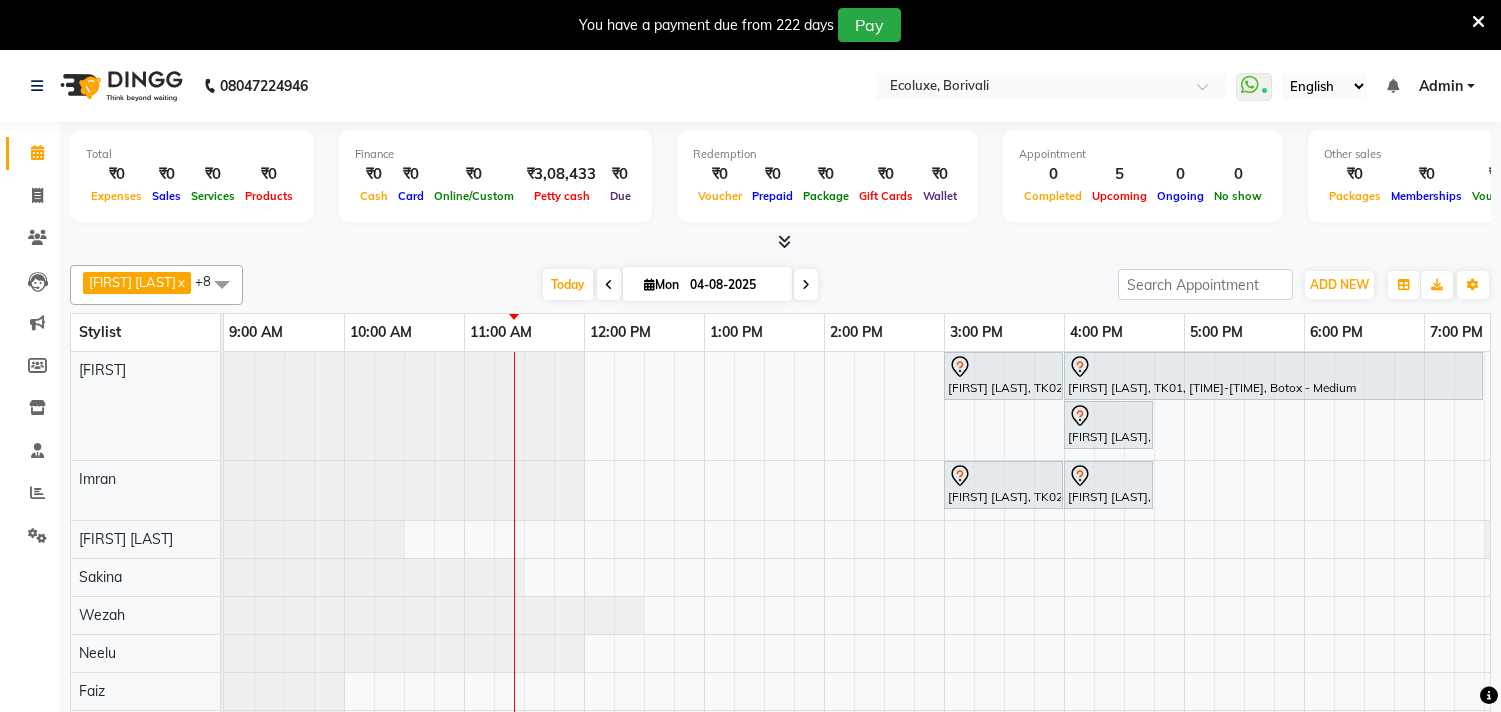 scroll, scrollTop: 0, scrollLeft: 0, axis: both 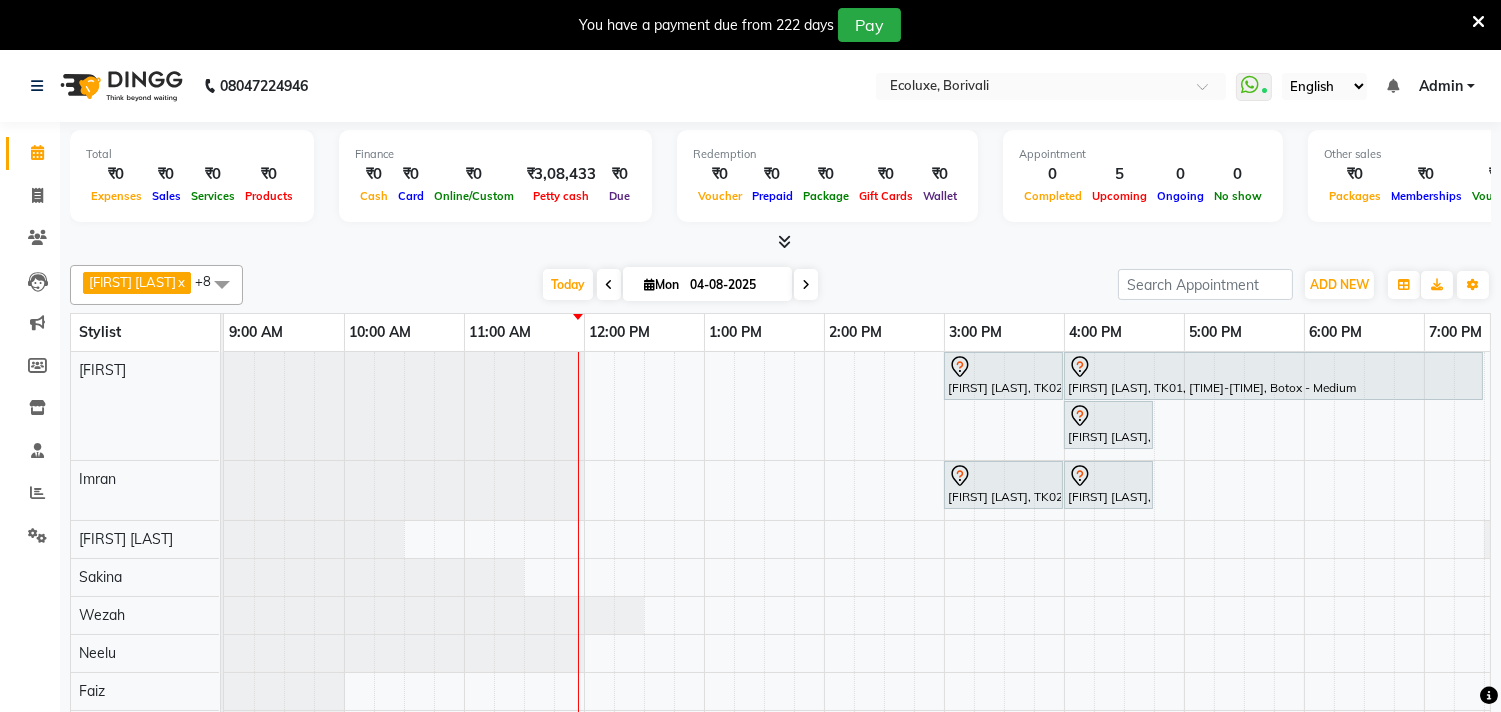 click at bounding box center [806, 284] 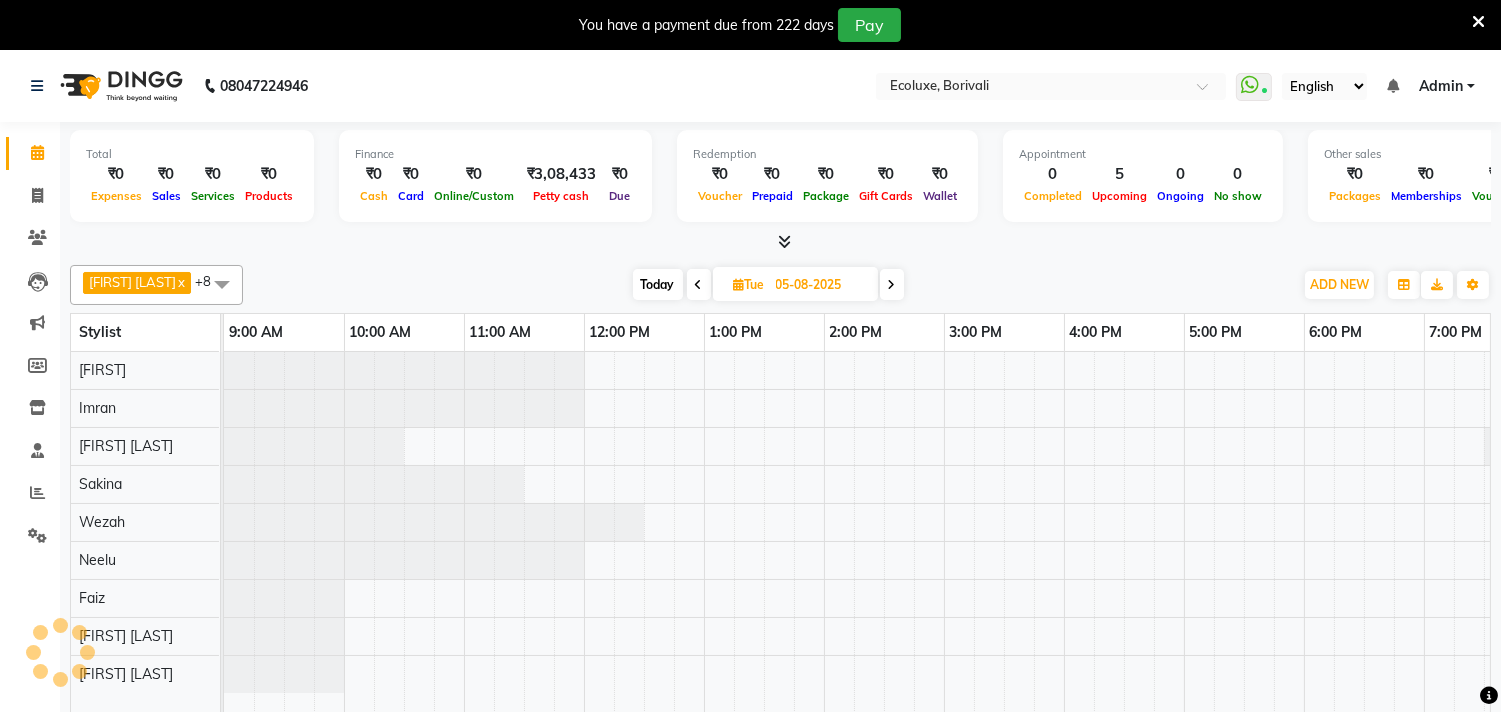 scroll, scrollTop: 0, scrollLeft: 241, axis: horizontal 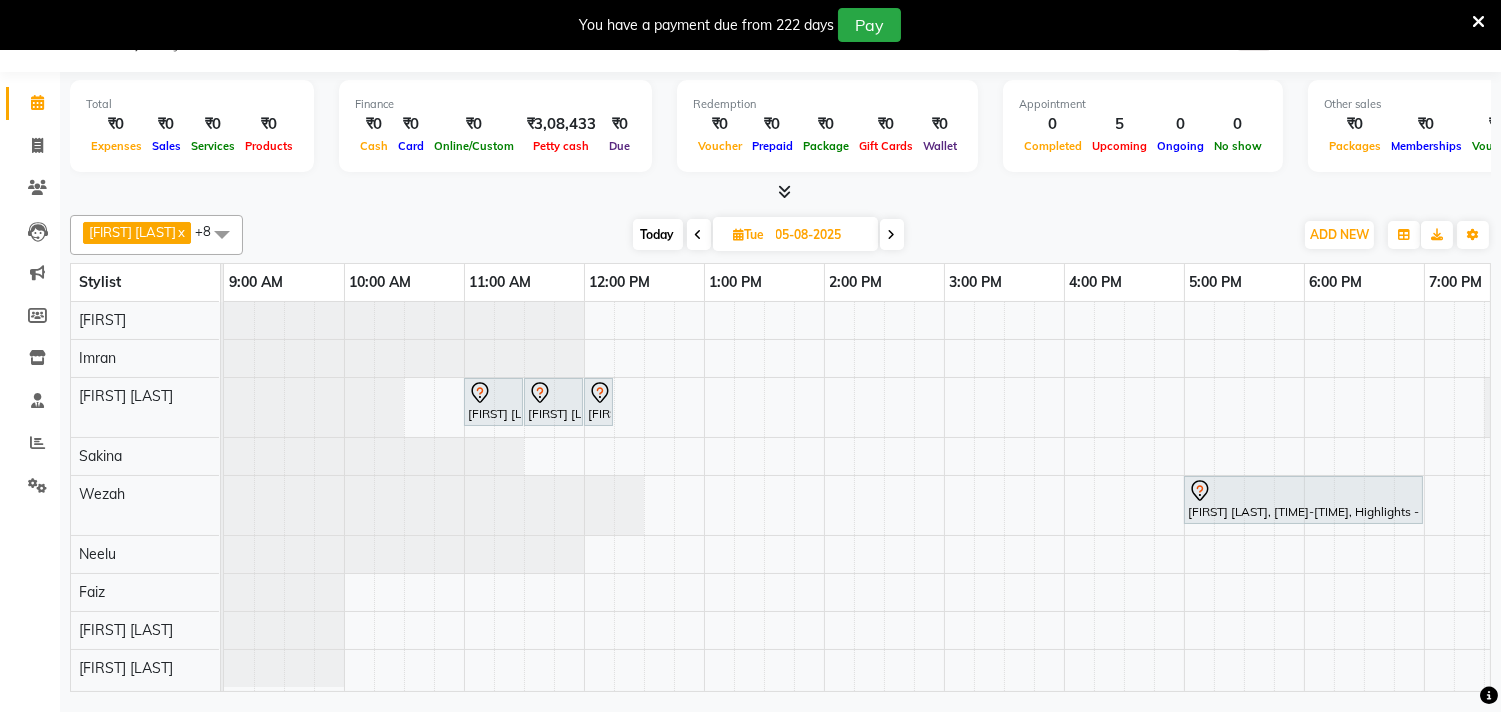 drag, startPoint x: 611, startPoint y: 408, endPoint x: 427, endPoint y: 402, distance: 184.0978 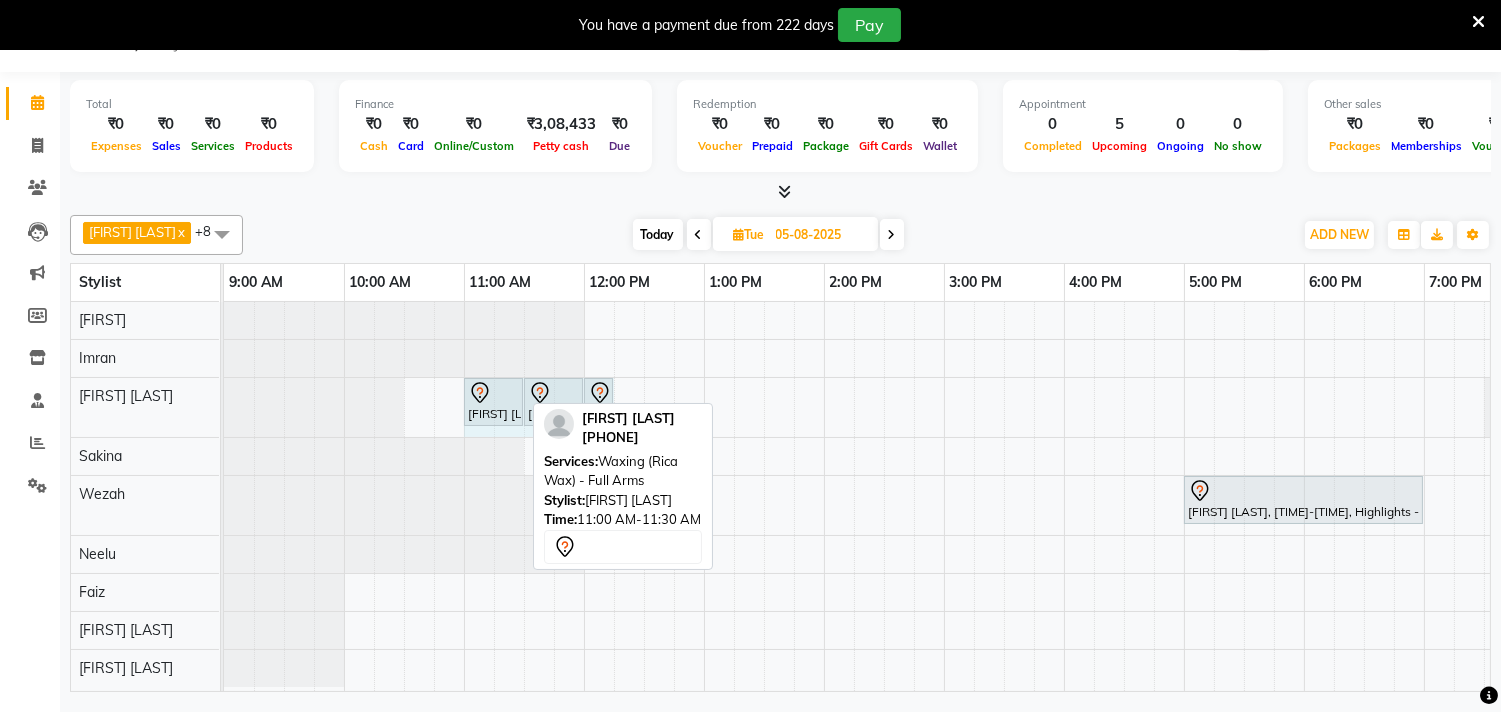 drag, startPoint x: 598, startPoint y: 408, endPoint x: 464, endPoint y: 404, distance: 134.0597 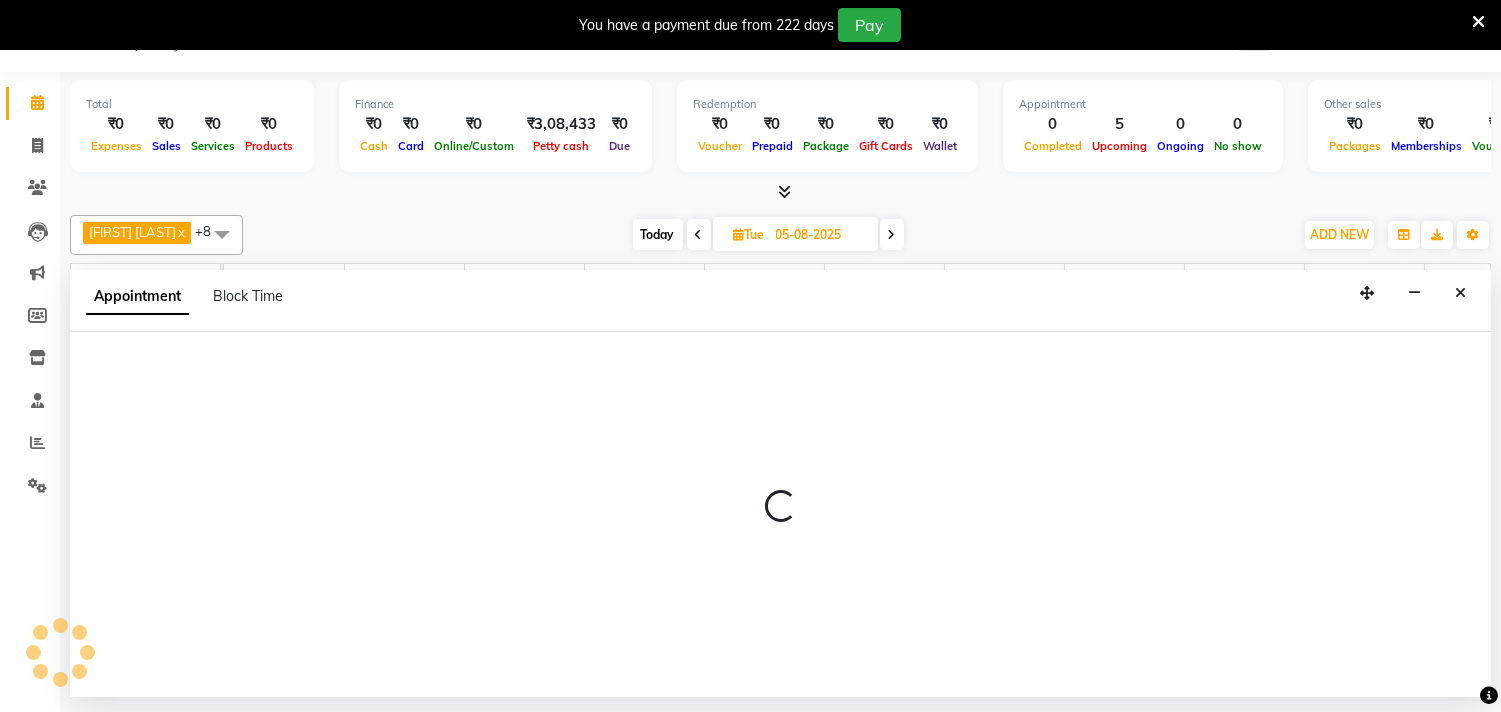 select on "36344" 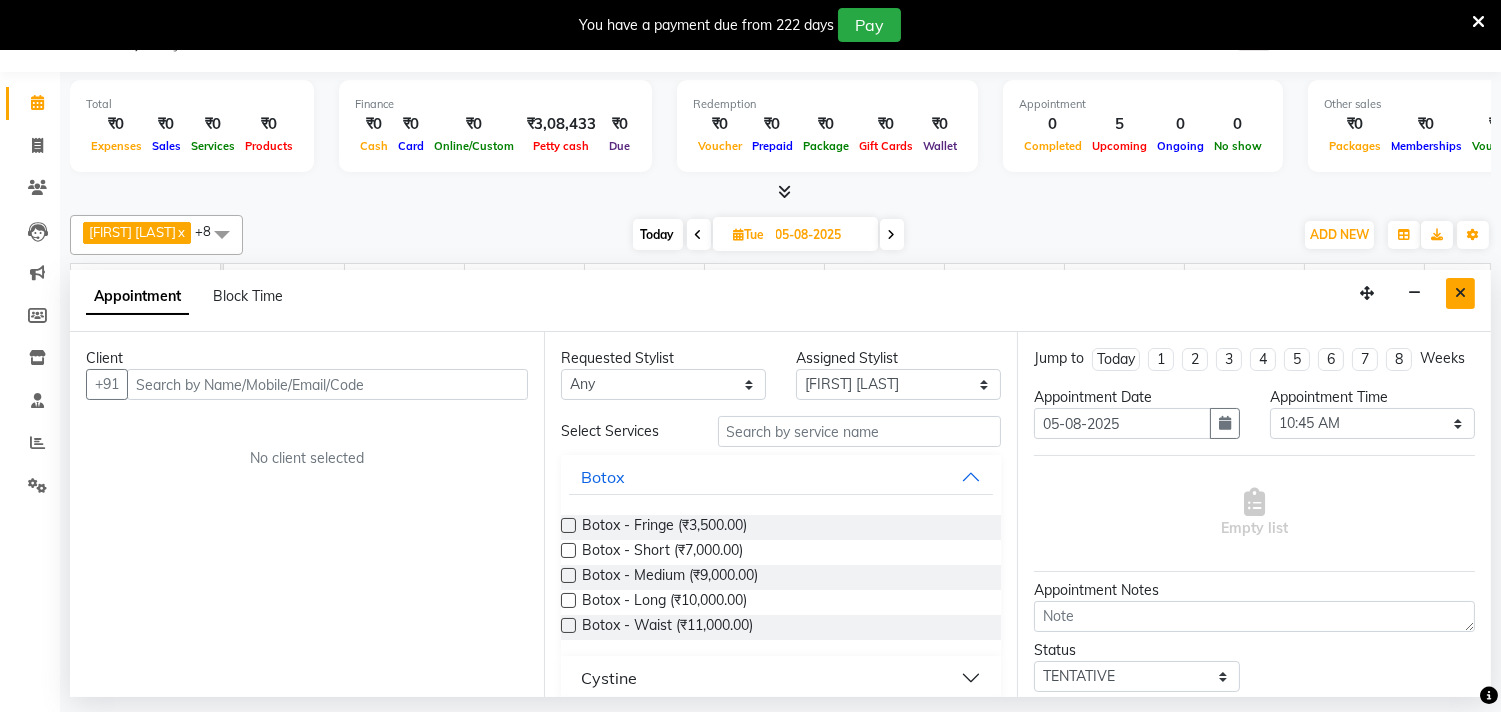click at bounding box center [1460, 293] 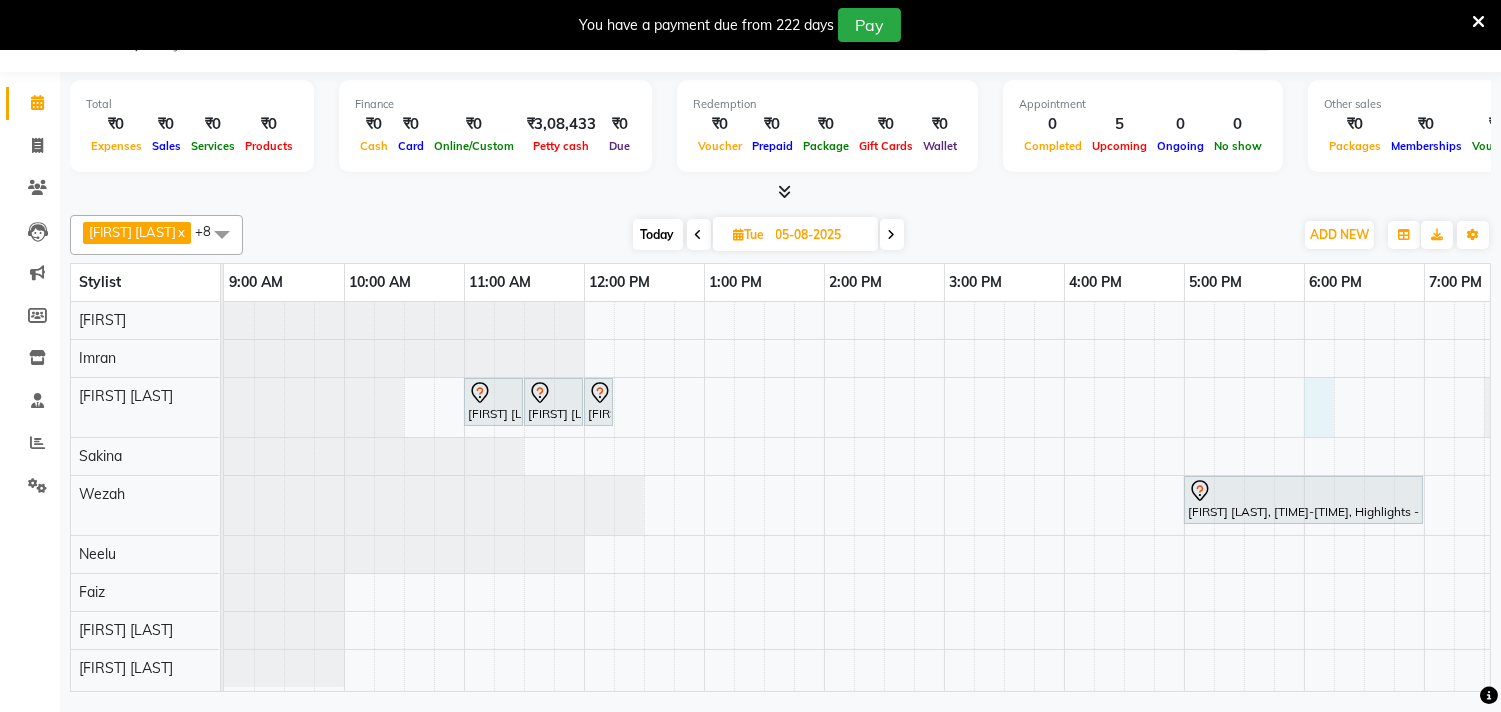 click on "[FIRST] [LAST], [TIME]-[TIME], Waxing (Rica Wax) - Full Arms             [FIRST] [LAST], [TIME]-[TIME], Waxing (Rica Wax) - Full Legs             [FIRST] [LAST], [TIME]-[TIME], Waxing (Rica Wax) - Underarms             [FIRST] [LAST], [TIME]-[TIME], Highlights - Long Balayage/Ombre" at bounding box center [1064, 496] 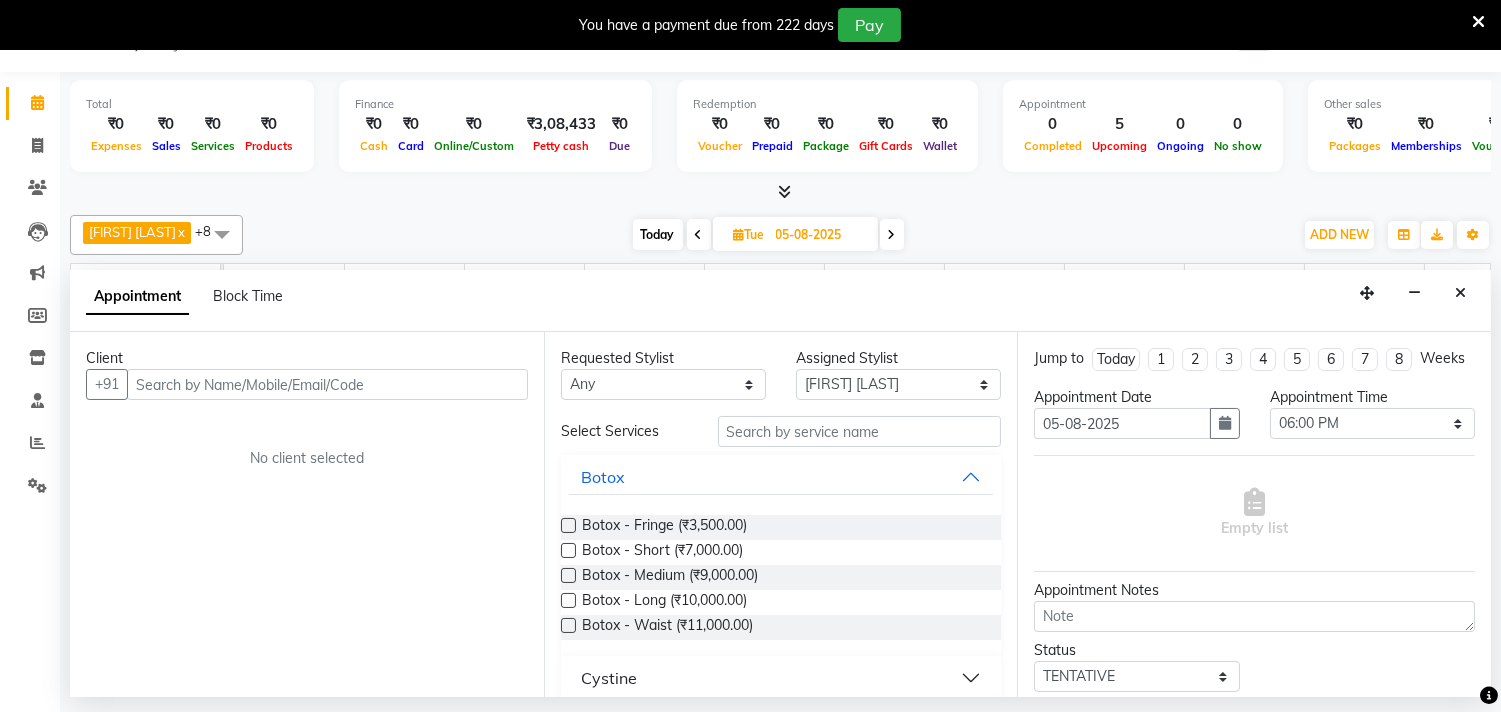 click at bounding box center [327, 384] 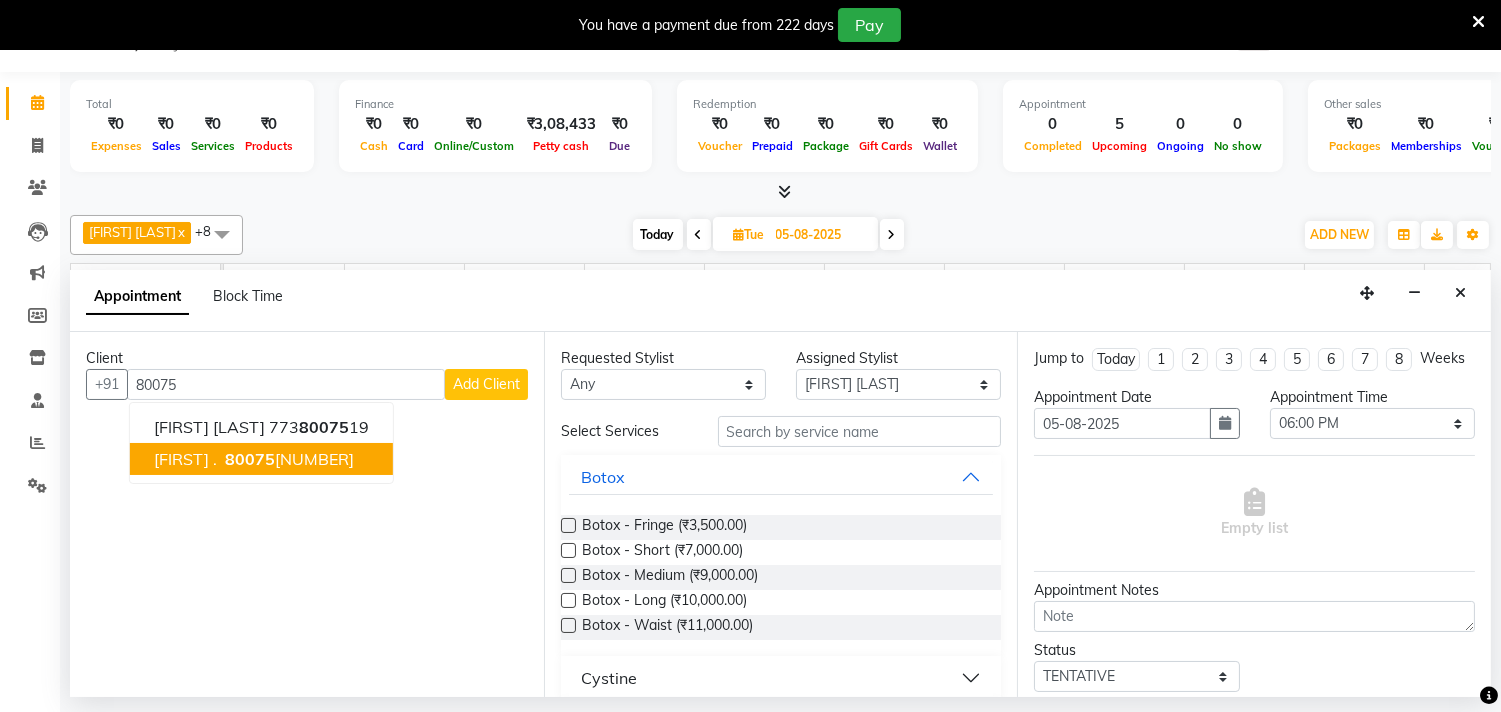 click on "80075" at bounding box center [250, 459] 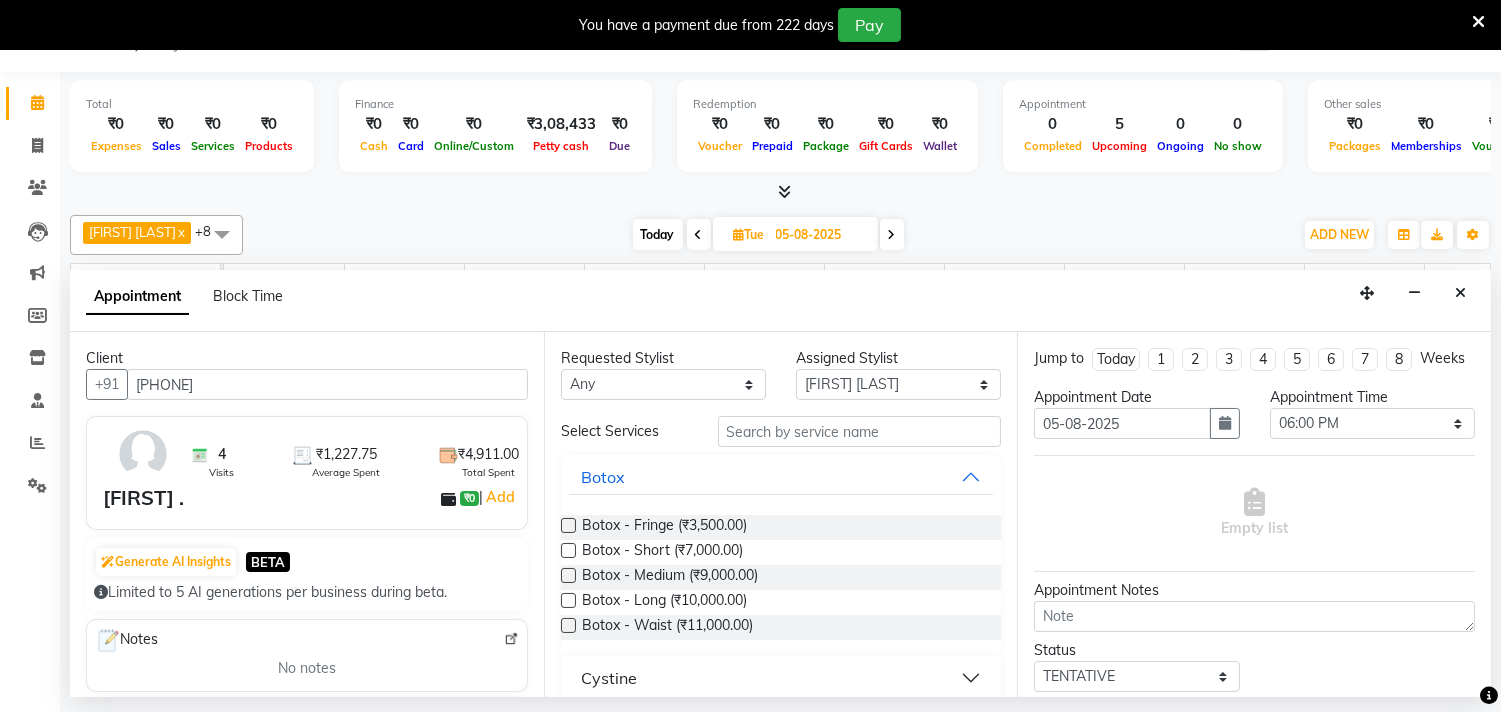 type on "[PHONE]" 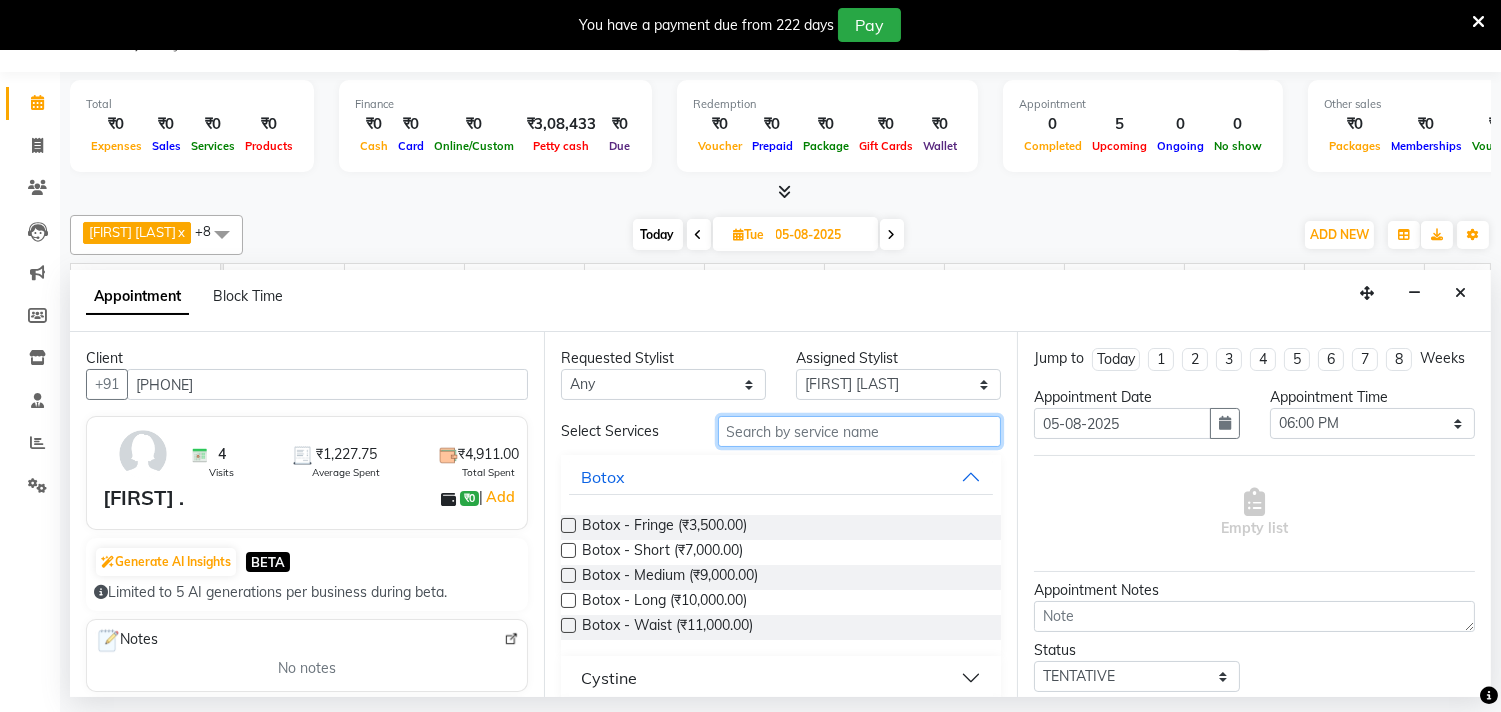click at bounding box center [860, 431] 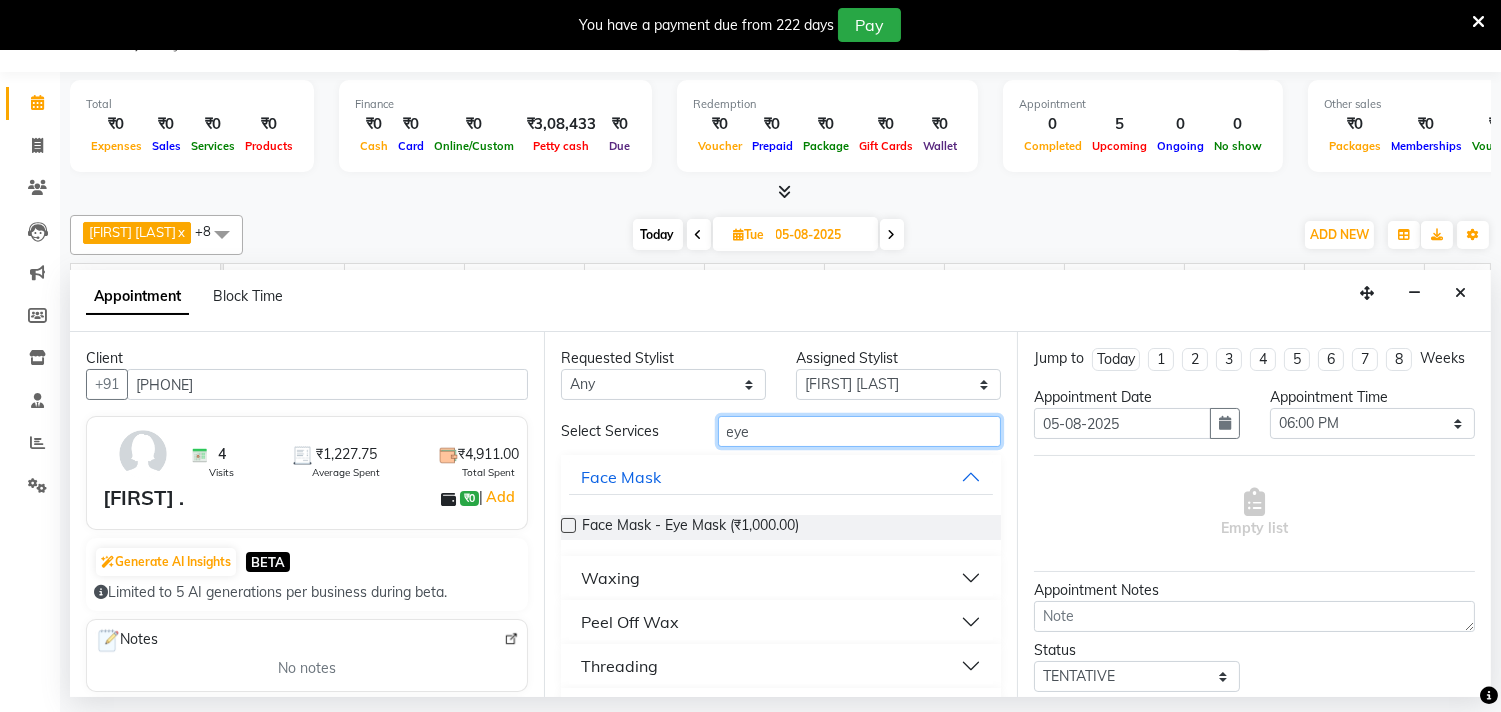 type on "eye" 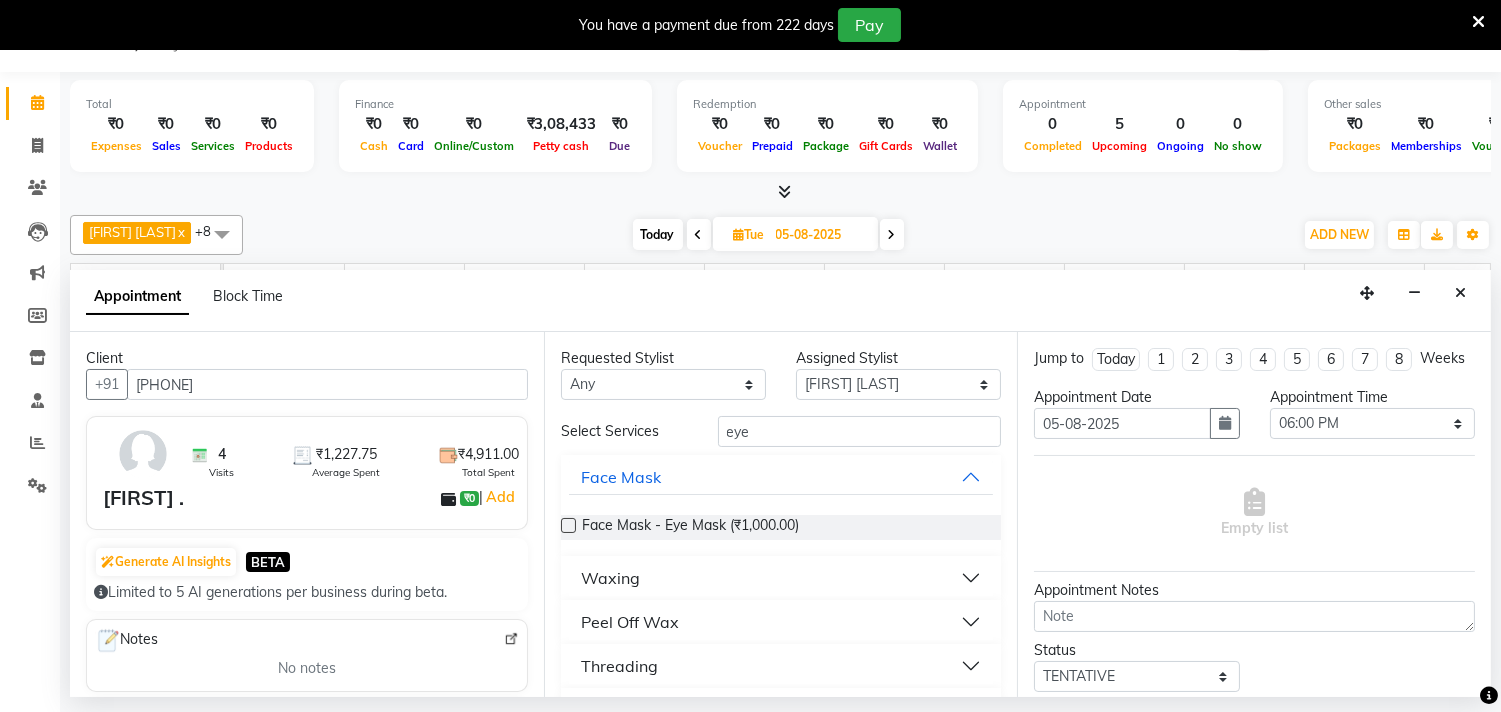 click on "Threading" at bounding box center (619, 666) 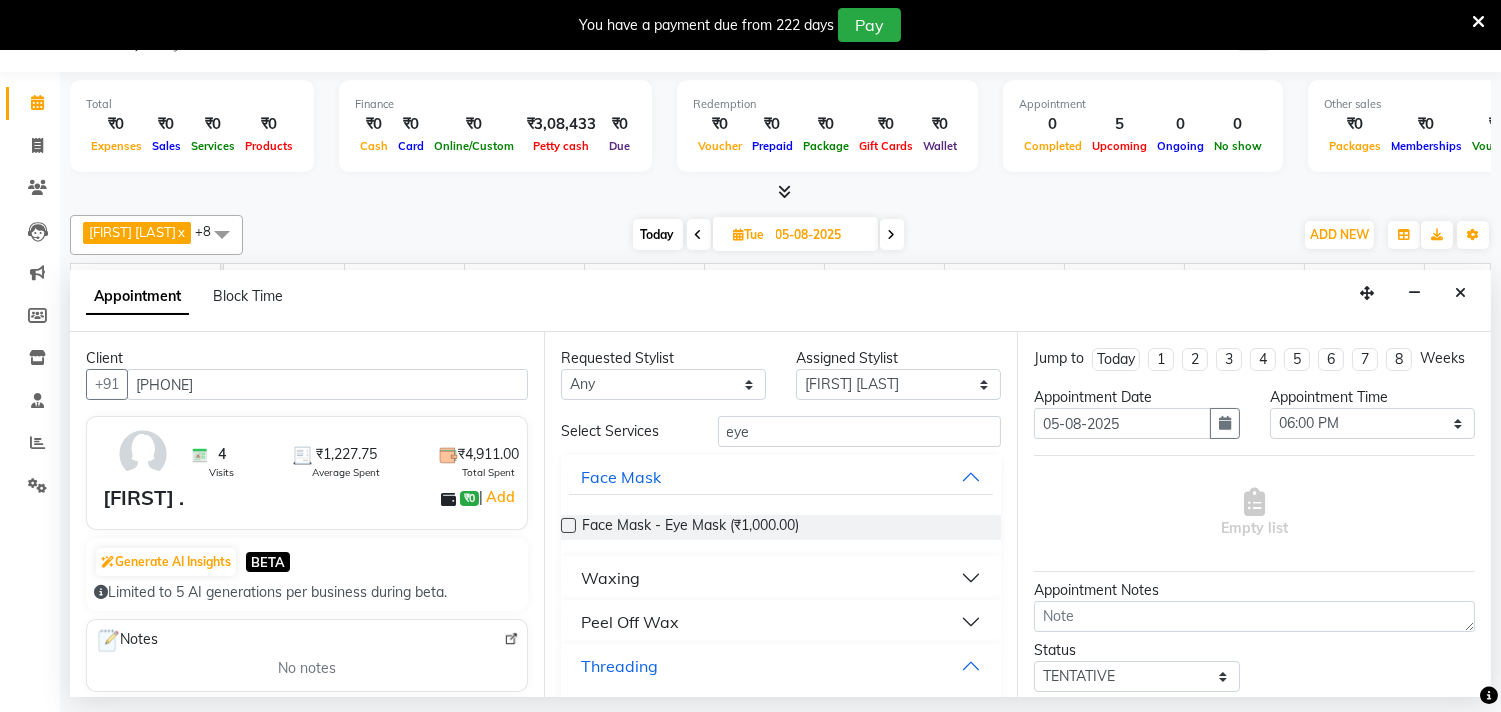 scroll, scrollTop: 220, scrollLeft: 0, axis: vertical 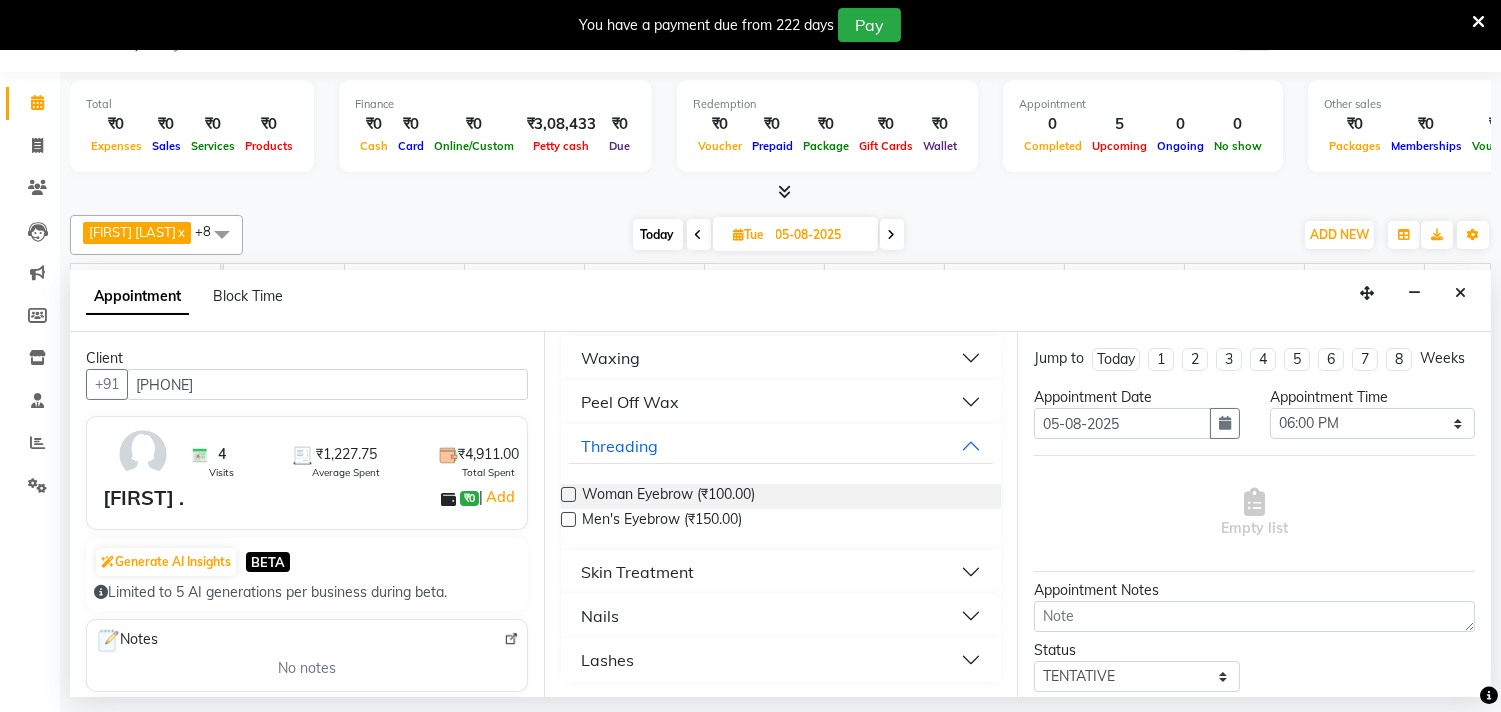 click at bounding box center [568, 494] 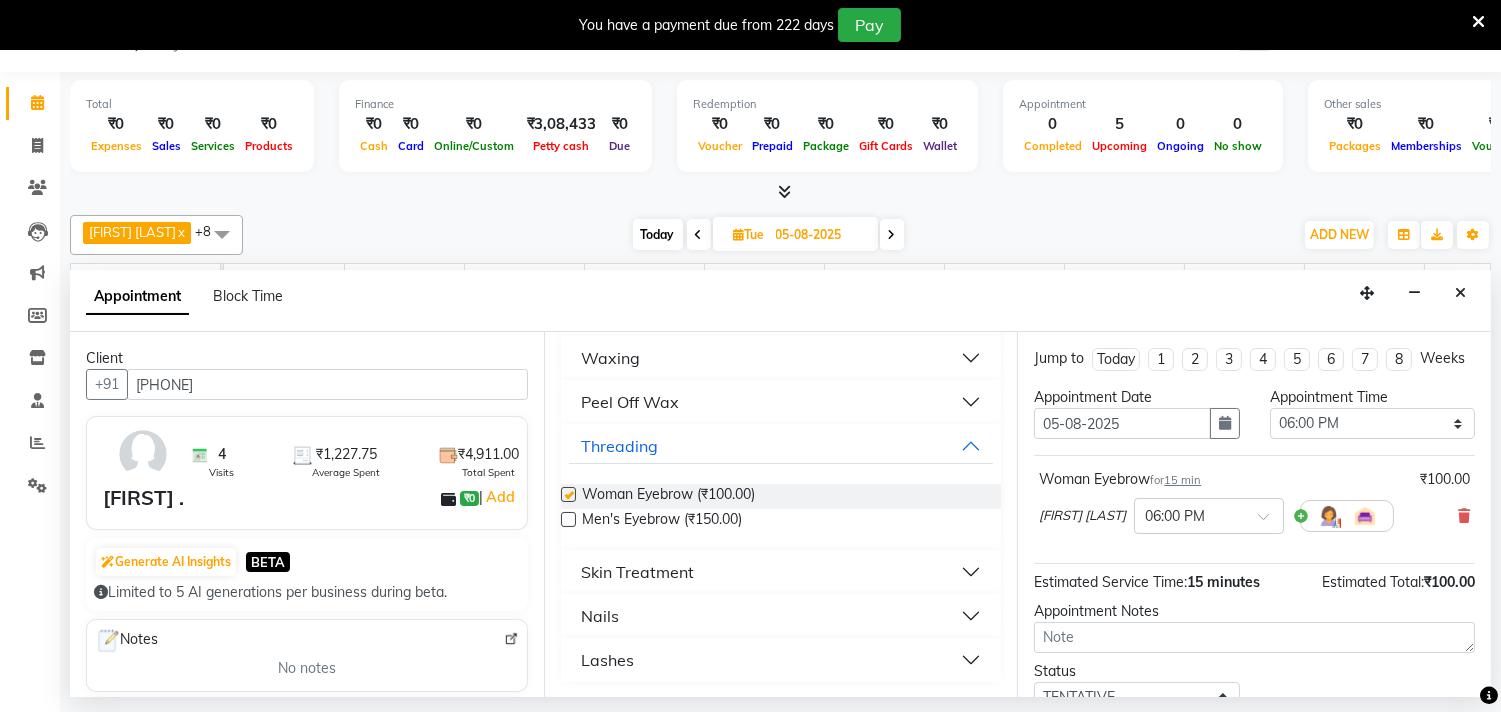 checkbox on "false" 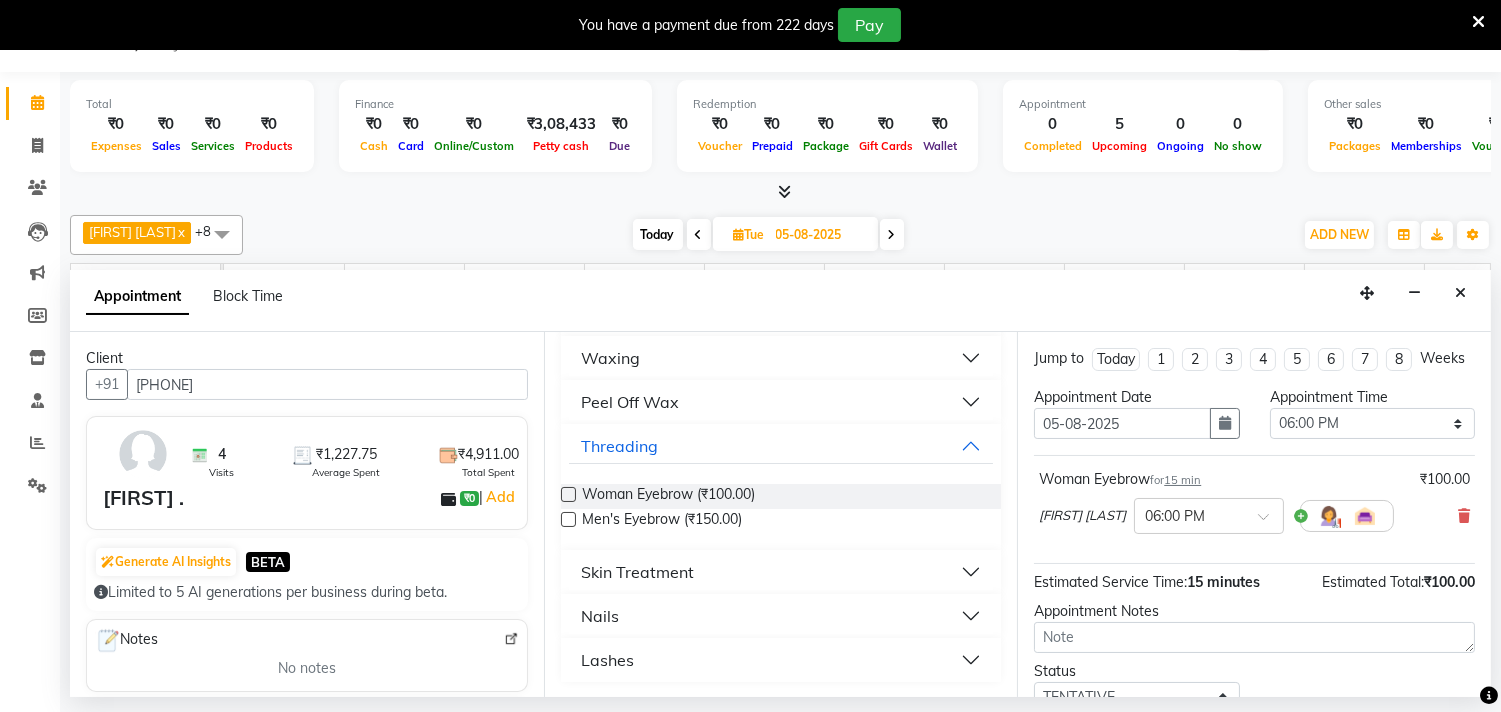 scroll, scrollTop: 0, scrollLeft: 0, axis: both 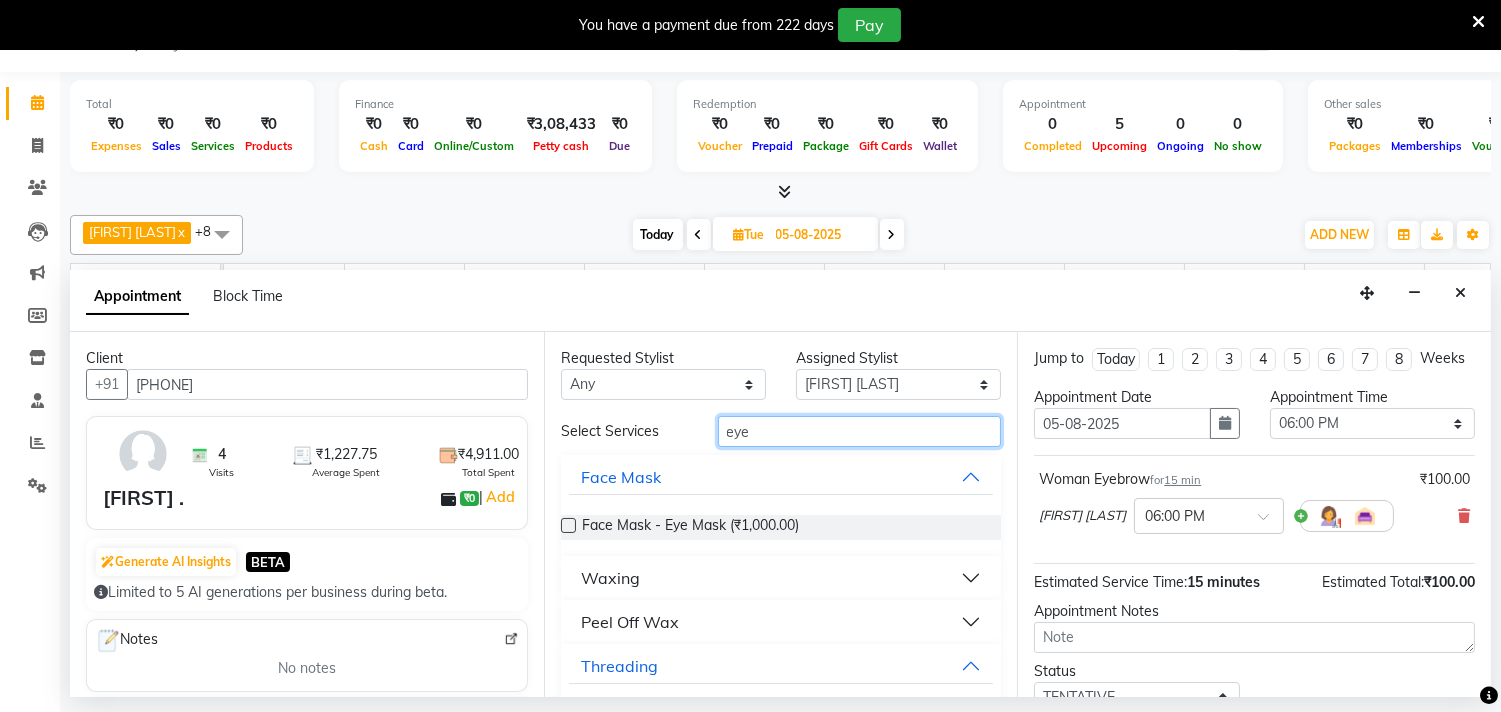 click on "eye" at bounding box center [860, 431] 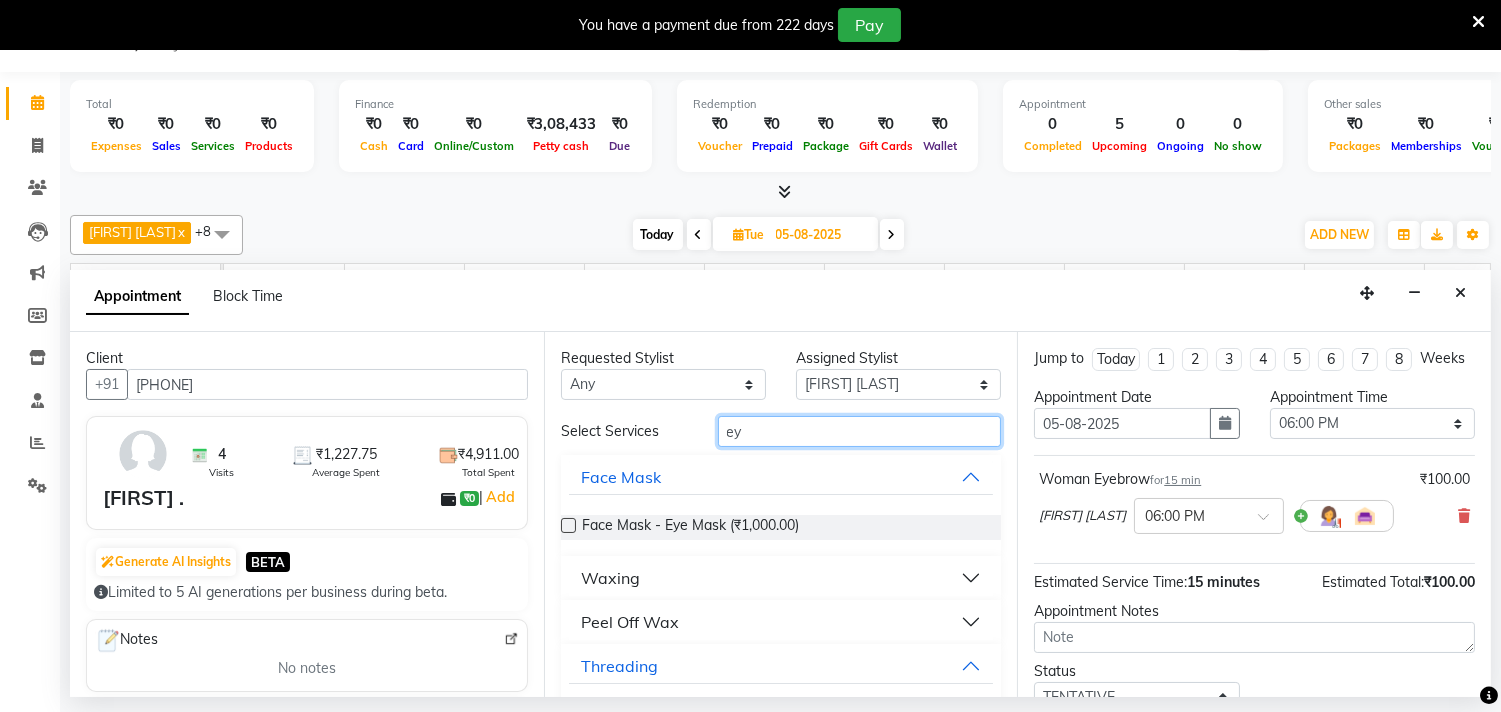 type on "e" 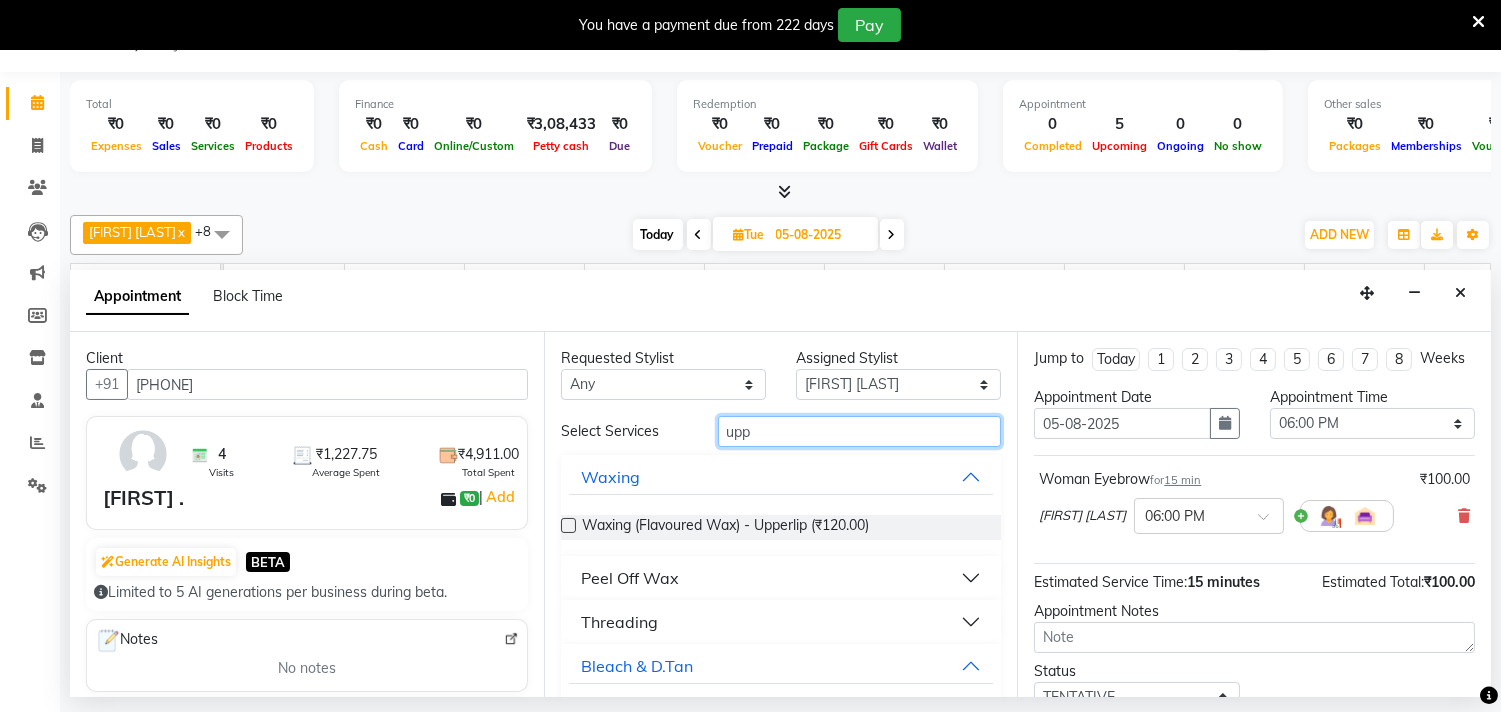 type on "upp" 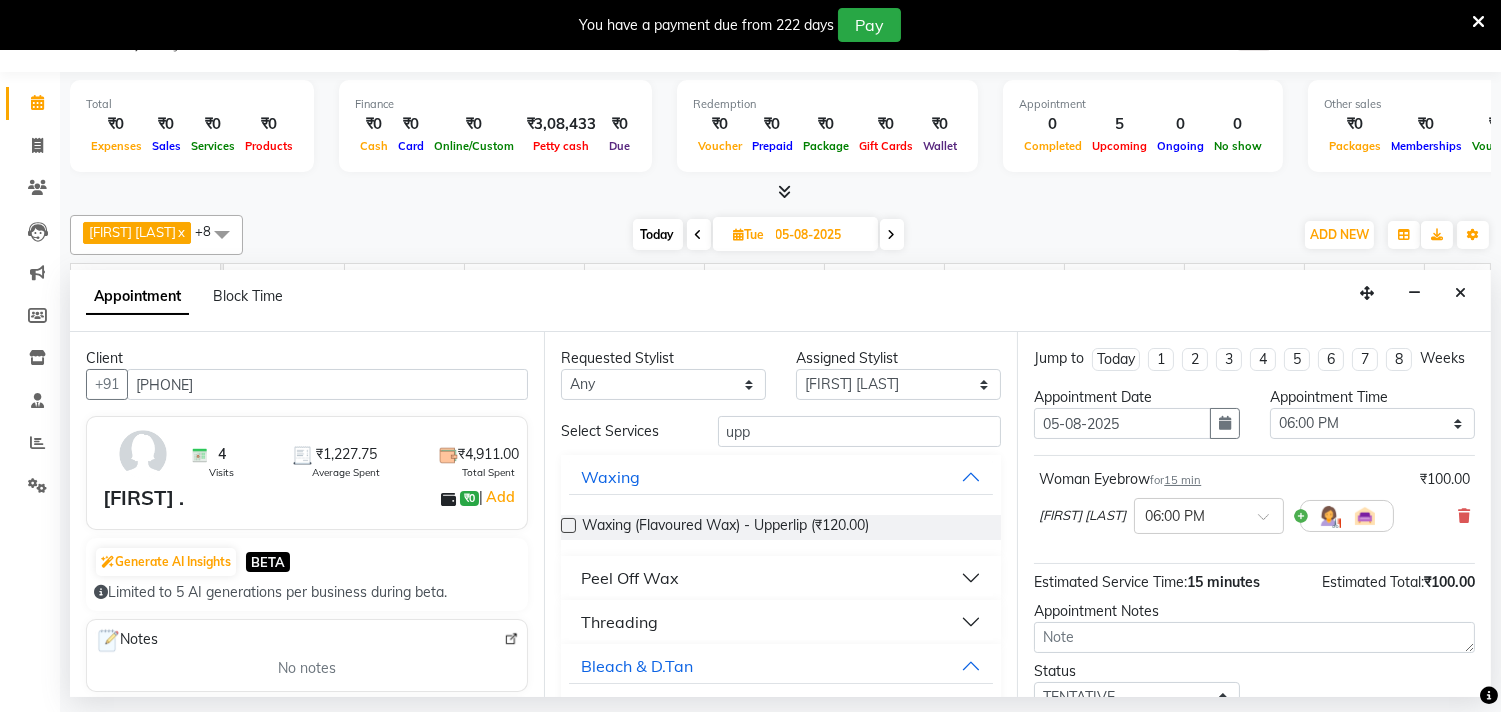 click on "Threading" at bounding box center [619, 622] 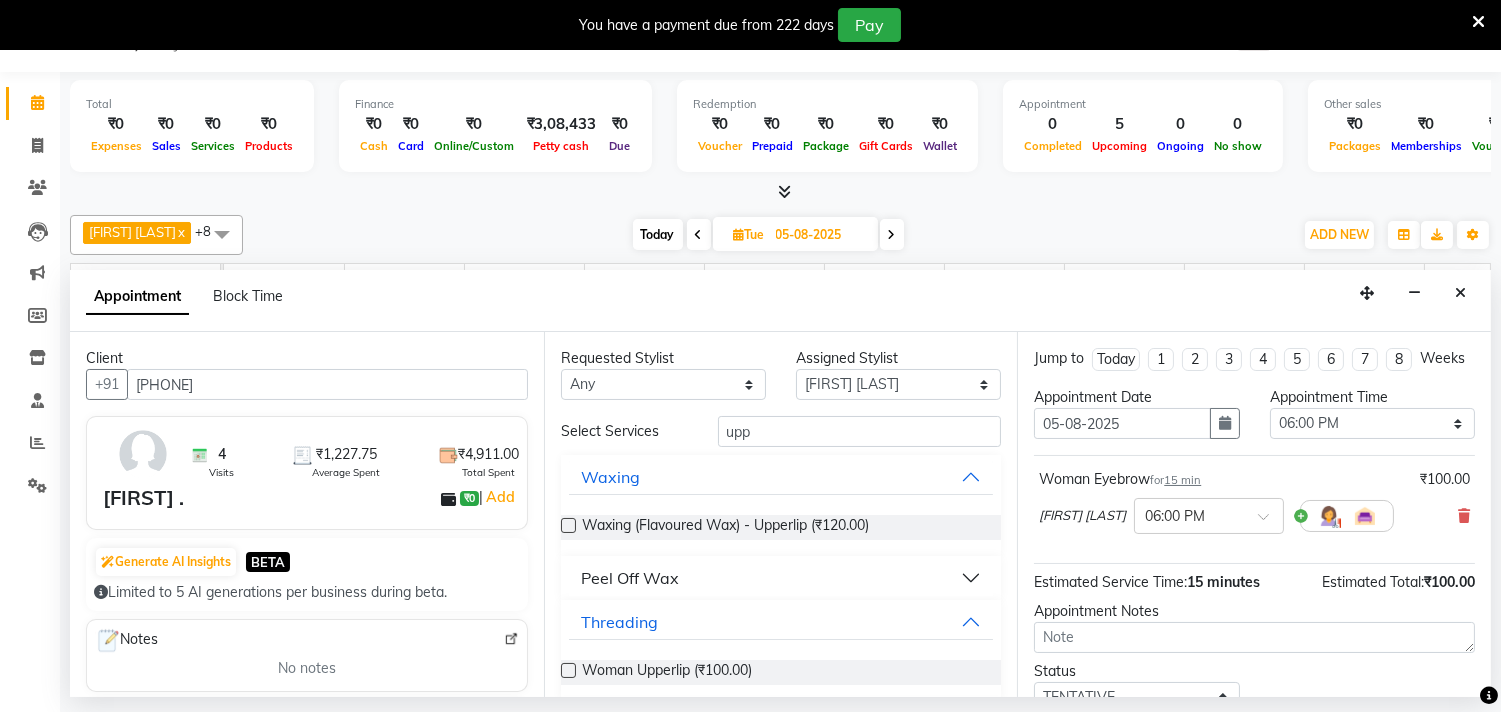 click at bounding box center [568, 670] 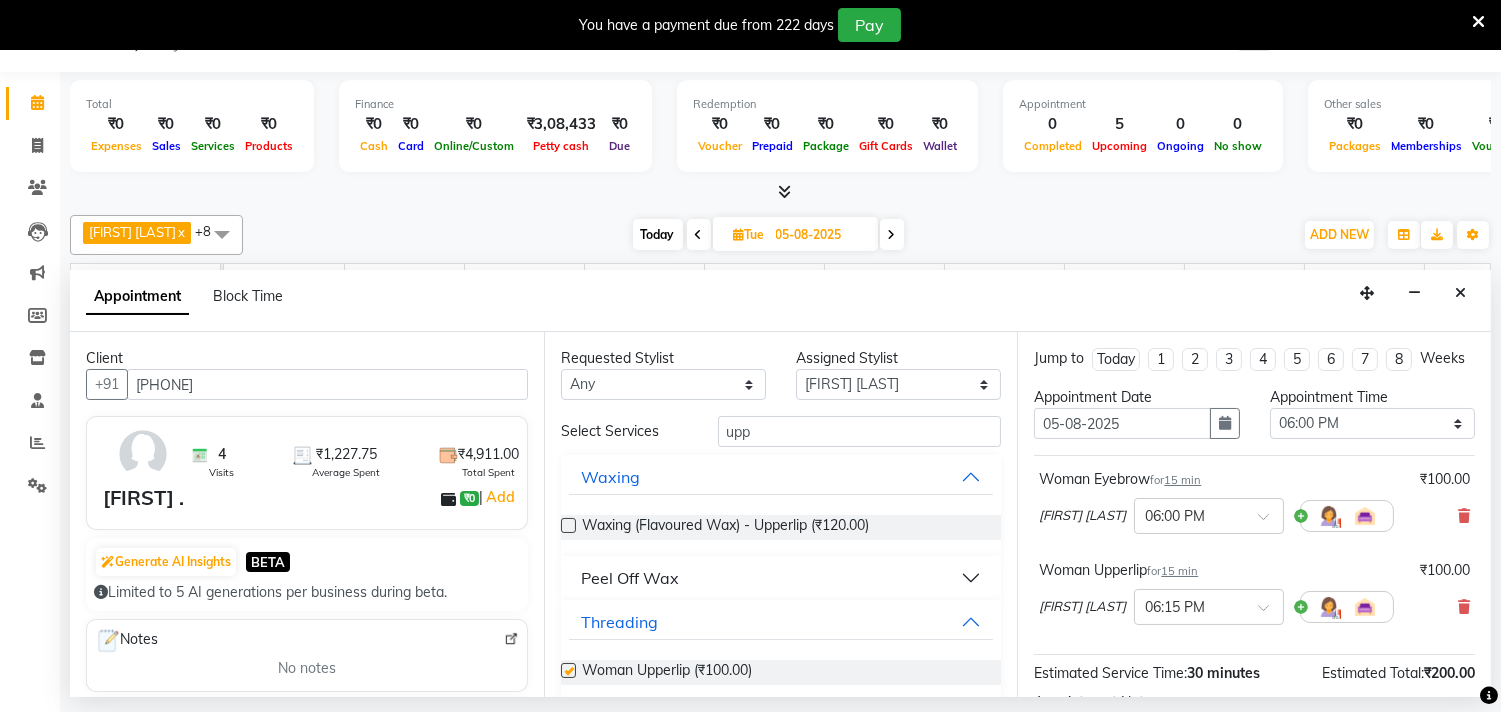 checkbox on "false" 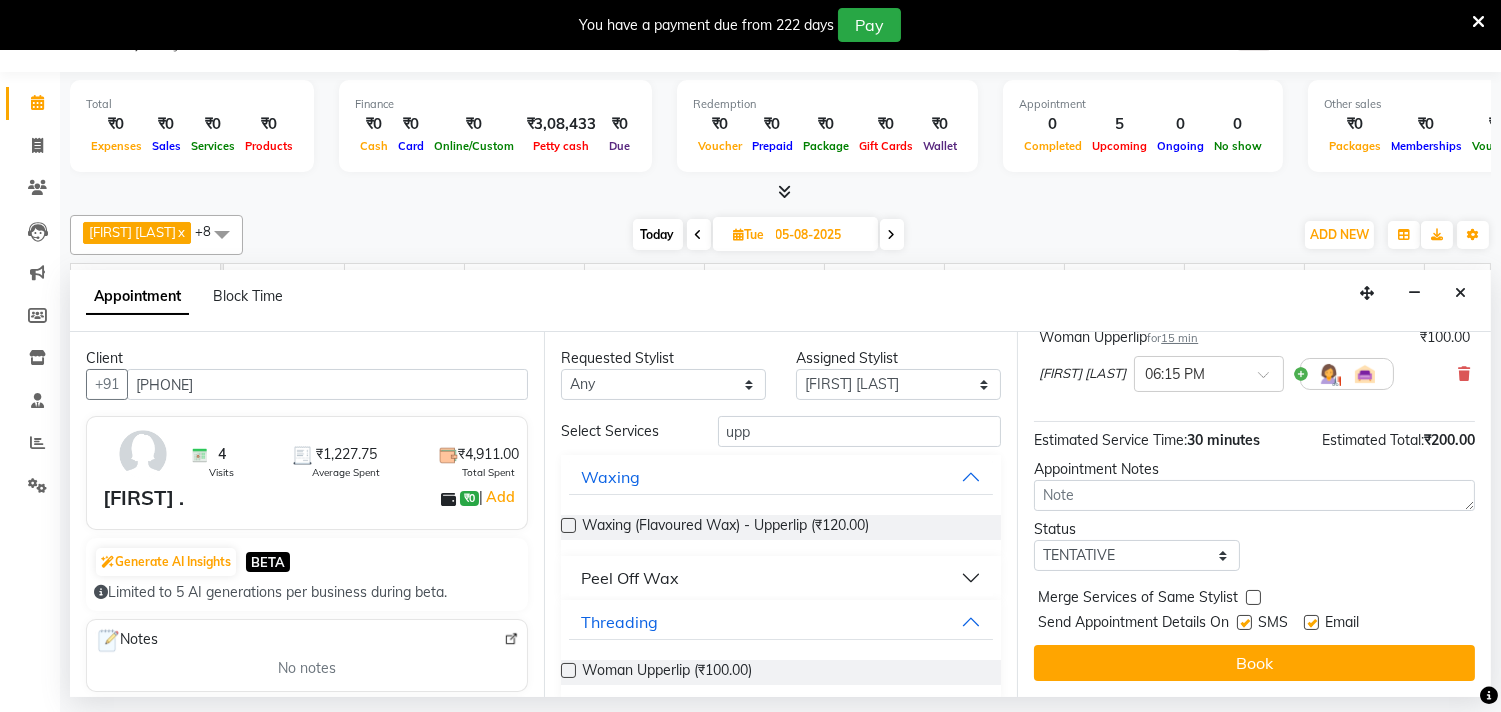 scroll, scrollTop: 252, scrollLeft: 0, axis: vertical 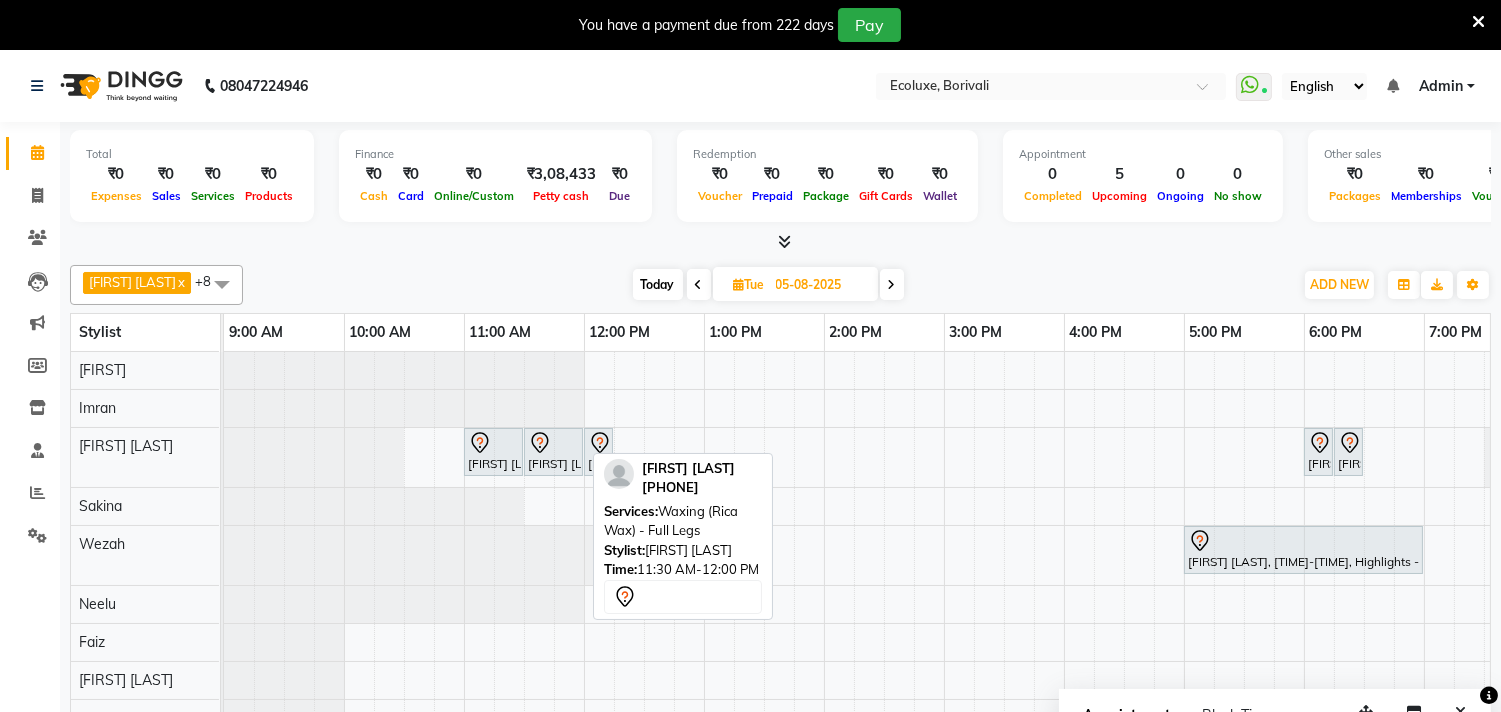 drag, startPoint x: 608, startPoint y: 431, endPoint x: 525, endPoint y: 424, distance: 83.294655 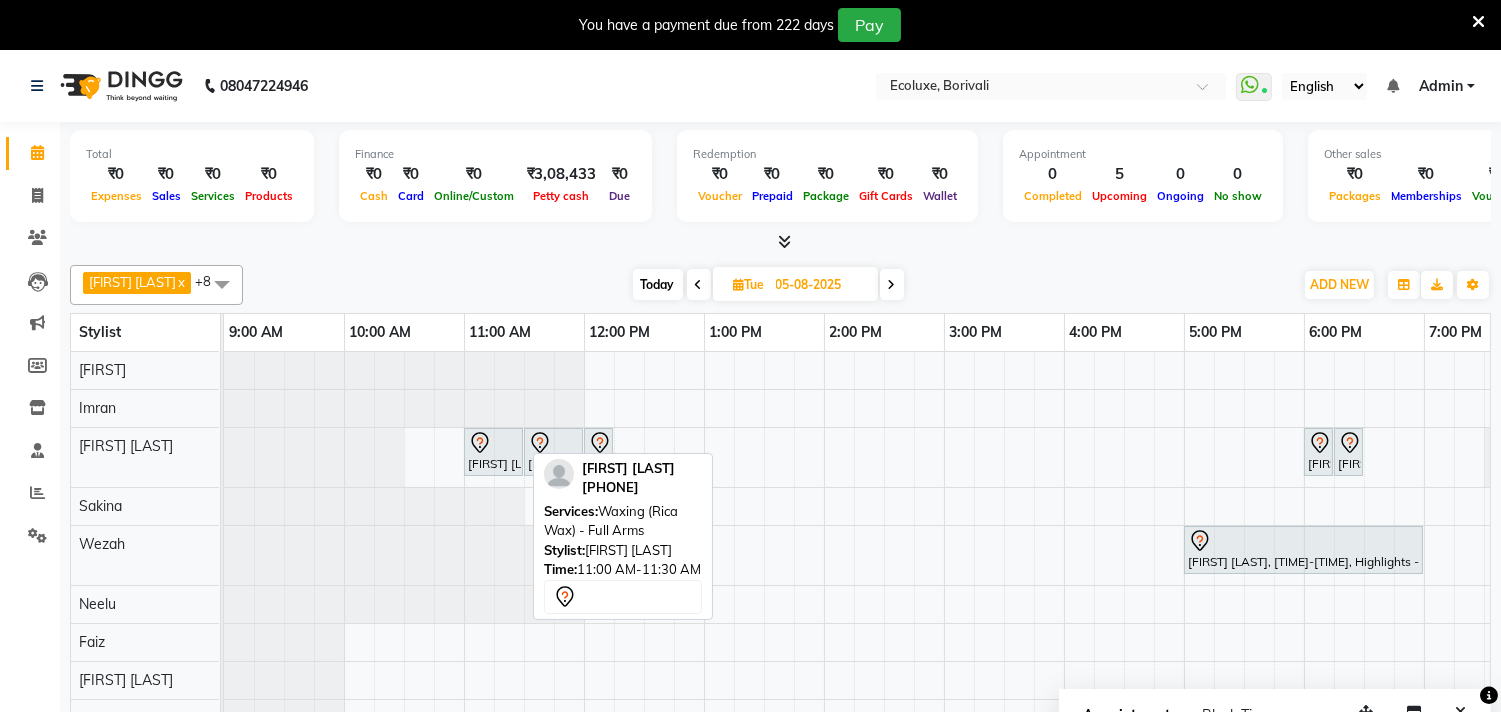 drag, startPoint x: 611, startPoint y: 460, endPoint x: 503, endPoint y: 456, distance: 108.07405 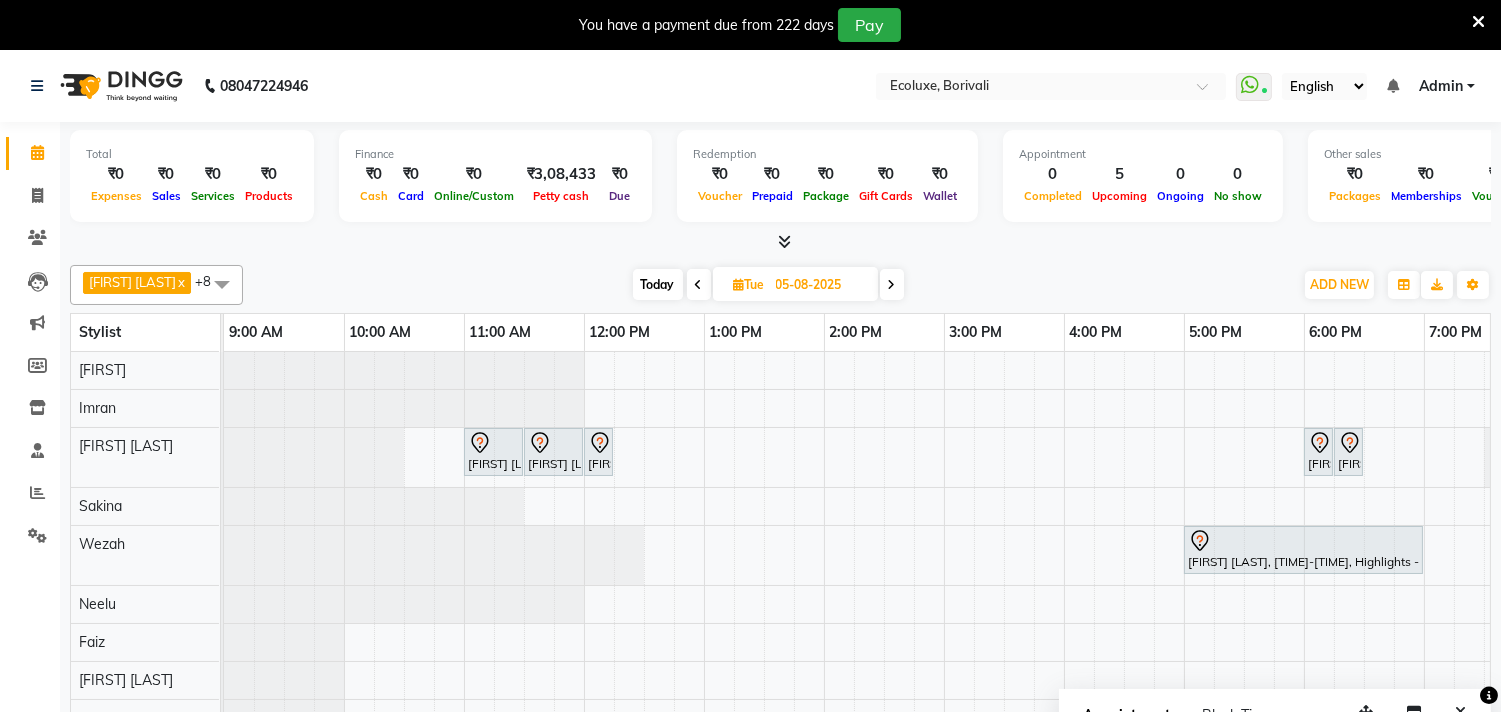 drag, startPoint x: 607, startPoint y: 428, endPoint x: 441, endPoint y: 401, distance: 168.18144 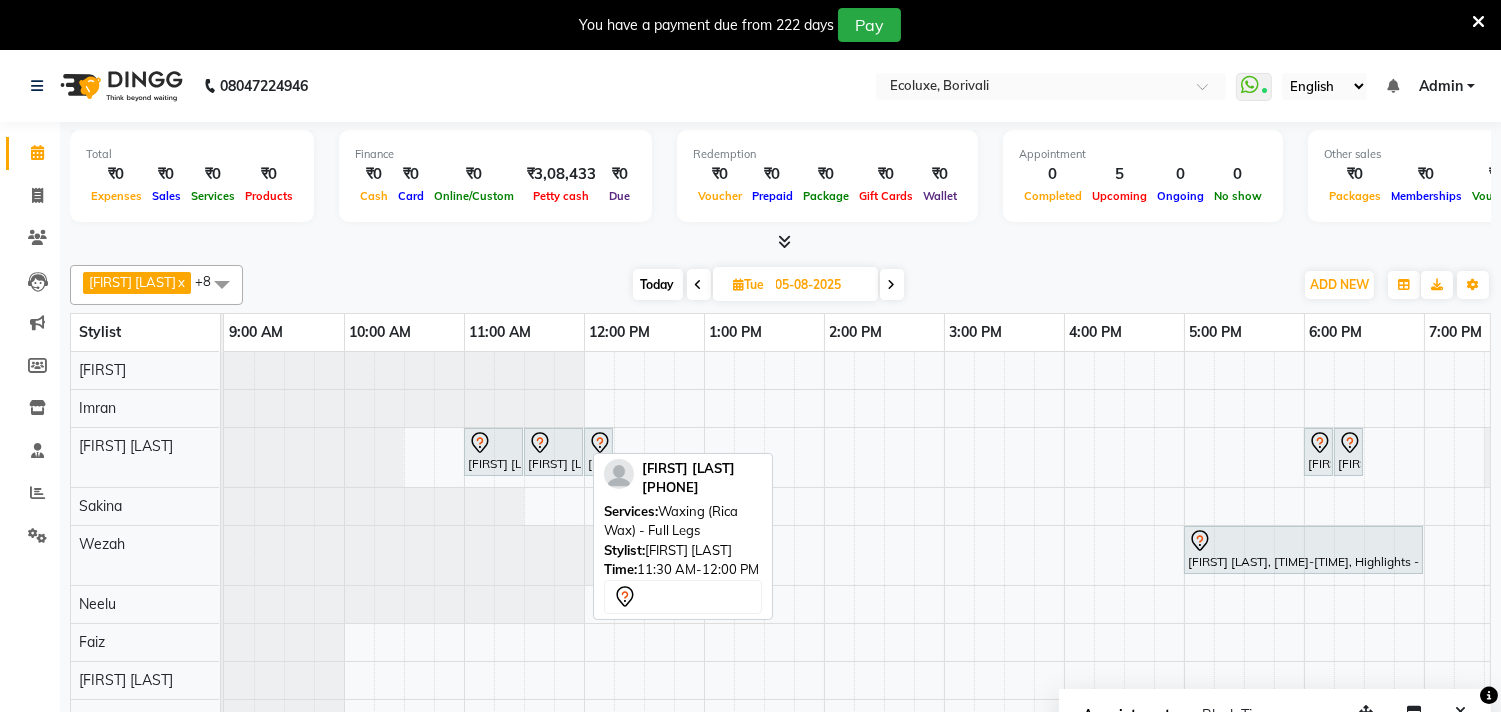 drag, startPoint x: 610, startPoint y: 445, endPoint x: 541, endPoint y: 424, distance: 72.12489 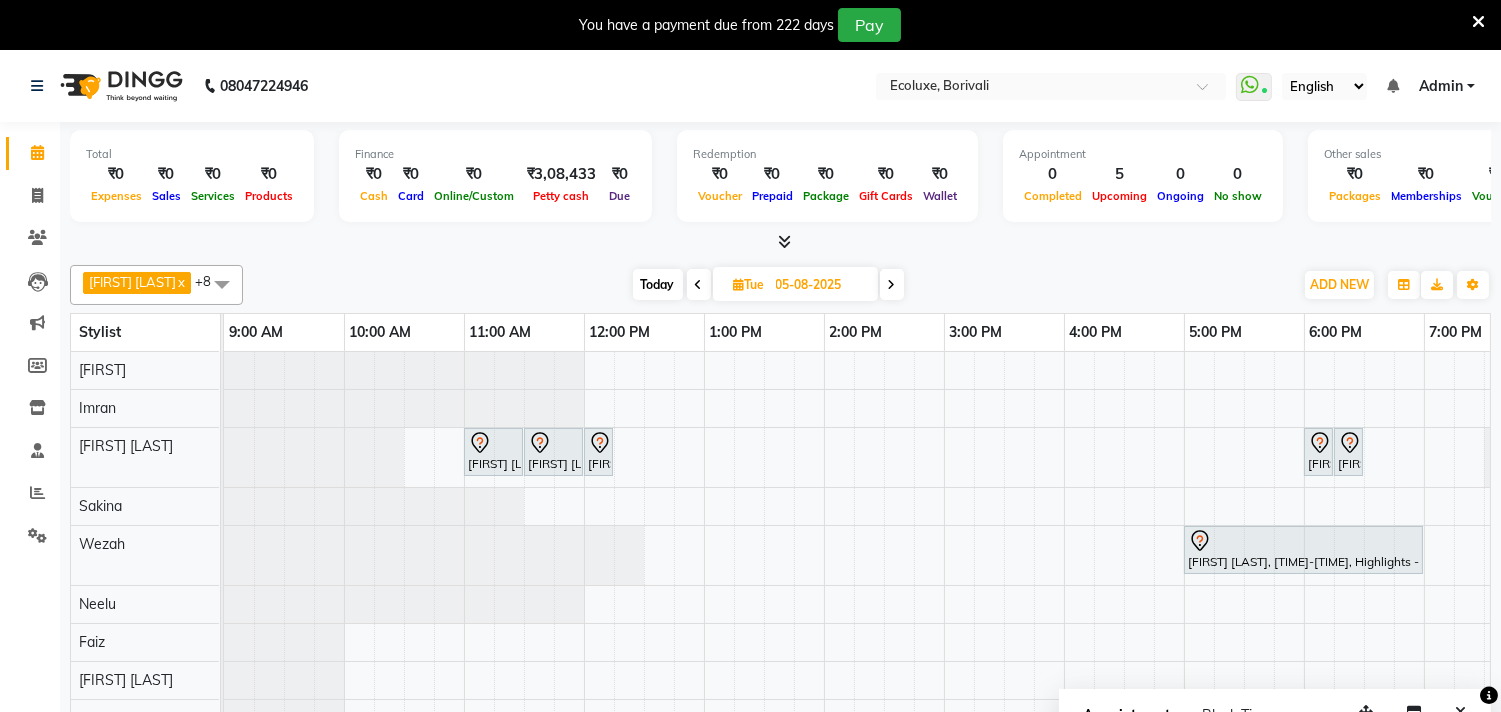 drag, startPoint x: 610, startPoint y: 432, endPoint x: 460, endPoint y: 405, distance: 152.41063 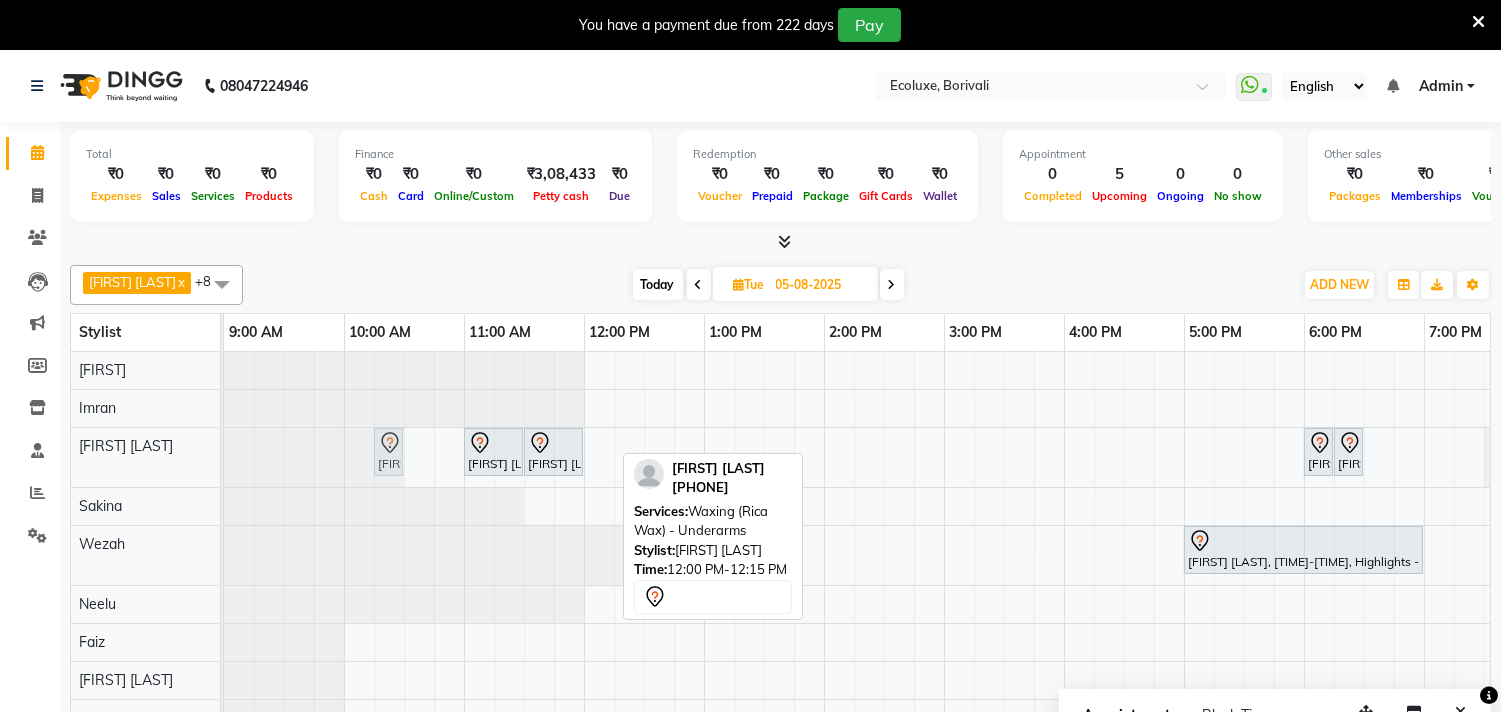 drag, startPoint x: 601, startPoint y: 443, endPoint x: 393, endPoint y: 427, distance: 208.61447 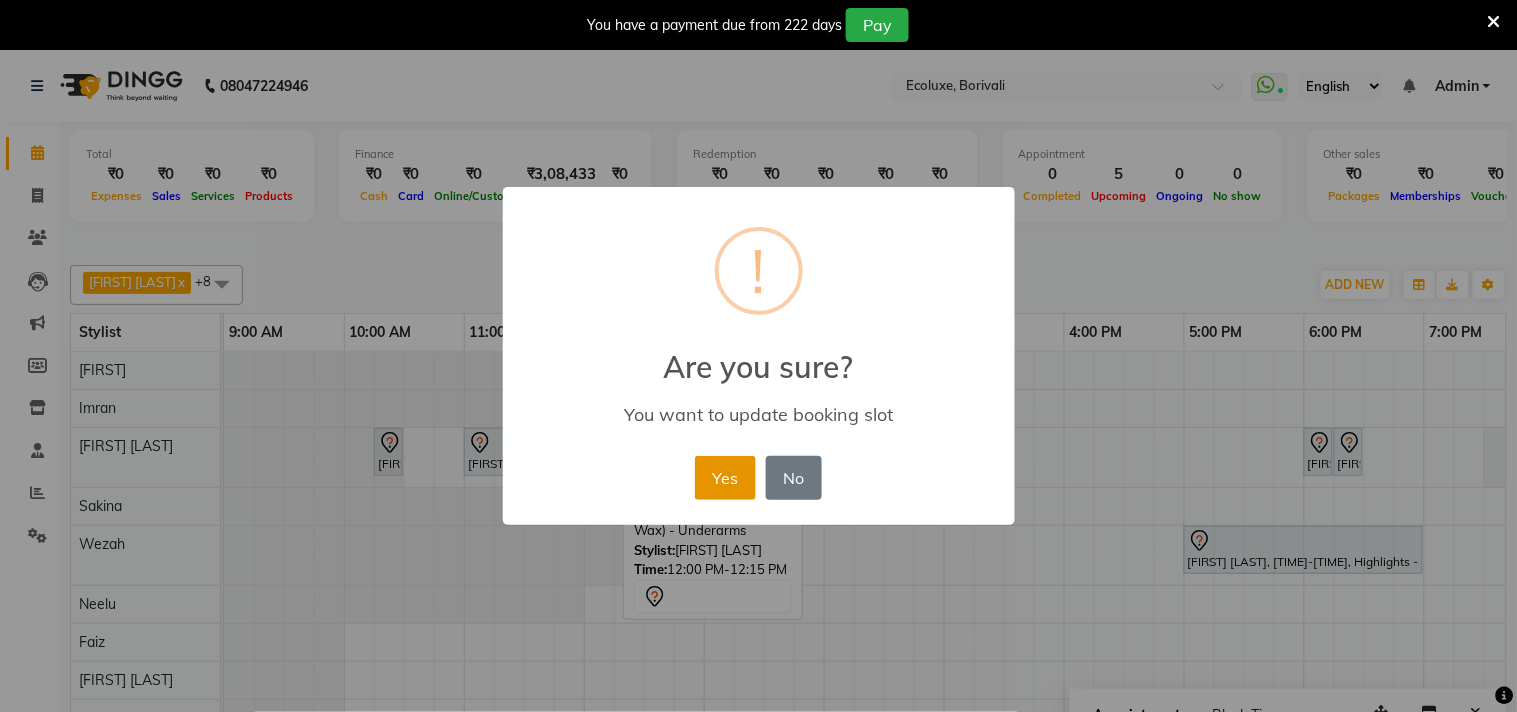click on "Yes" at bounding box center (725, 478) 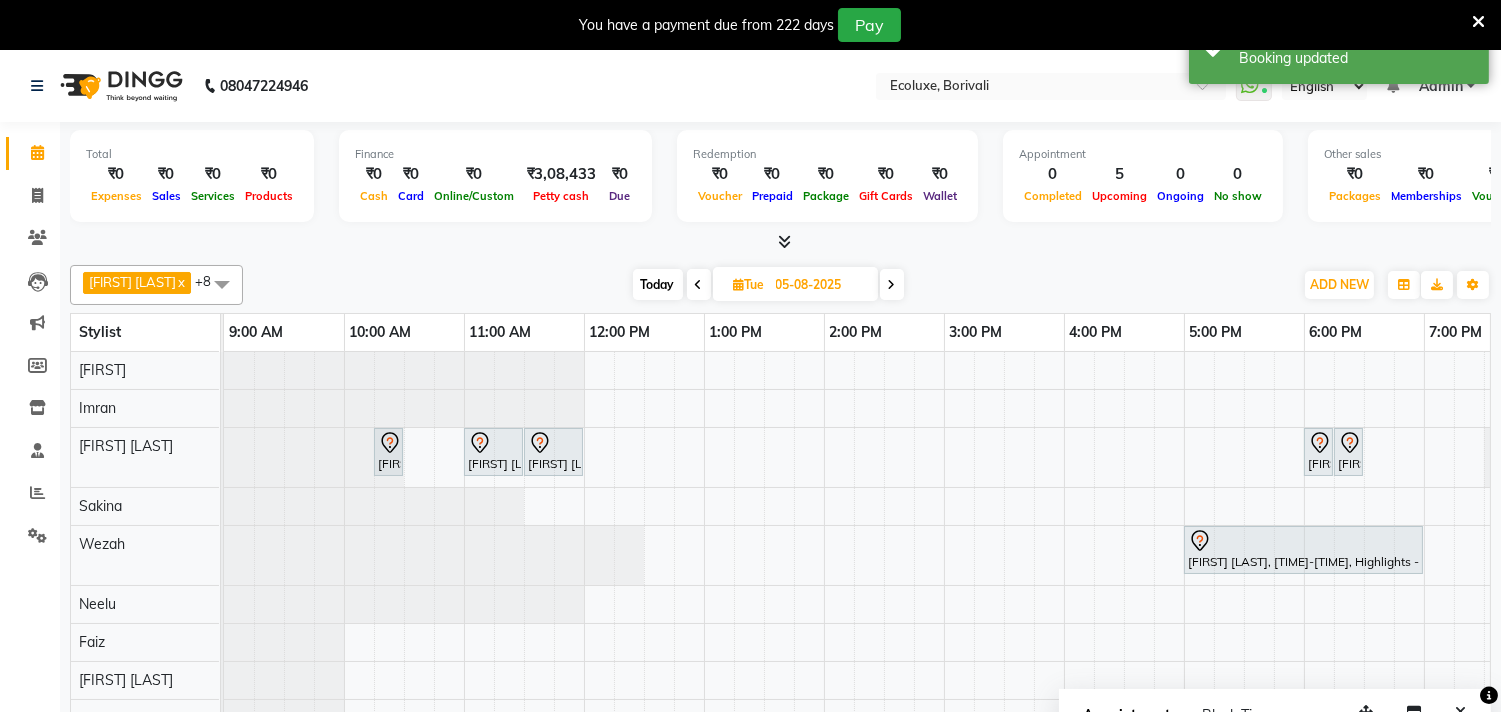 drag, startPoint x: 578, startPoint y: 437, endPoint x: 402, endPoint y: 423, distance: 176.55594 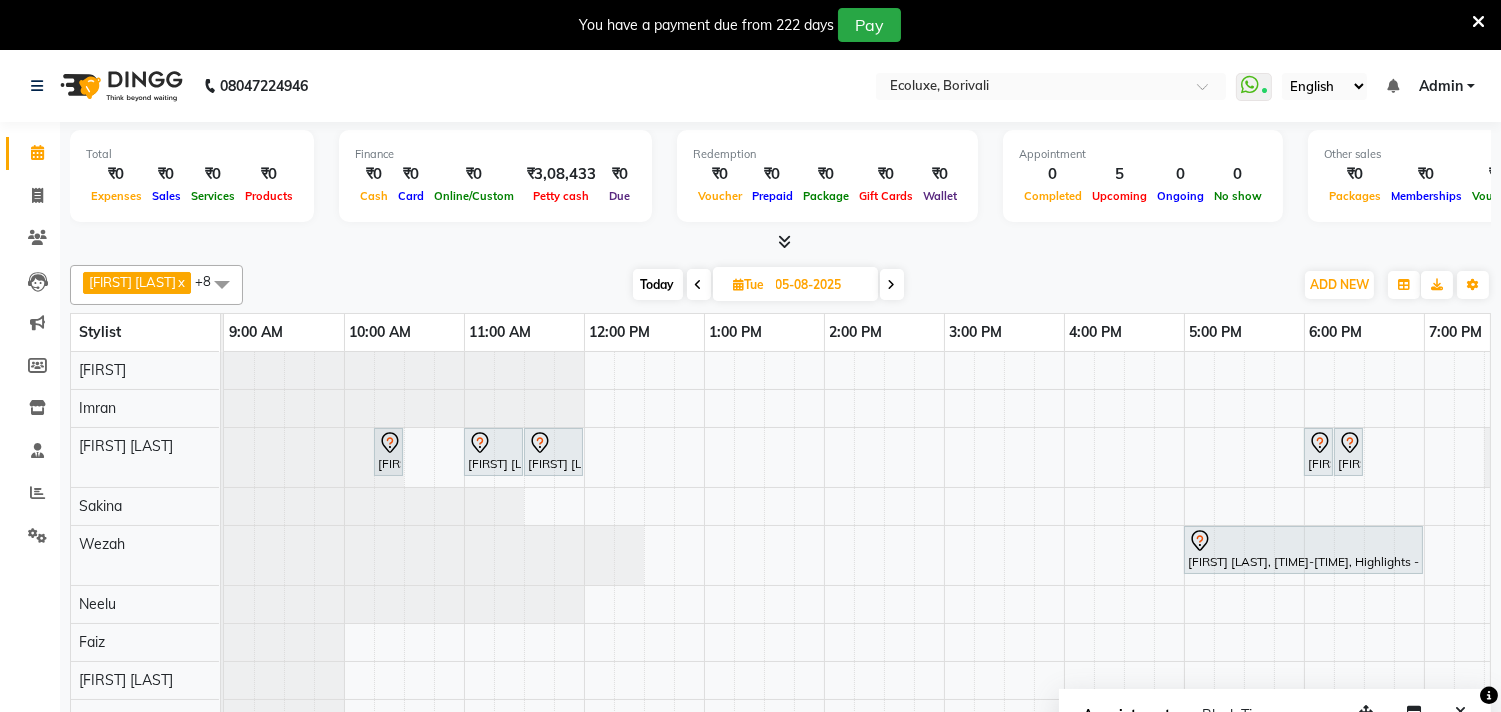 drag, startPoint x: 581, startPoint y: 455, endPoint x: 417, endPoint y: 424, distance: 166.90416 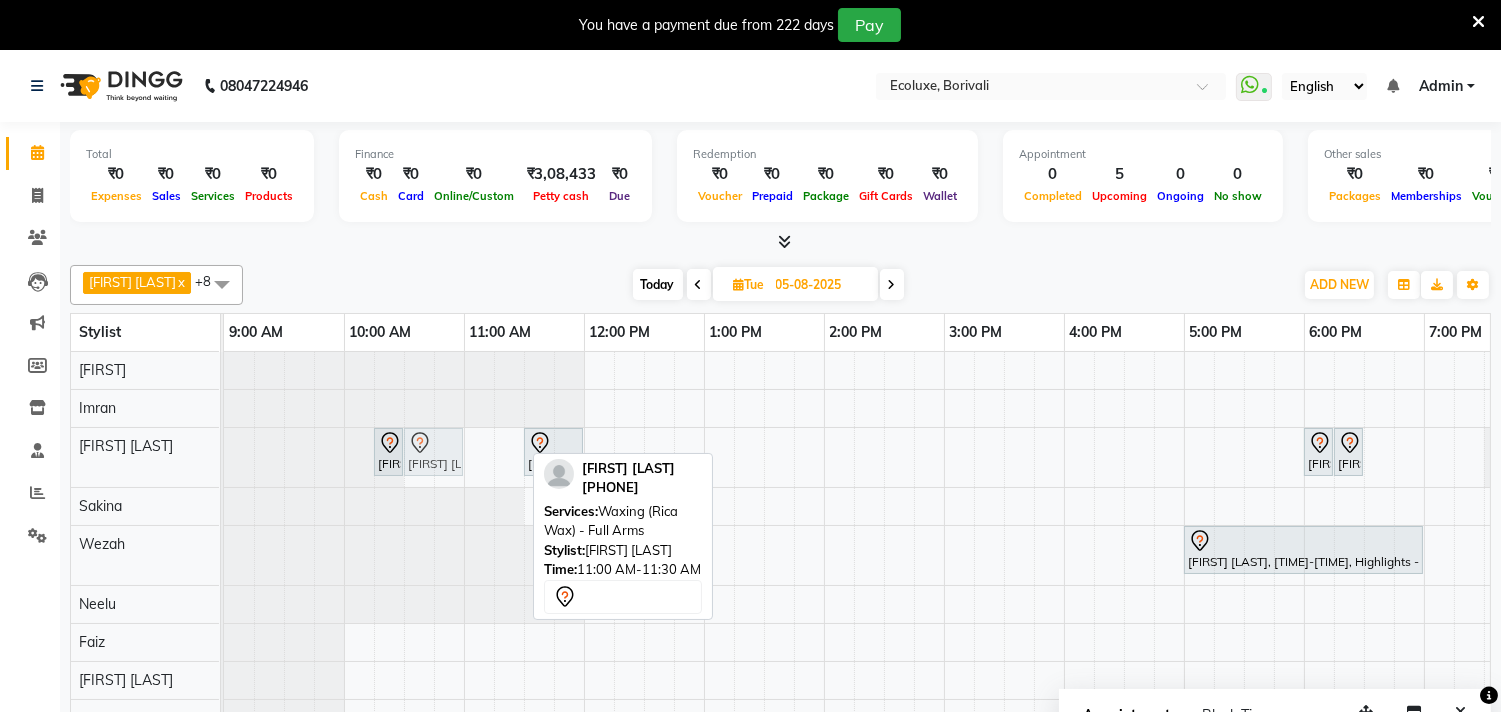 drag, startPoint x: 468, startPoint y: 434, endPoint x: 407, endPoint y: 430, distance: 61.13101 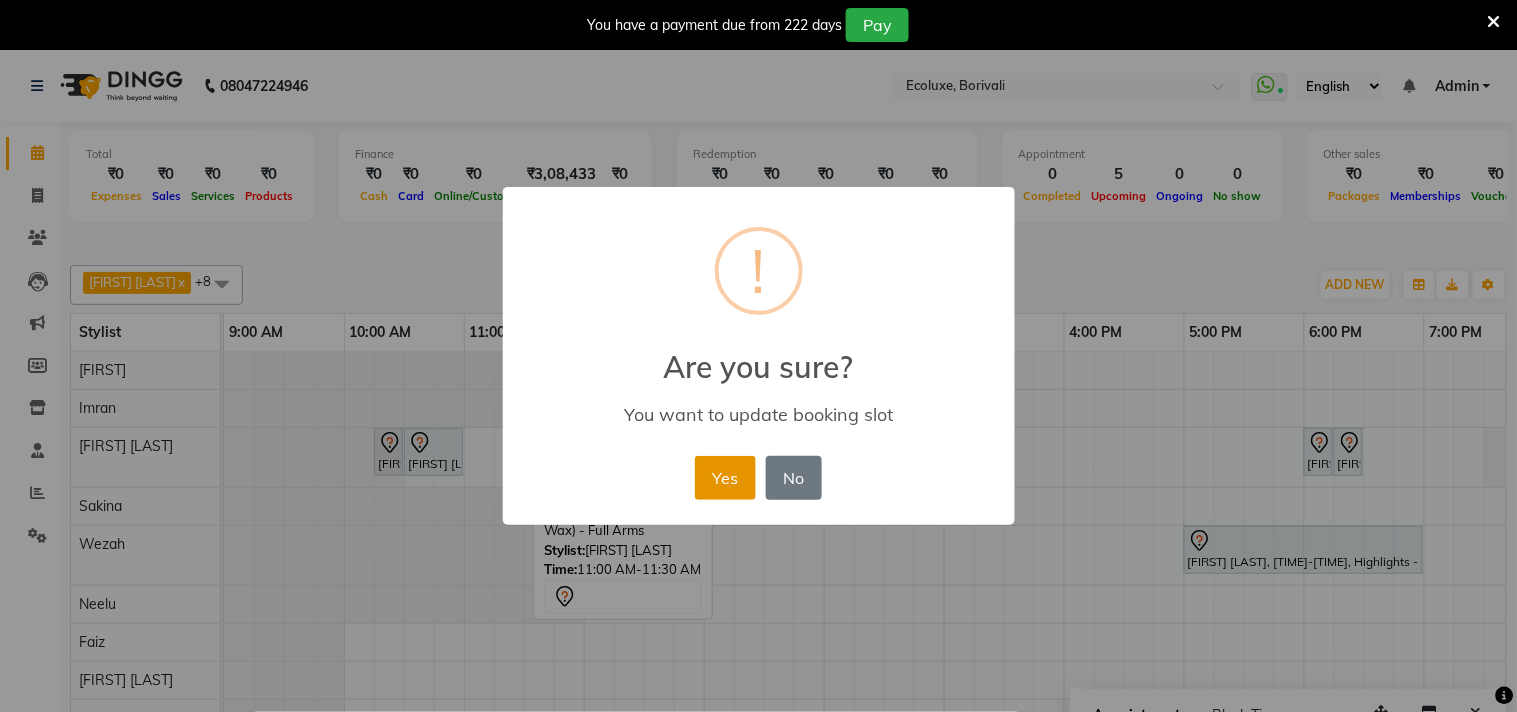 click on "Yes" at bounding box center (725, 478) 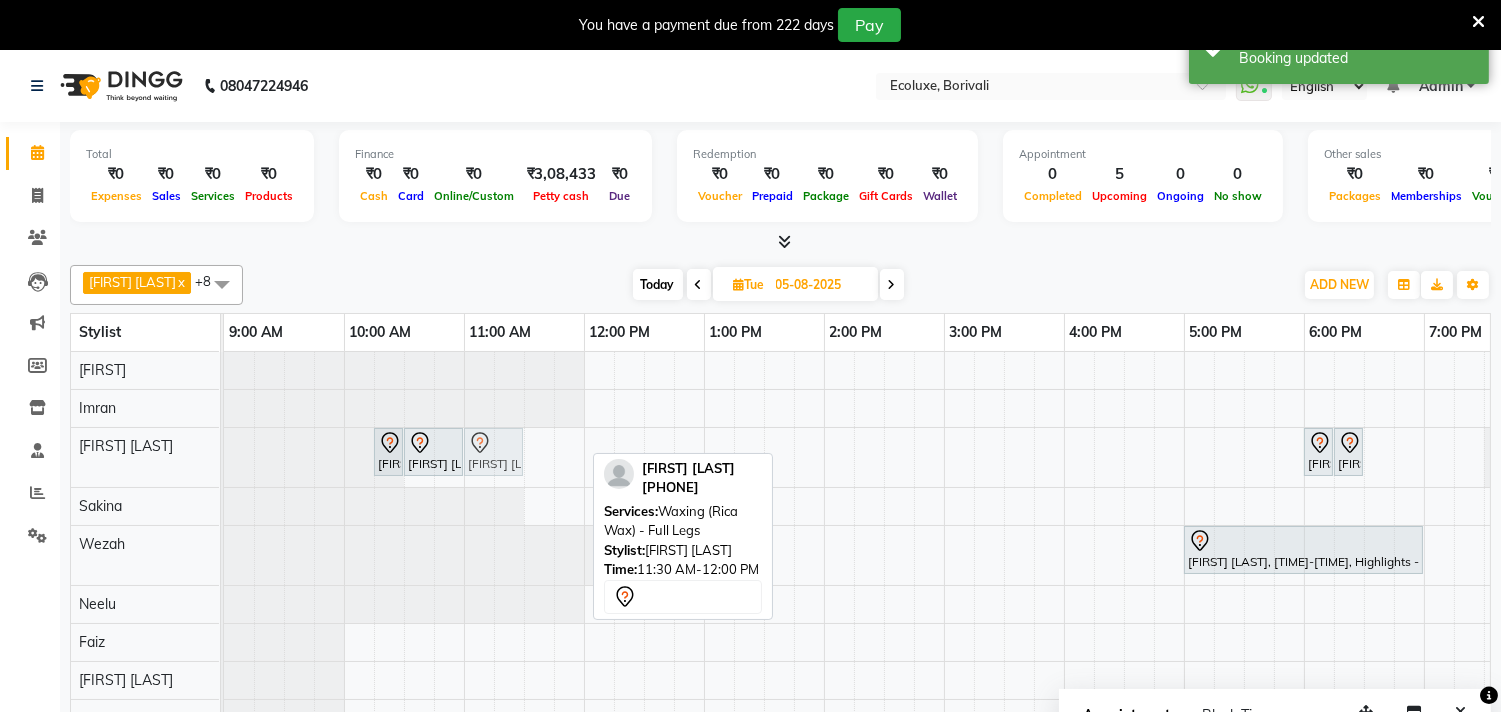 drag, startPoint x: 532, startPoint y: 427, endPoint x: 462, endPoint y: 426, distance: 70.00714 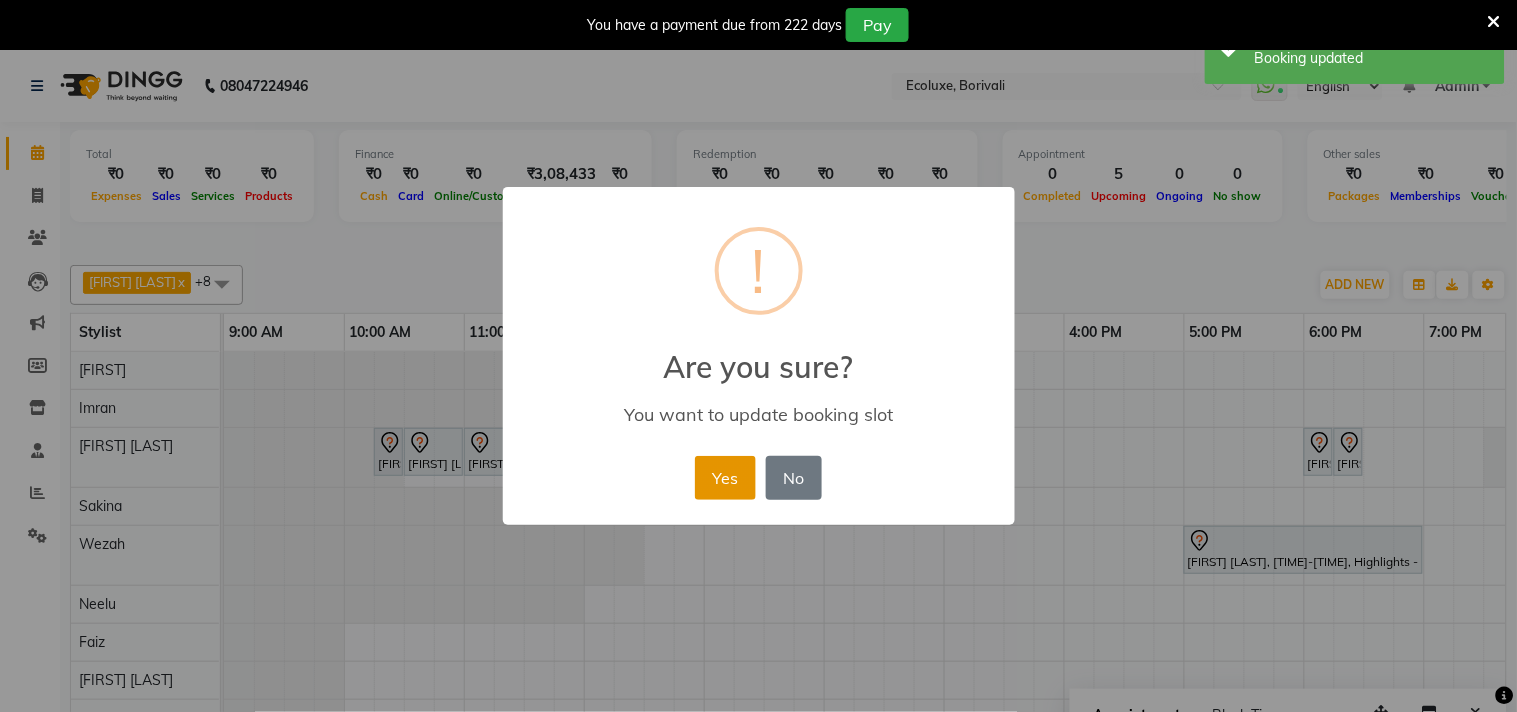 click on "Yes" at bounding box center [725, 478] 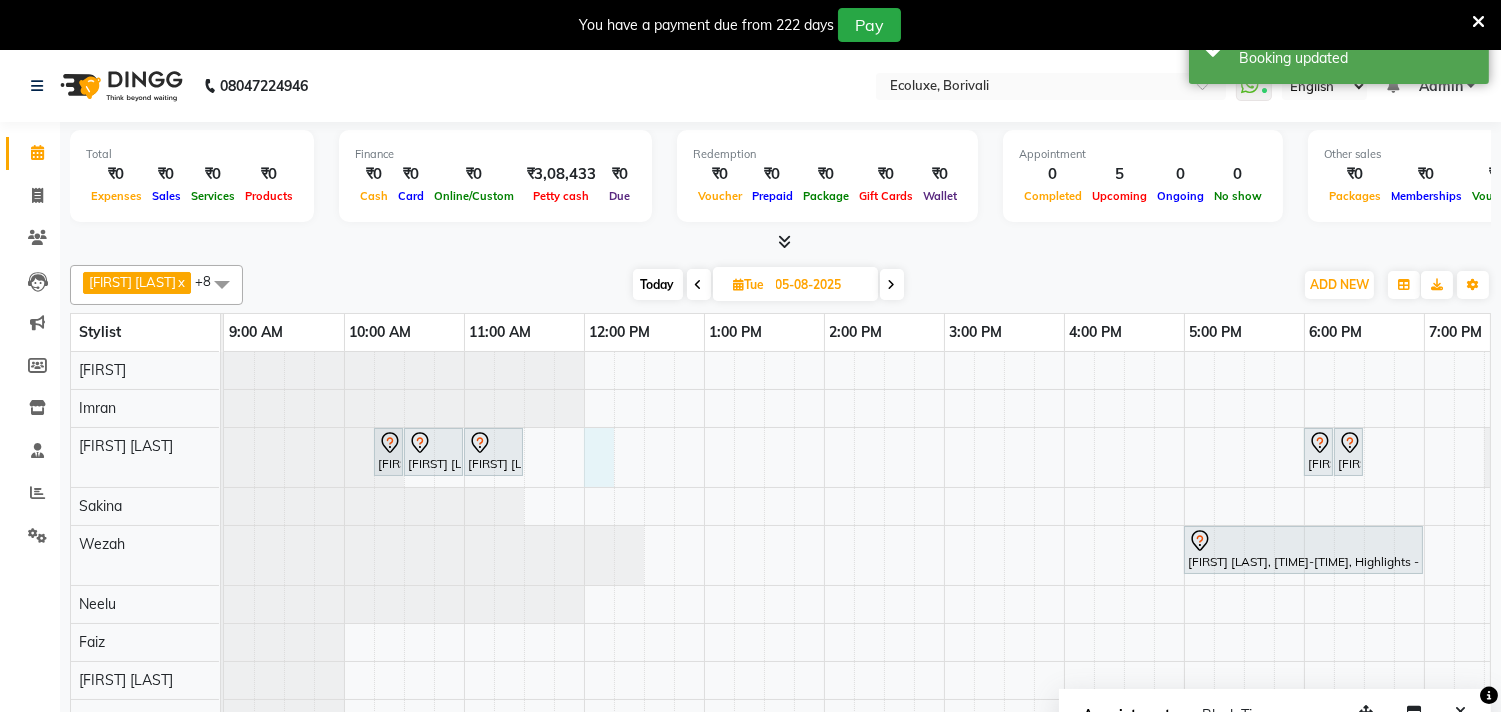click on "[FIRST] [LAST], [TIME]-[TIME], Waxing (Rica Wax) - Underarms             [FIRST] [LAST], [TIME]-[TIME], Waxing (Rica Wax) - Full Arms             [FIRST] [LAST], [TIME]-[TIME], Waxing (Rica Wax) - Full Legs             [FIRST] ., [TIME]-[TIME], Woman Eyebrow             [FIRST] ., [TIME]-[TIME], Woman Upperlip             [FIRST] [LAST], [TIME]-[TIME], Highlights - Long Balayage/Ombre" at bounding box center (1064, 546) 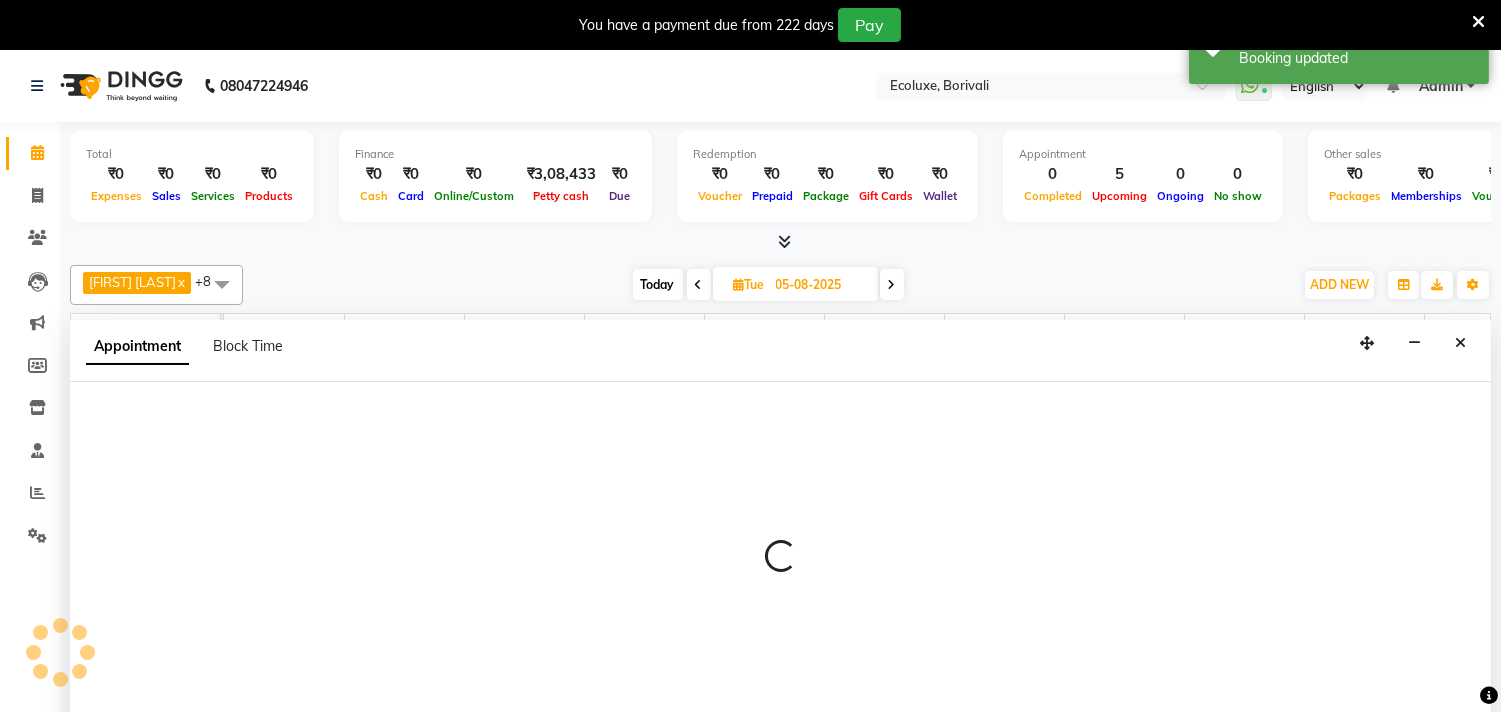 scroll, scrollTop: 50, scrollLeft: 0, axis: vertical 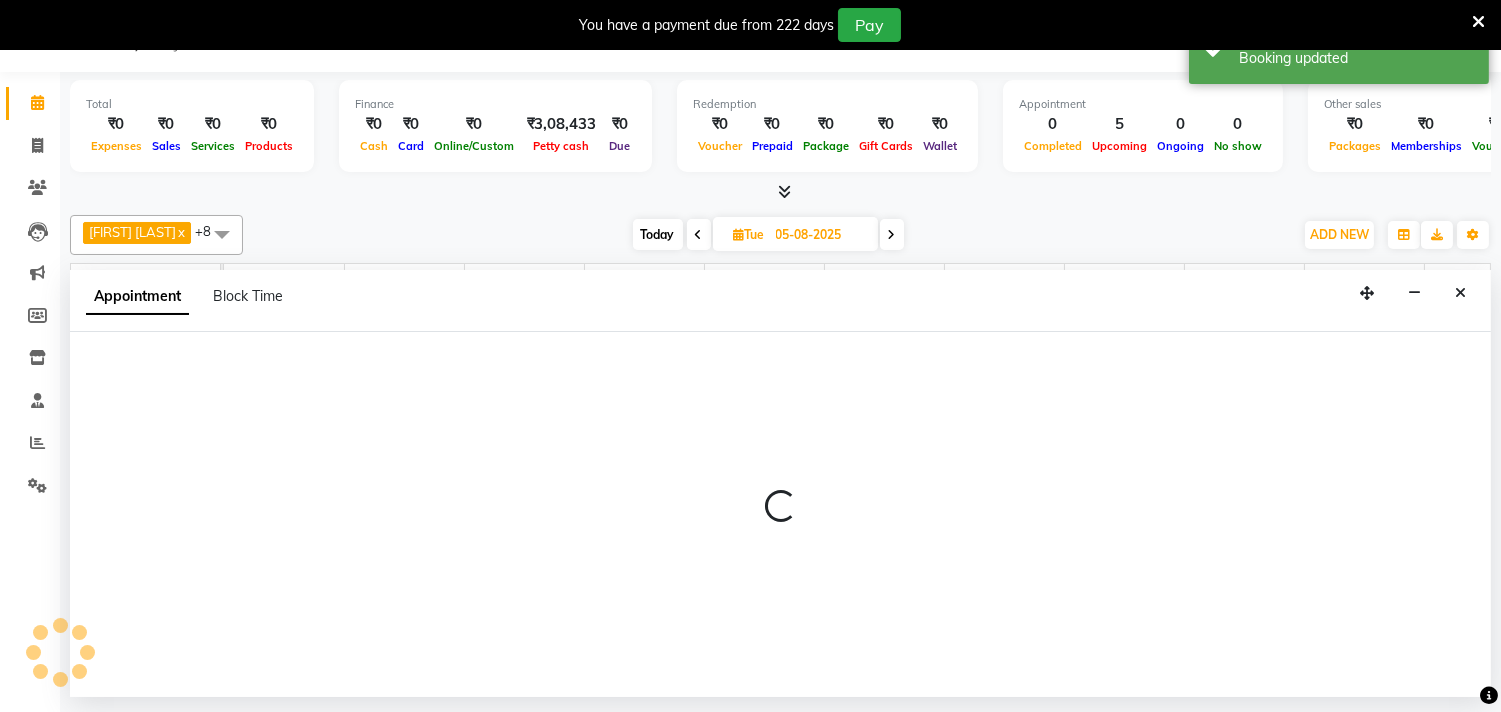 select on "36344" 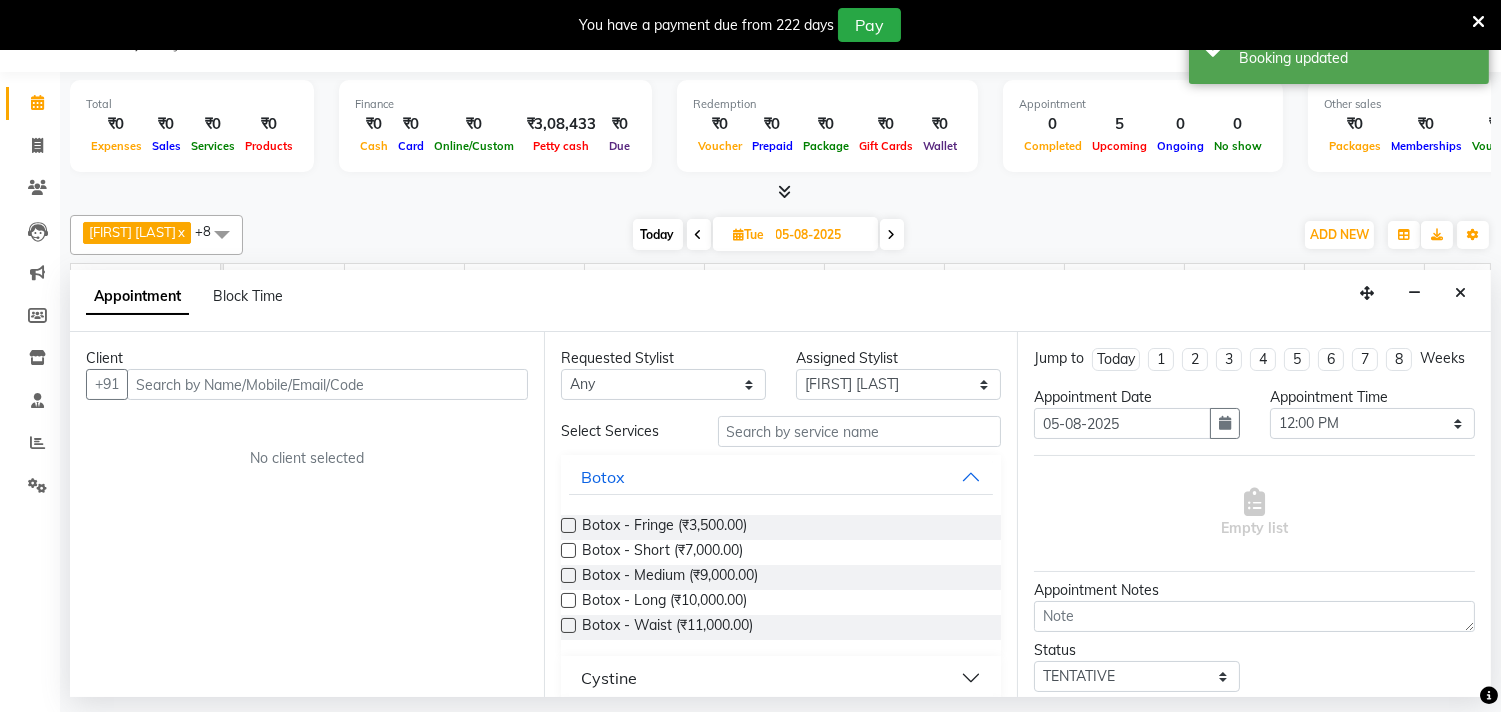 click at bounding box center [327, 384] 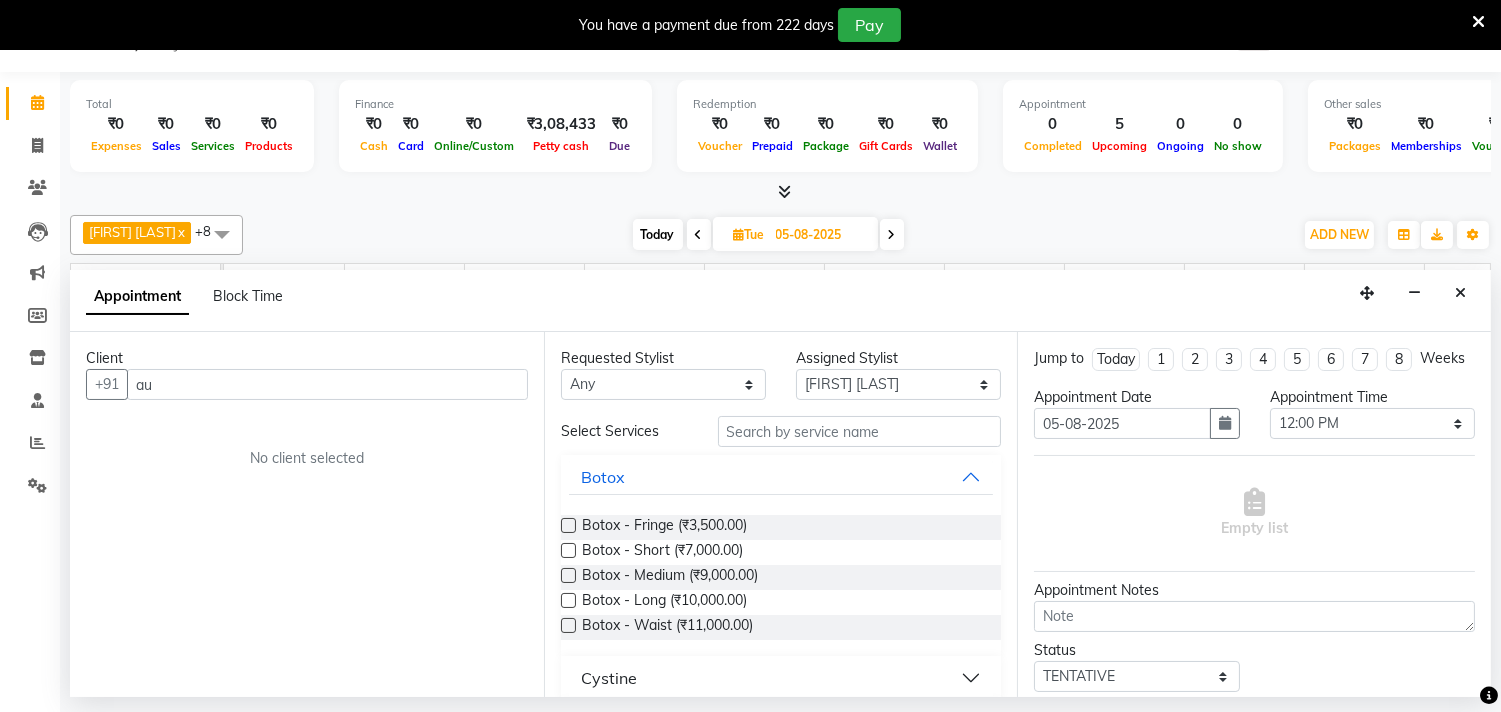 type on "a" 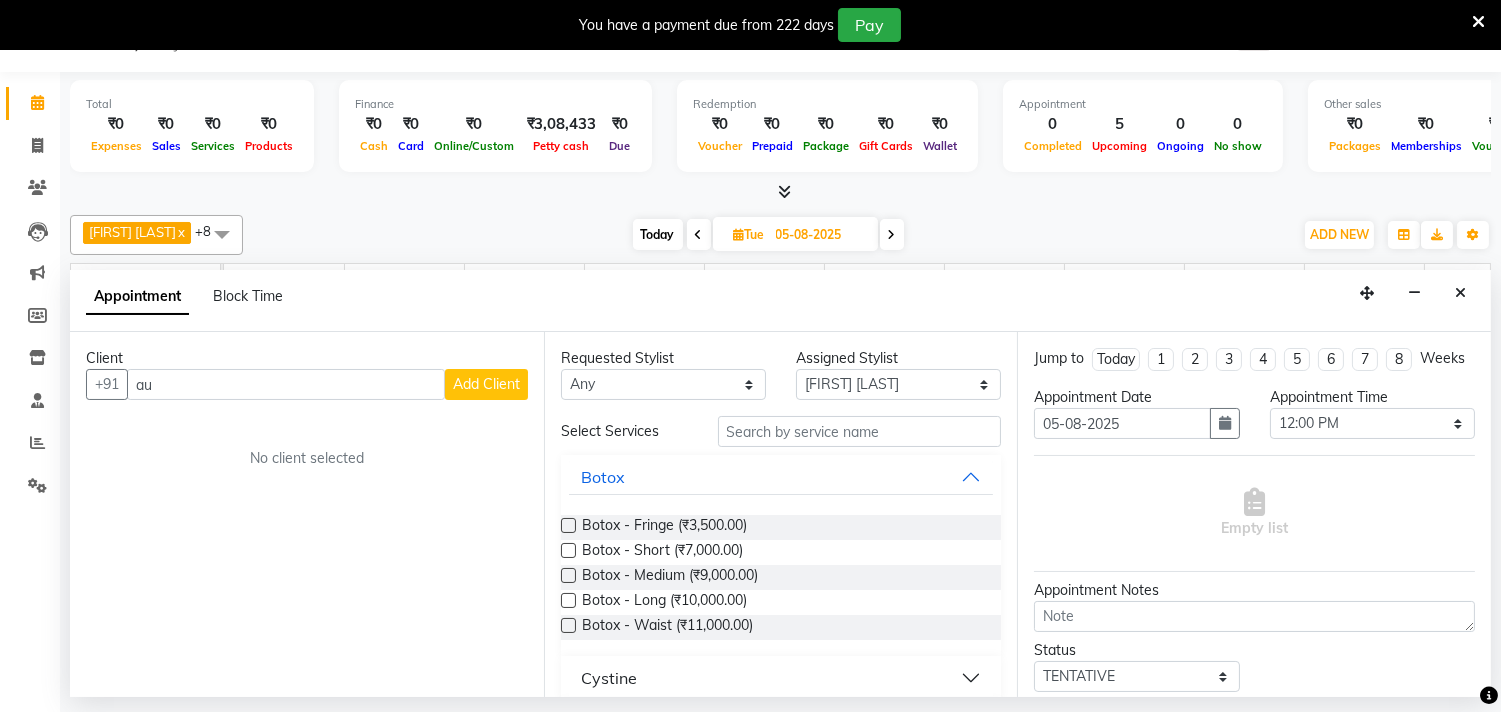 type on "a" 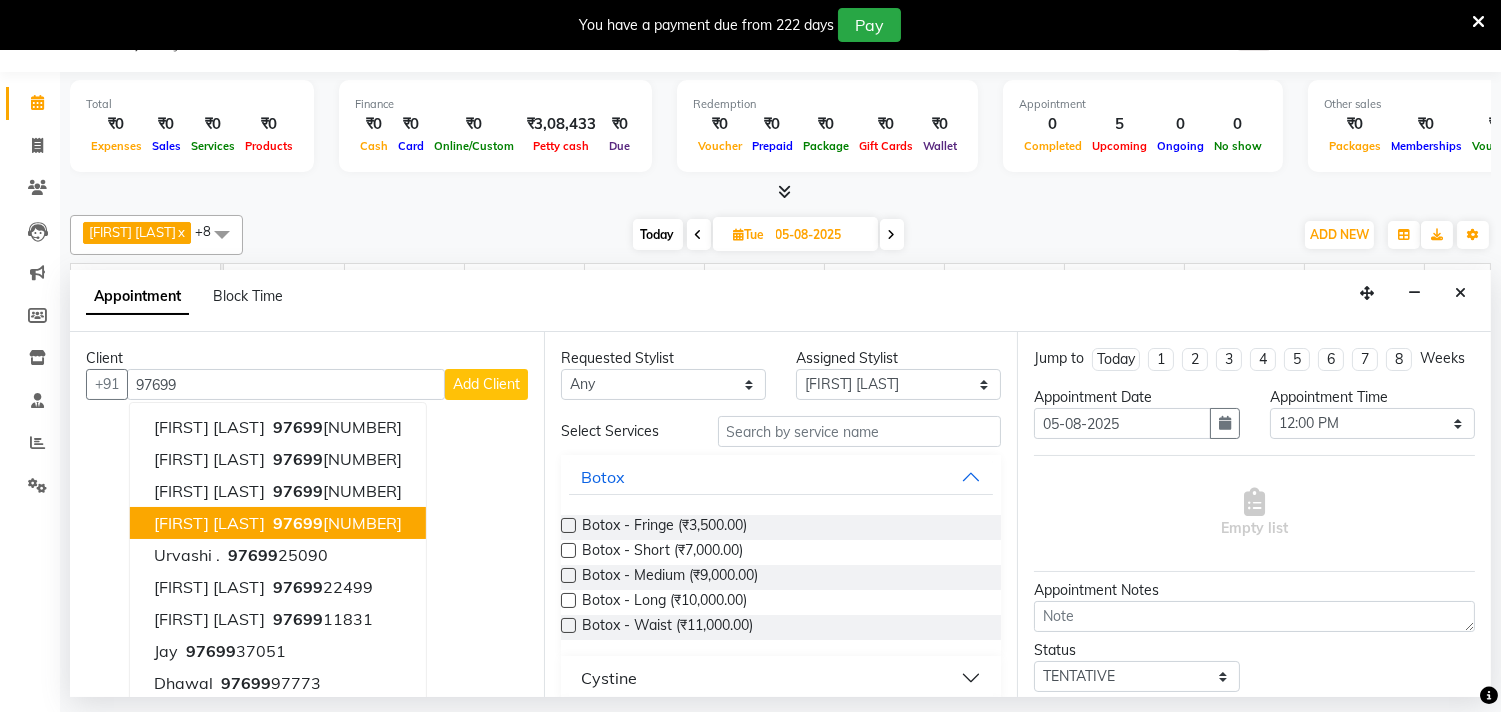 click on "[FIRST] [LAST]" at bounding box center [209, 523] 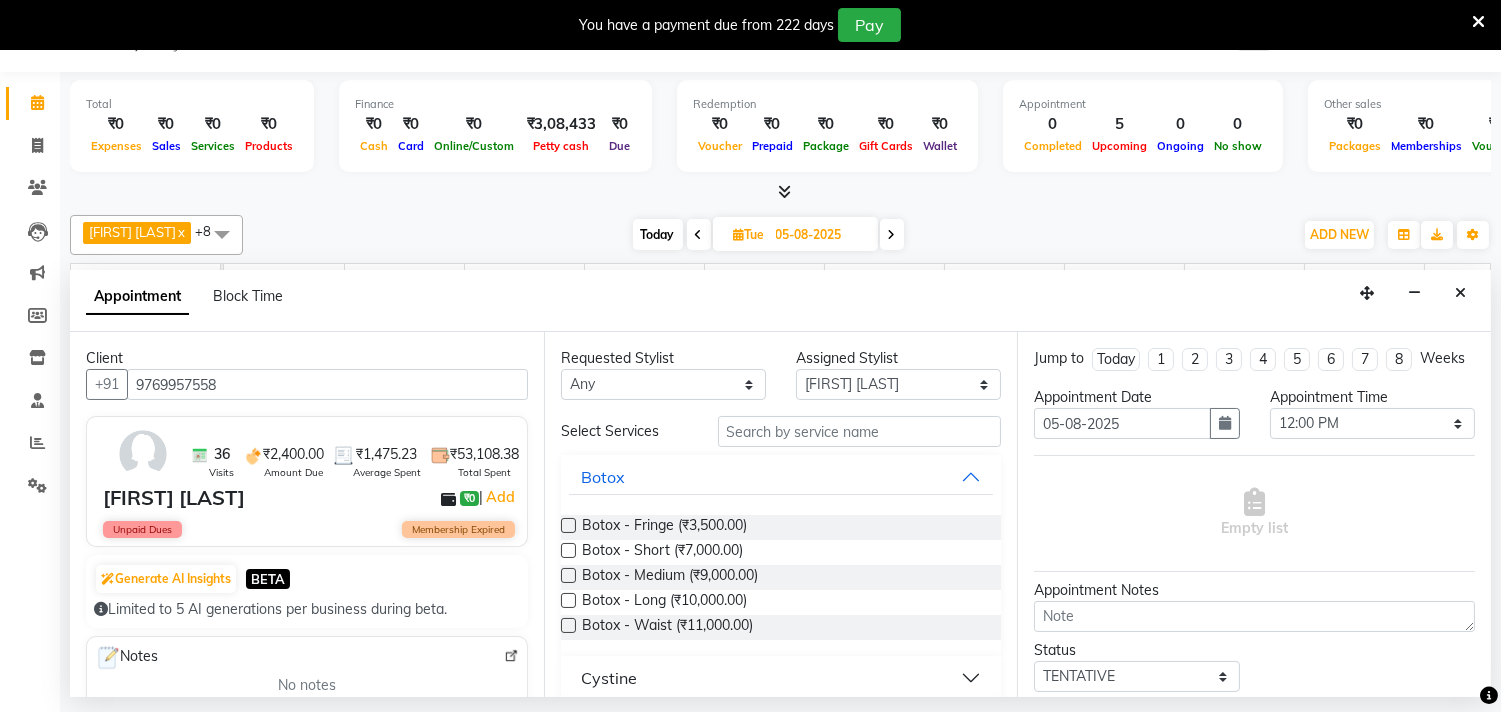 type on "9769957558" 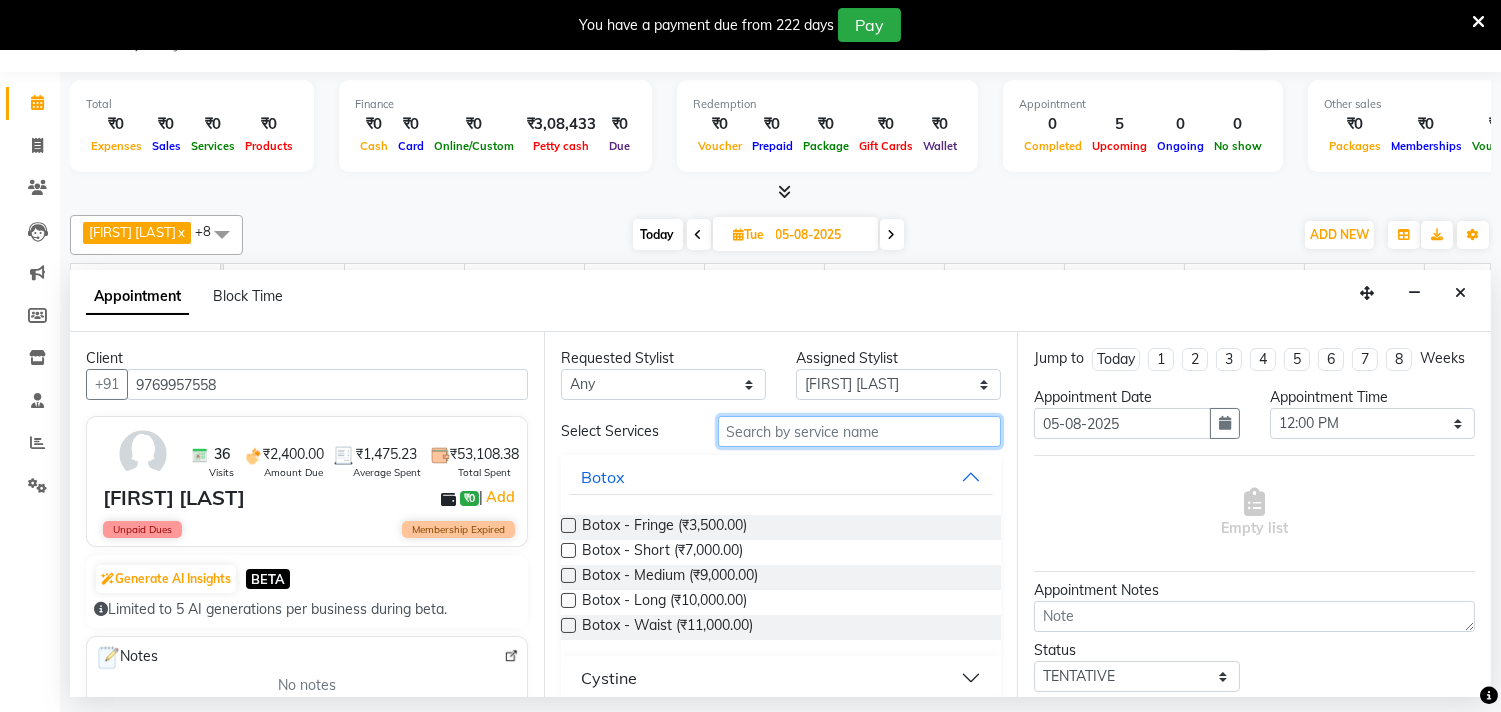 click at bounding box center [860, 431] 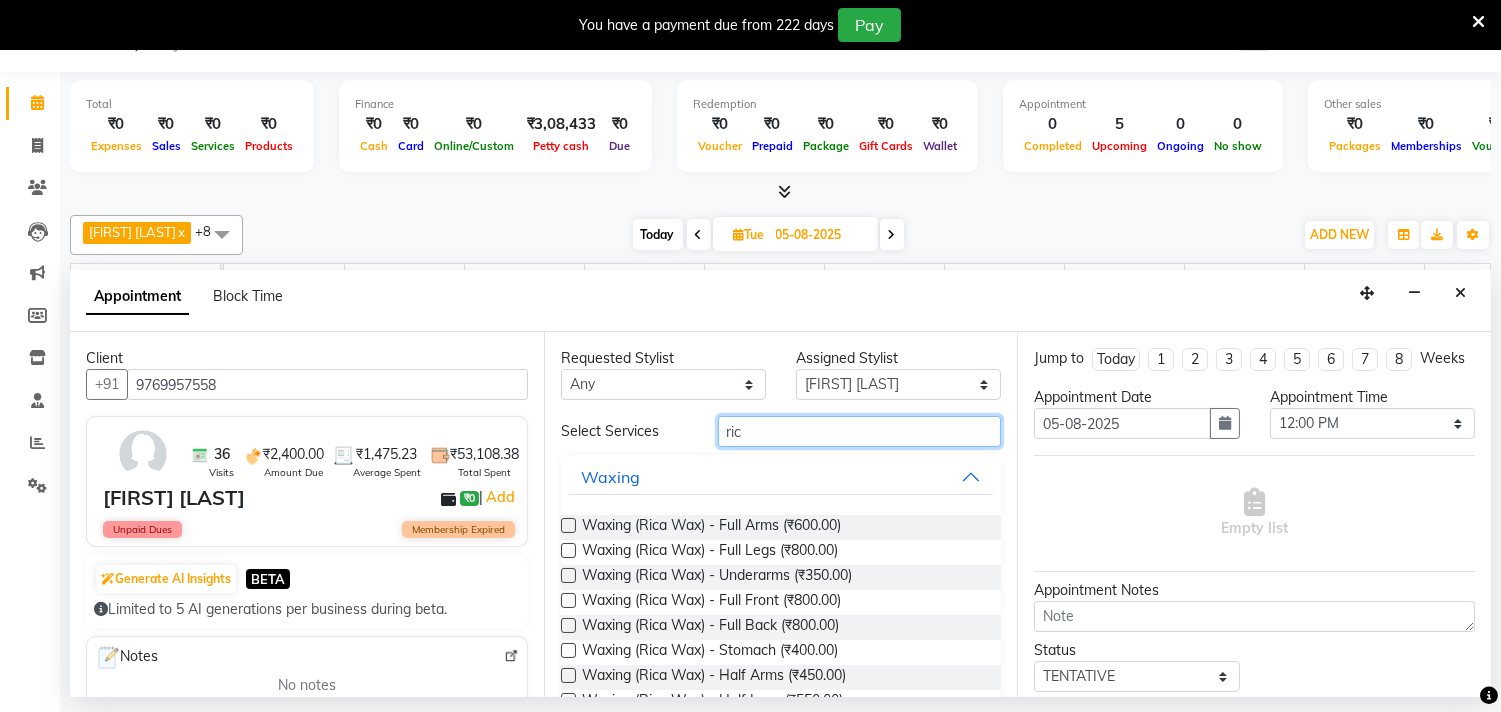 type on "ric" 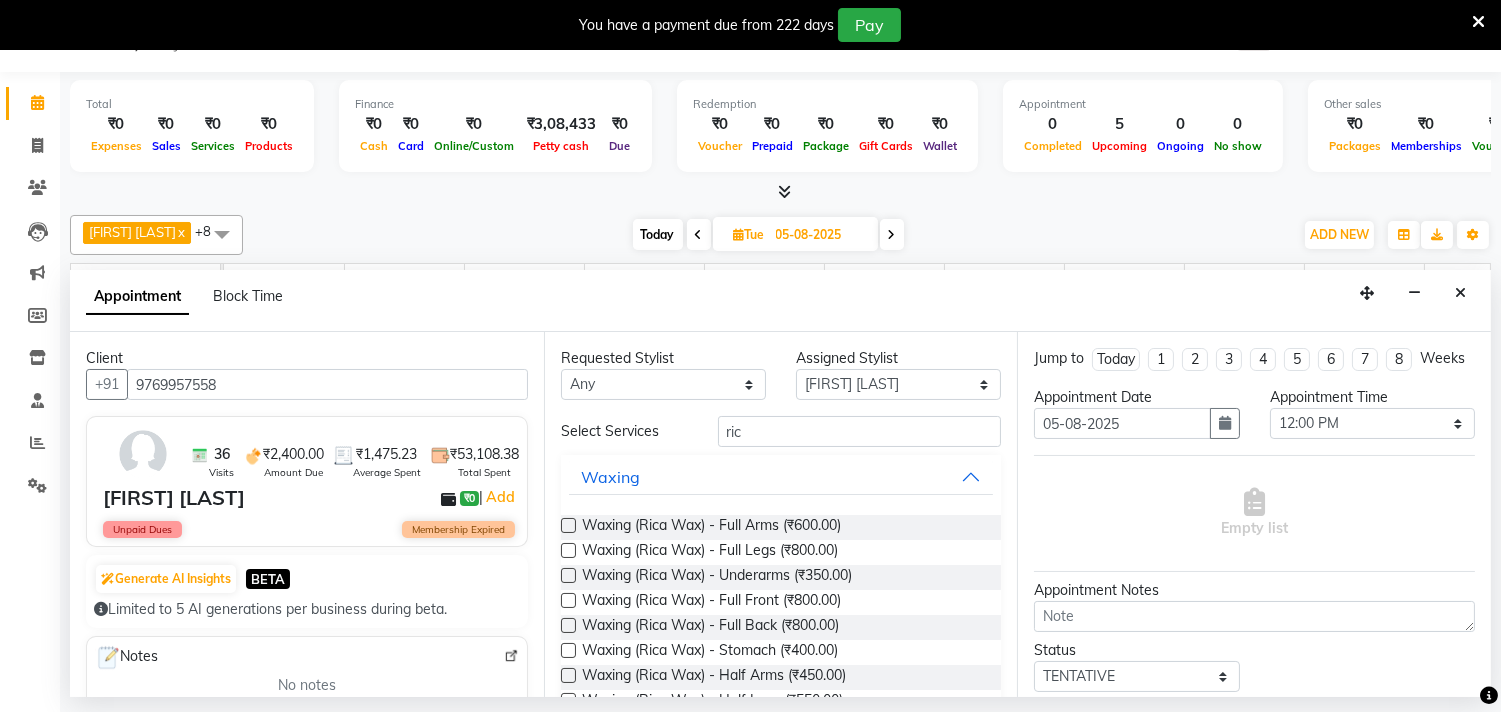 click at bounding box center (568, 525) 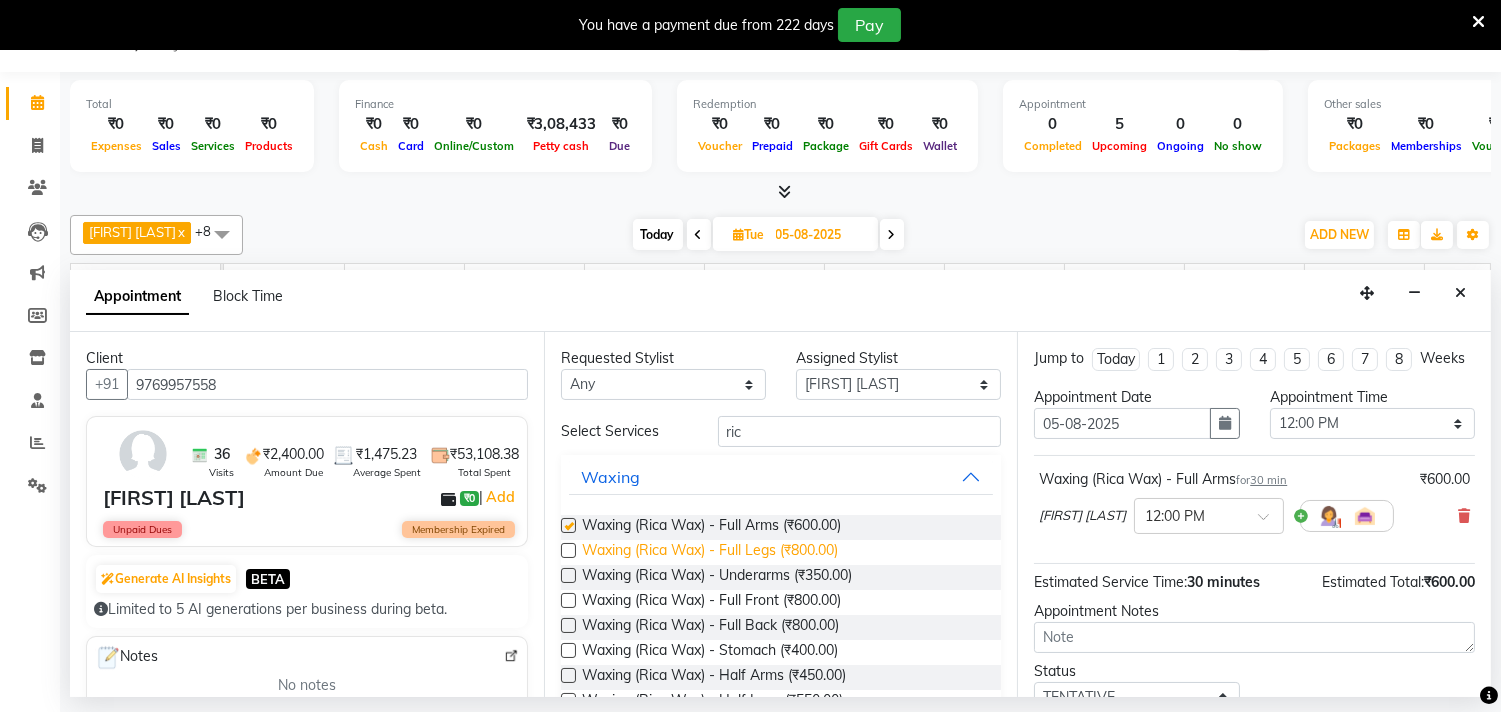 checkbox on "false" 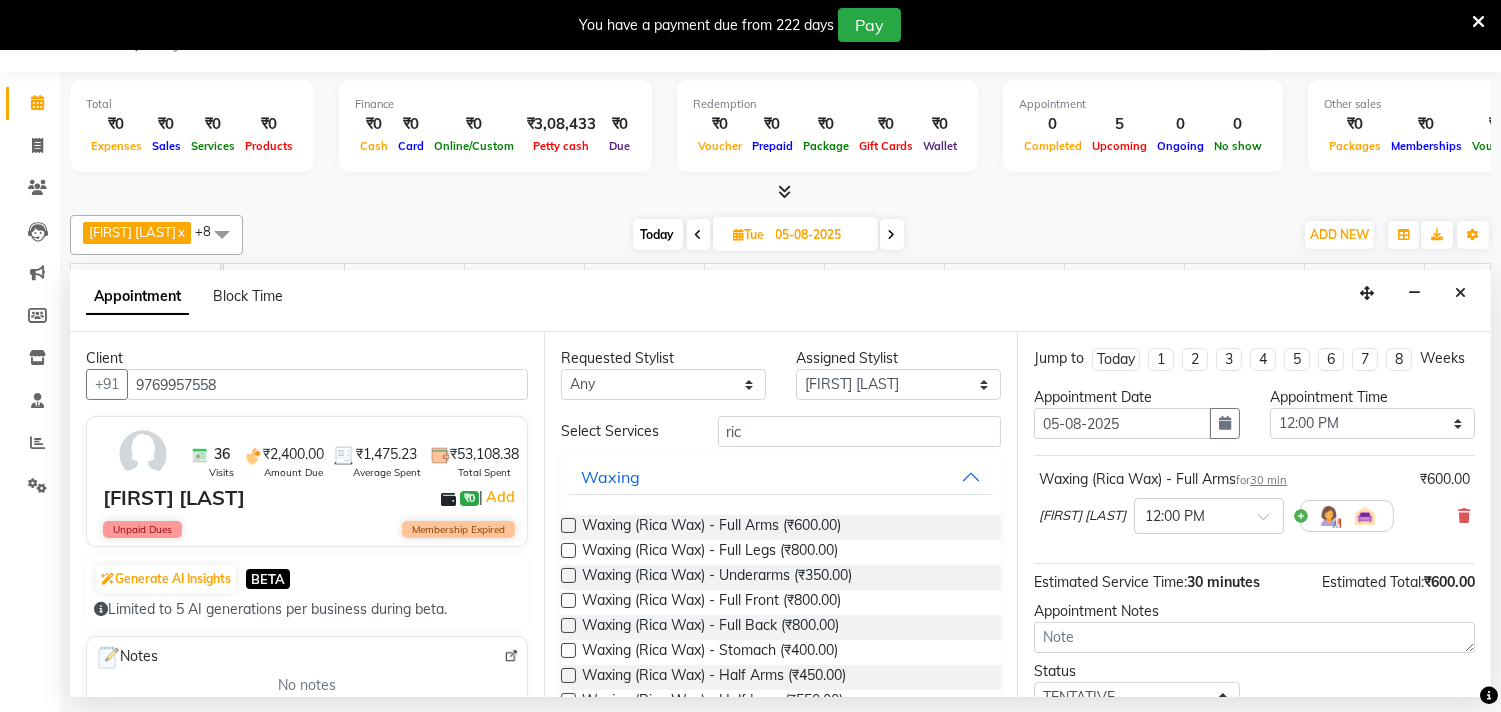 click at bounding box center [568, 550] 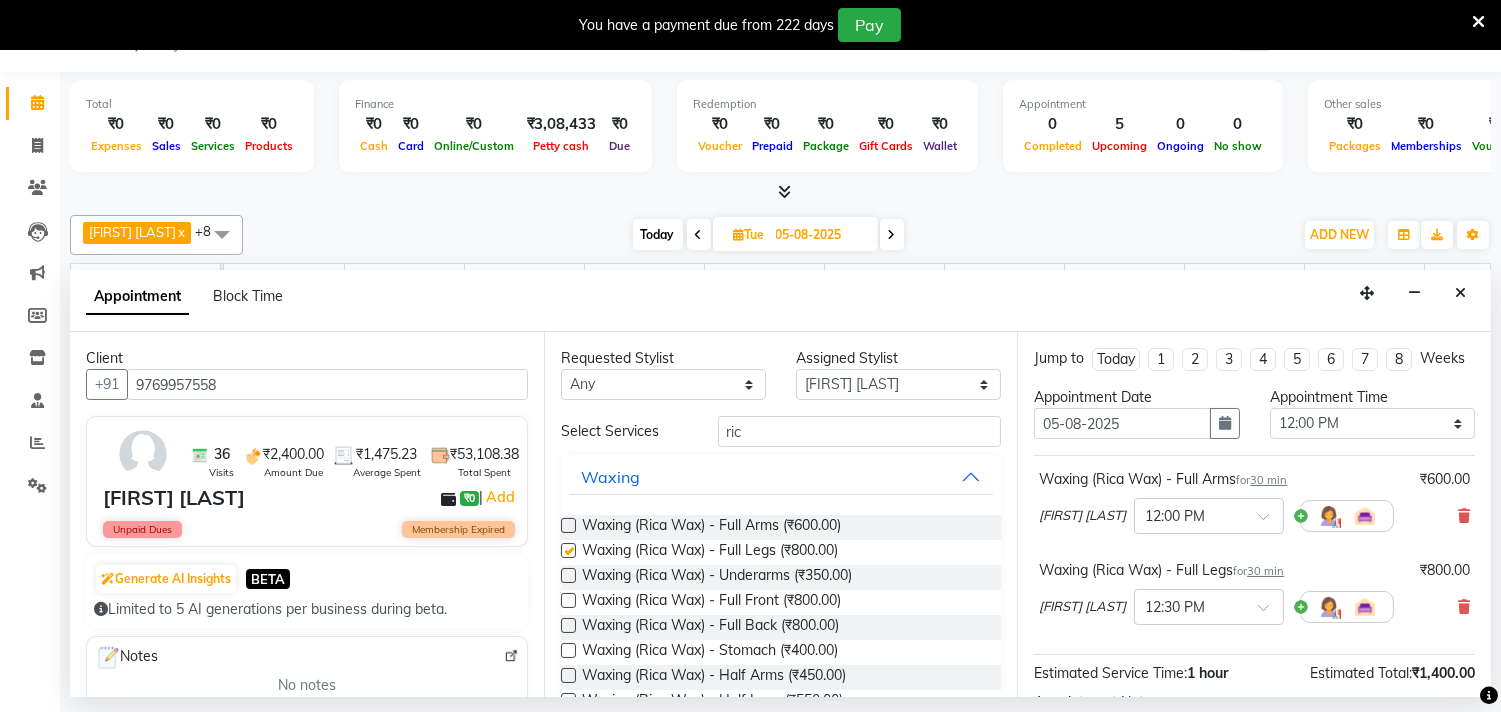 checkbox on "false" 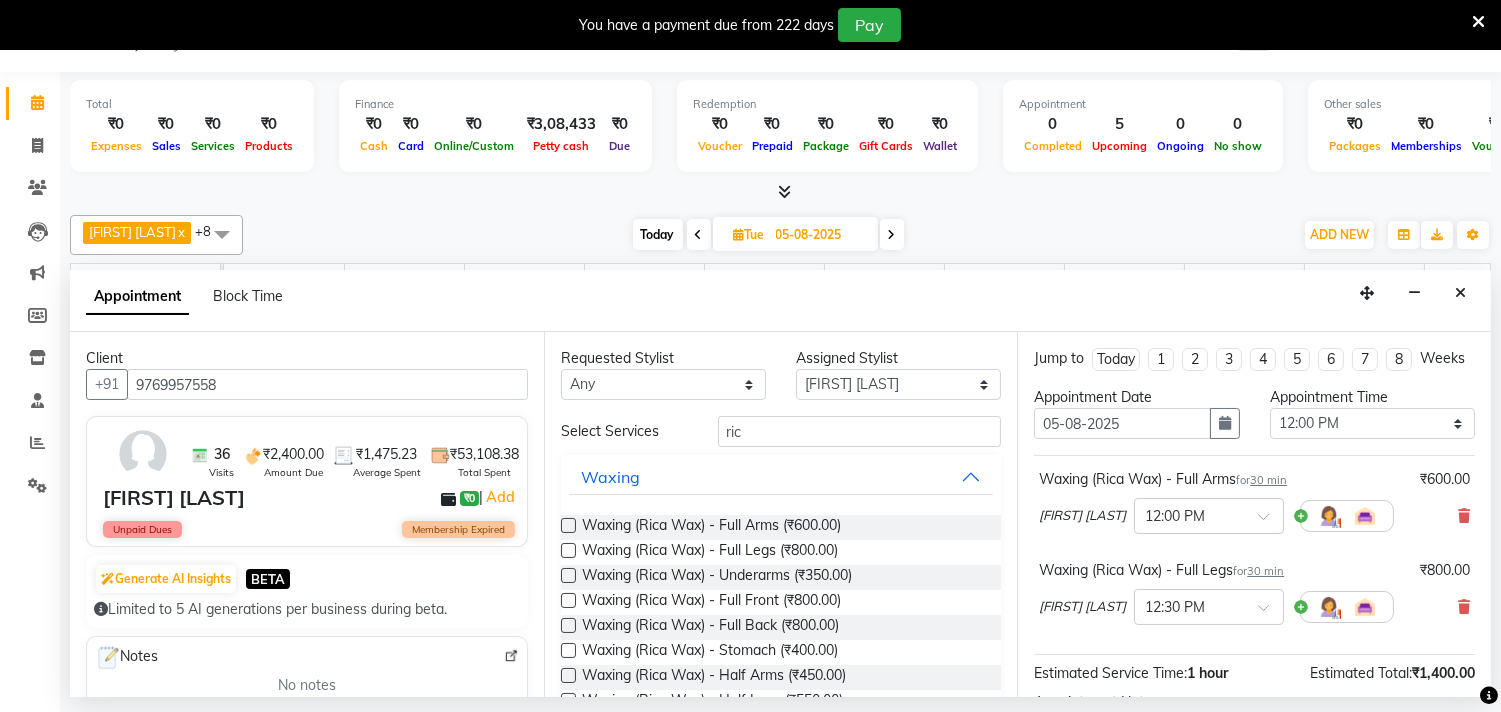 click at bounding box center (568, 575) 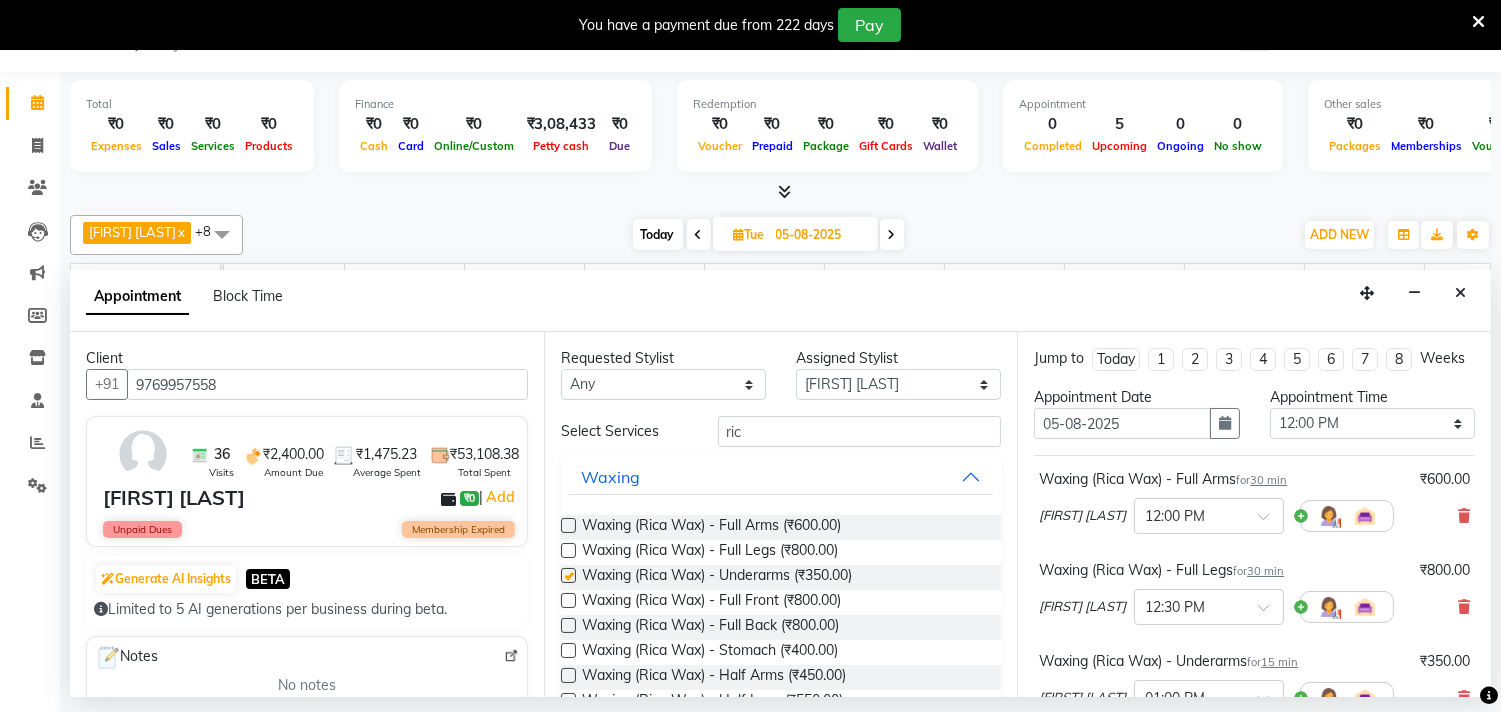 checkbox on "false" 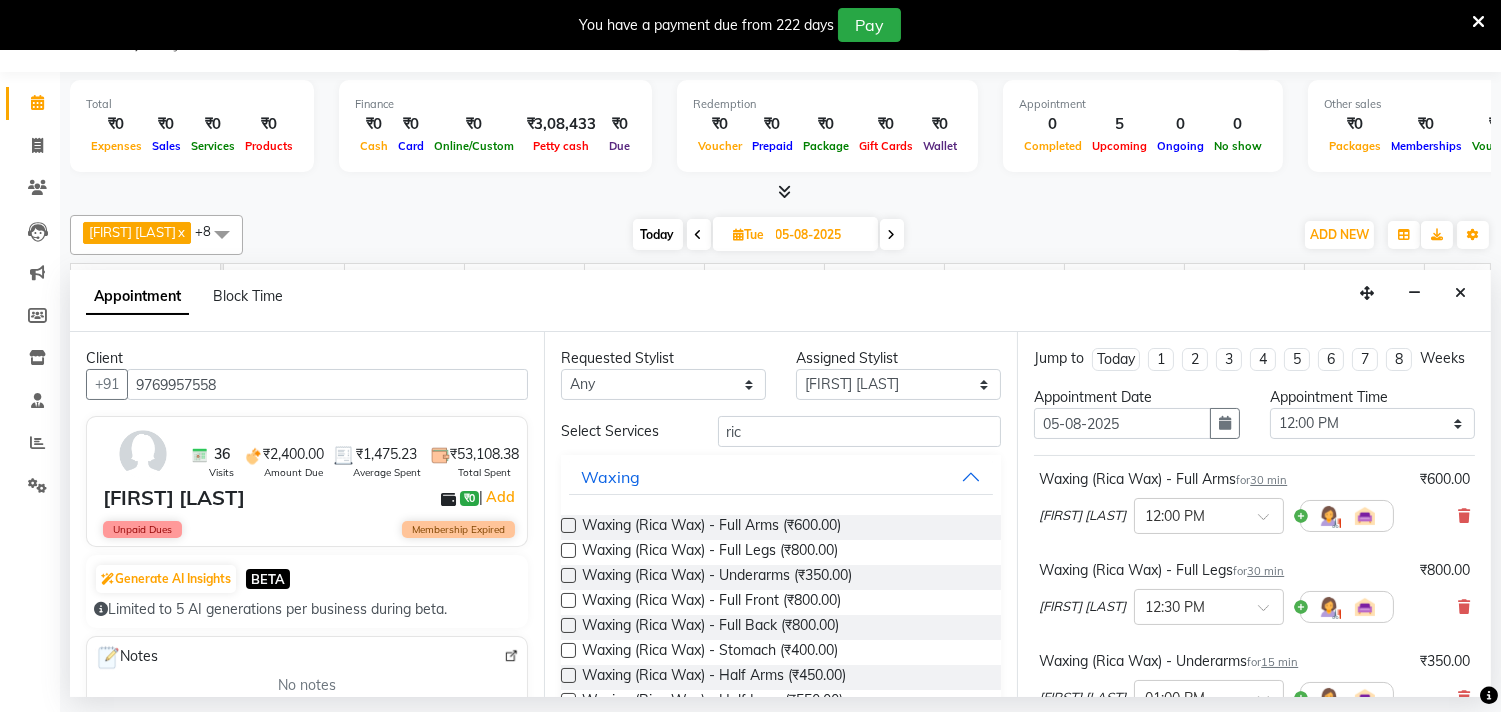 scroll, scrollTop: 363, scrollLeft: 0, axis: vertical 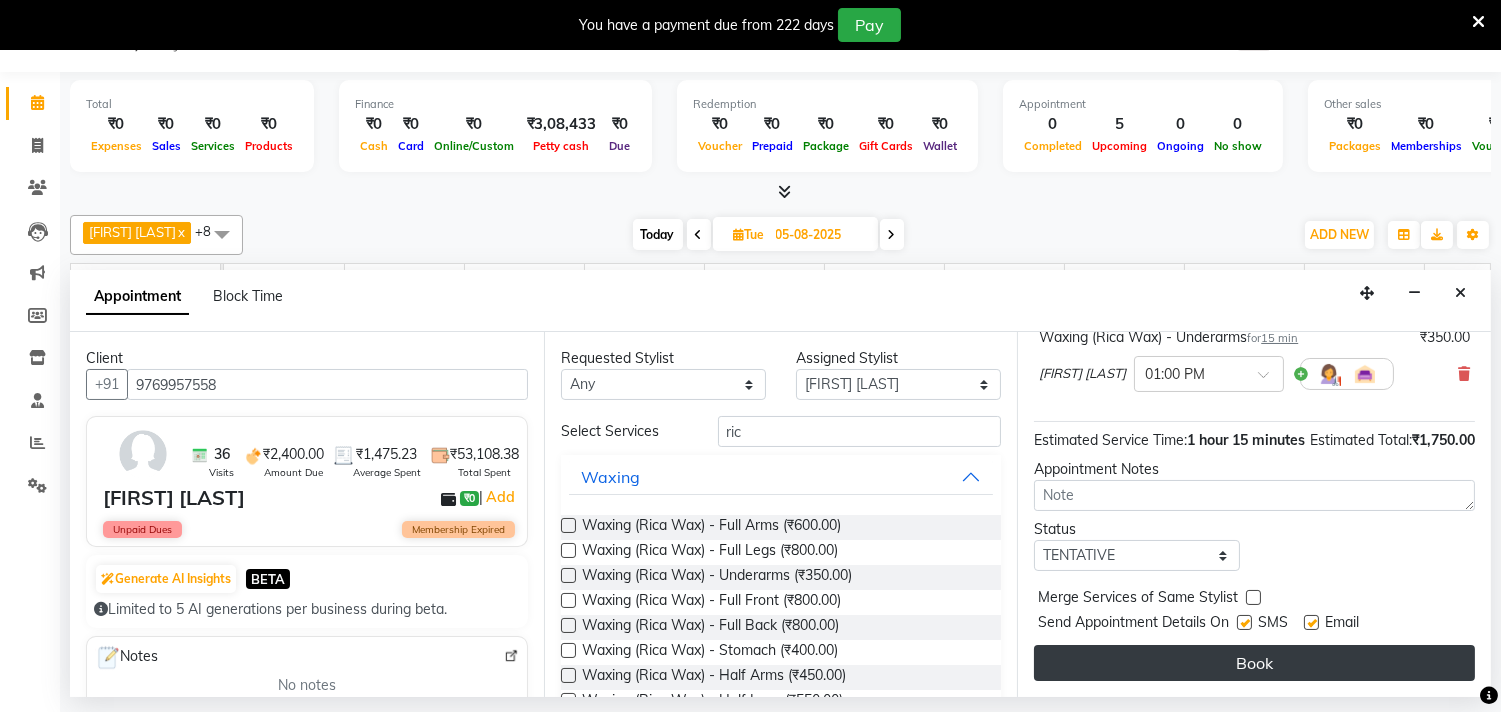 click on "Book" at bounding box center [1254, 663] 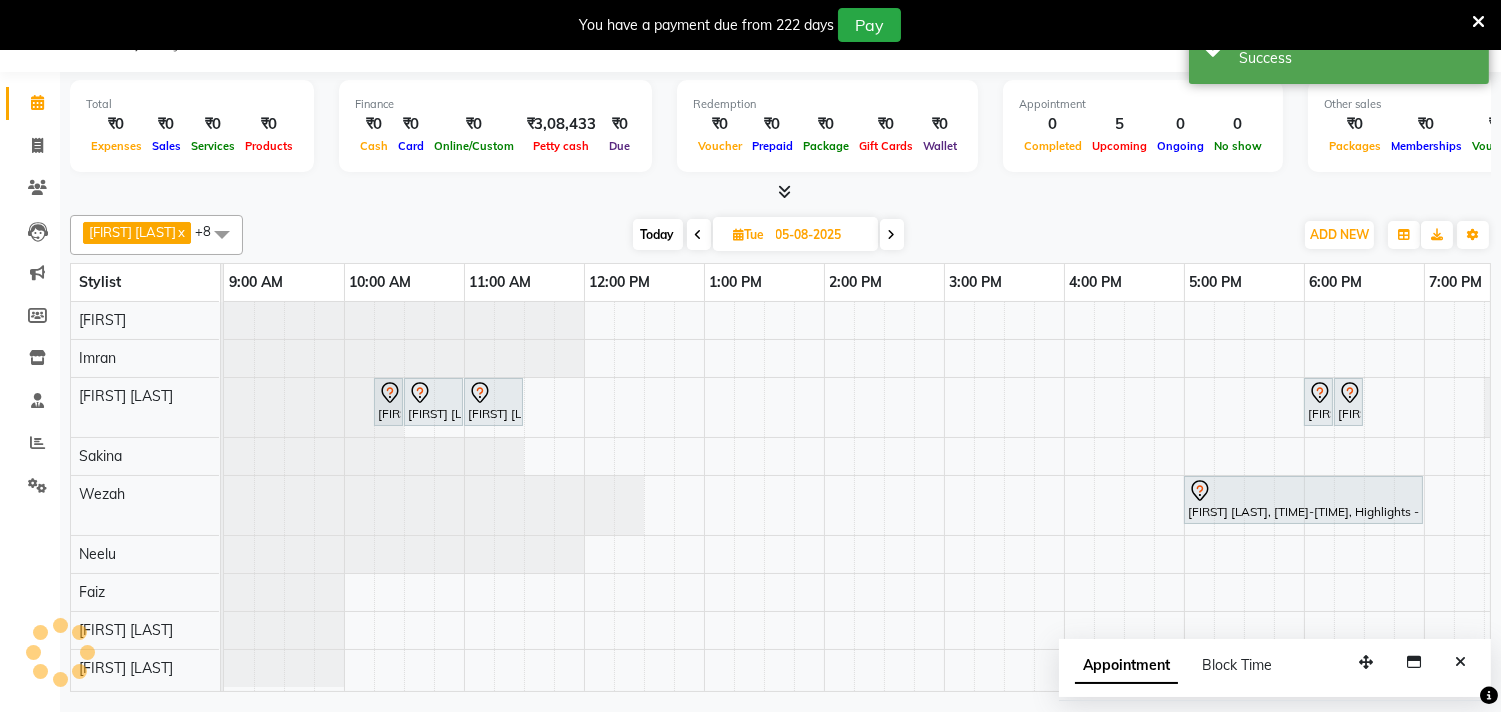 scroll, scrollTop: 0, scrollLeft: 0, axis: both 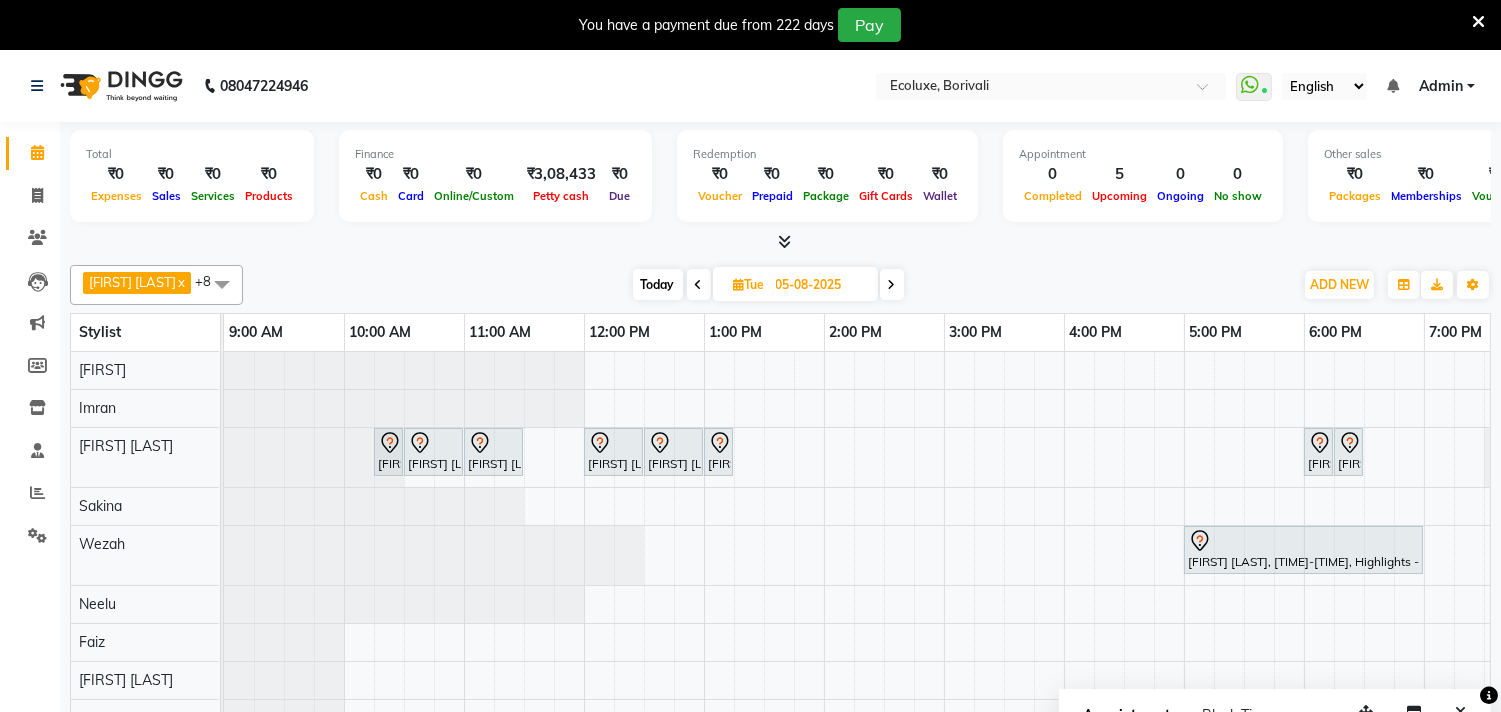 click on "Today" at bounding box center [658, 284] 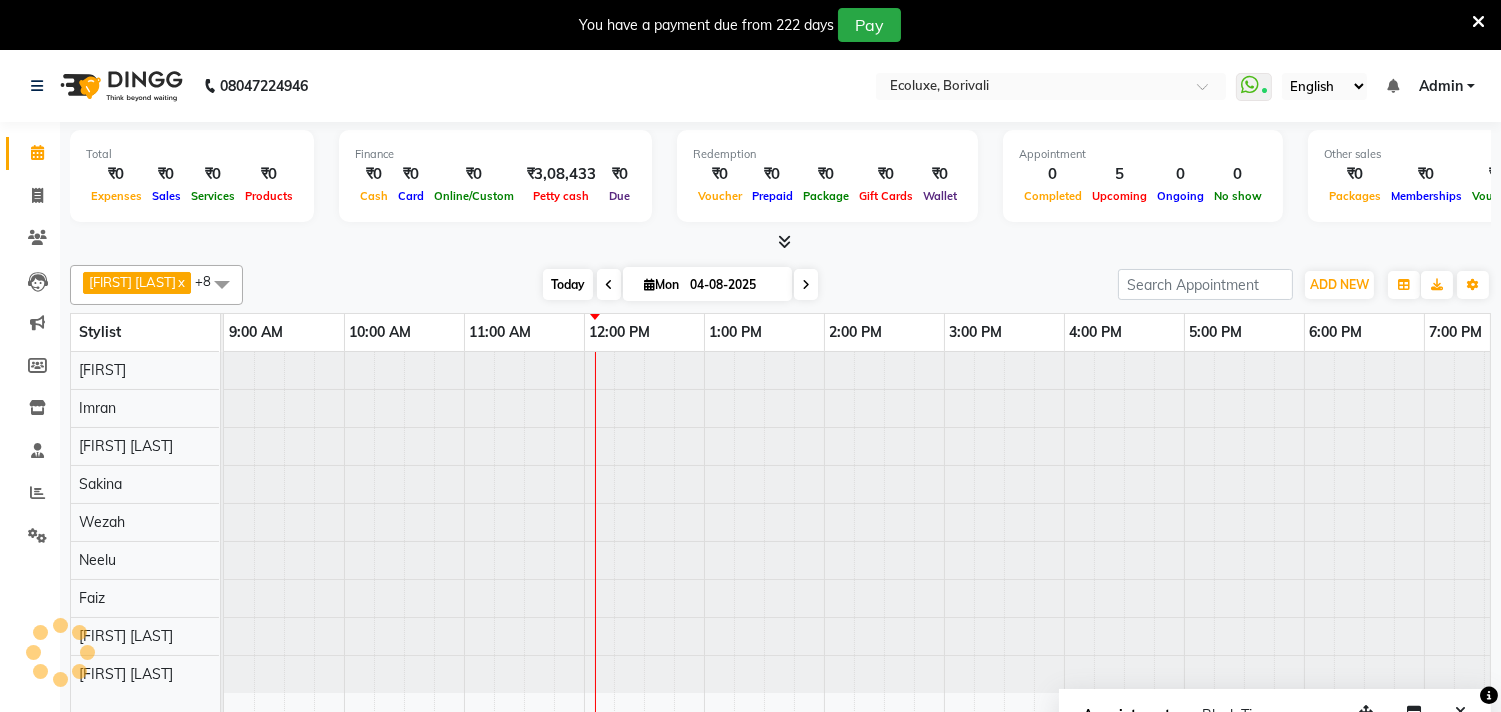 scroll, scrollTop: 0, scrollLeft: 0, axis: both 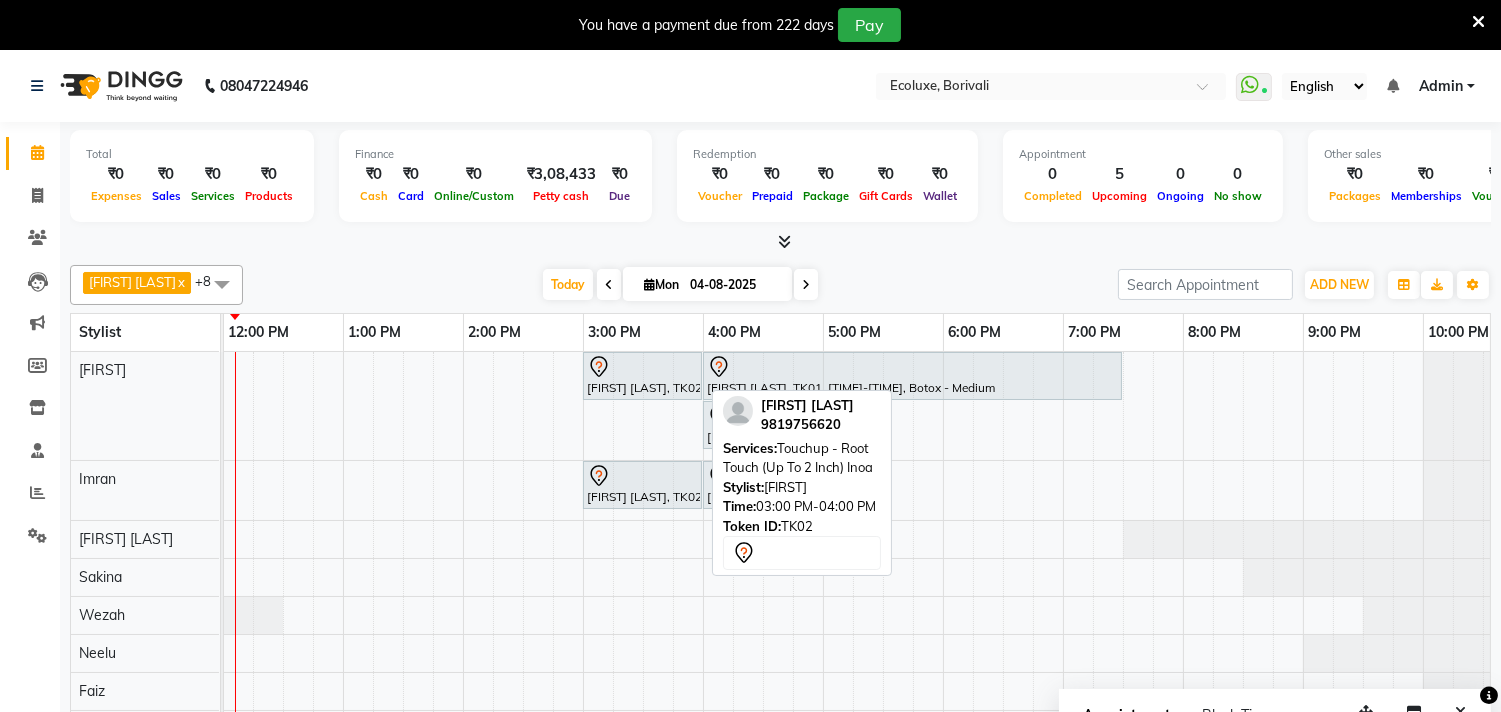 click on "[FIRST] [LAST], TK02, [TIME]-[TIME], Touchup - Root Touch (Up To 2 Inch) Inoa" at bounding box center (642, 376) 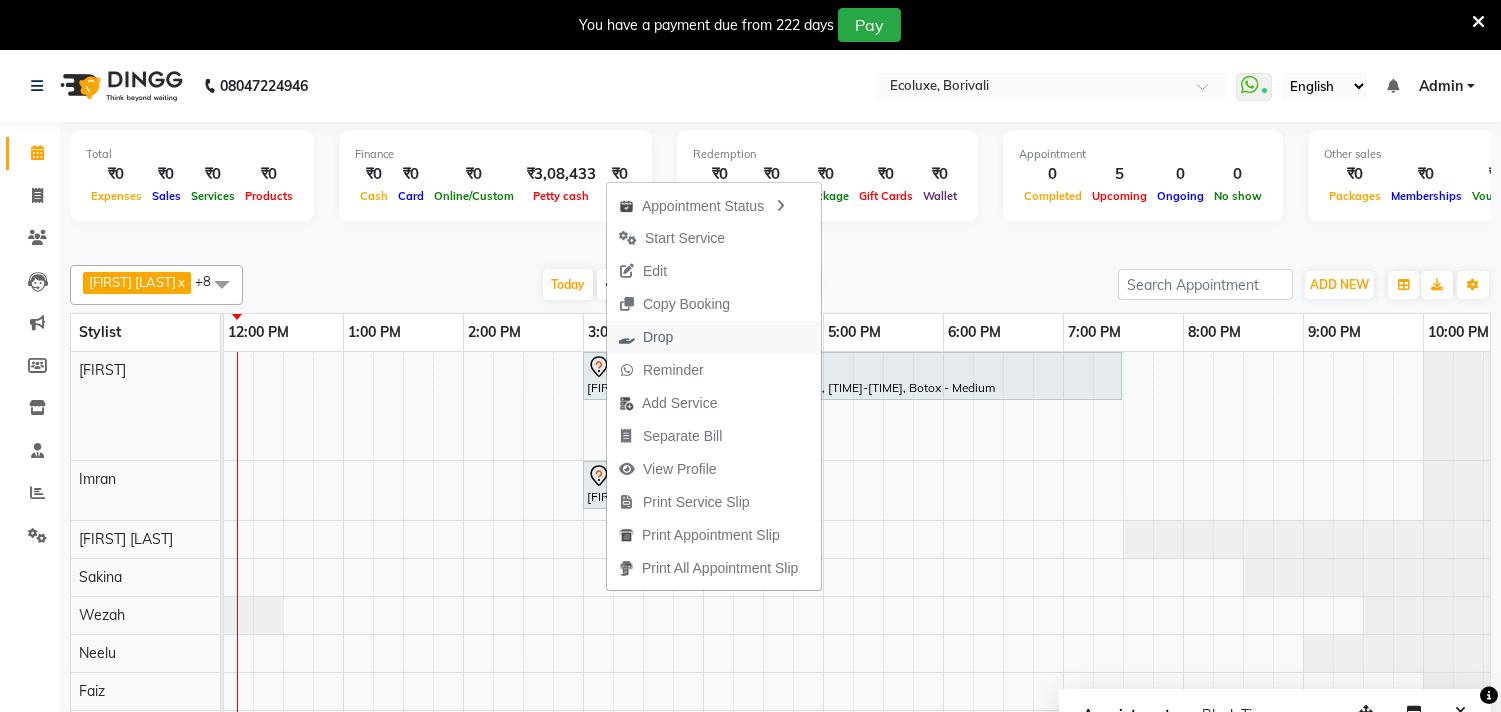 click on "Drop" at bounding box center [658, 337] 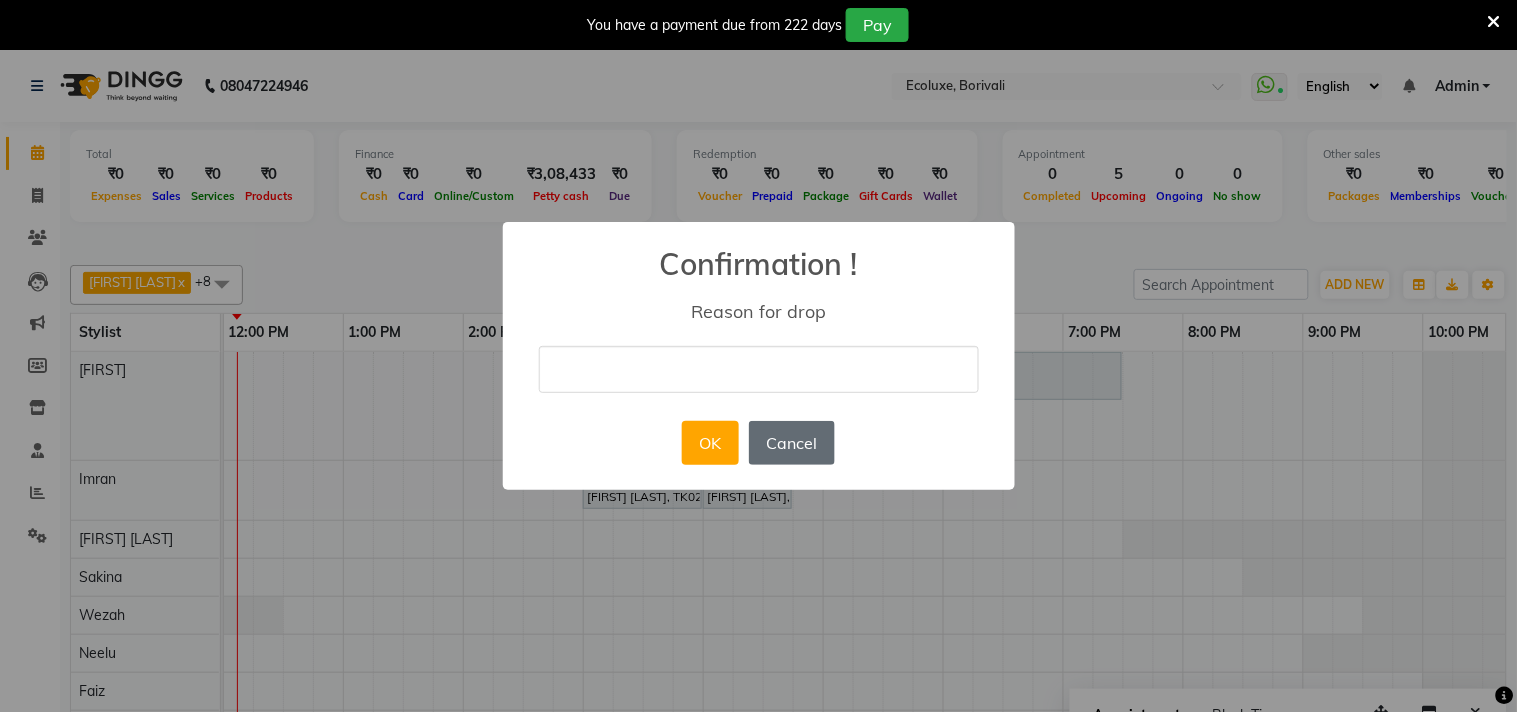 click on "Cancel" at bounding box center (792, 443) 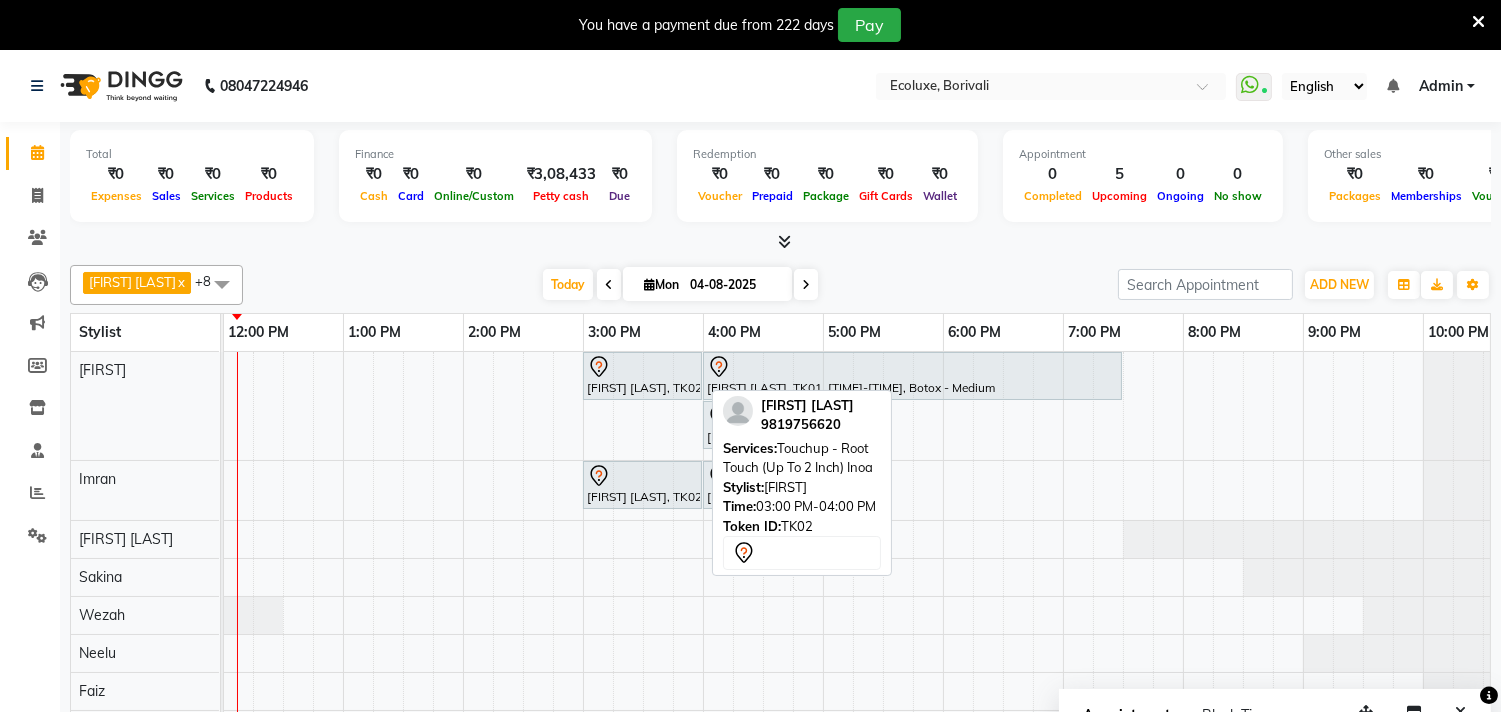 click on "[FIRST] [LAST], TK02, [TIME]-[TIME], Touchup - Root Touch (Up To 2 Inch) Inoa" at bounding box center [642, 376] 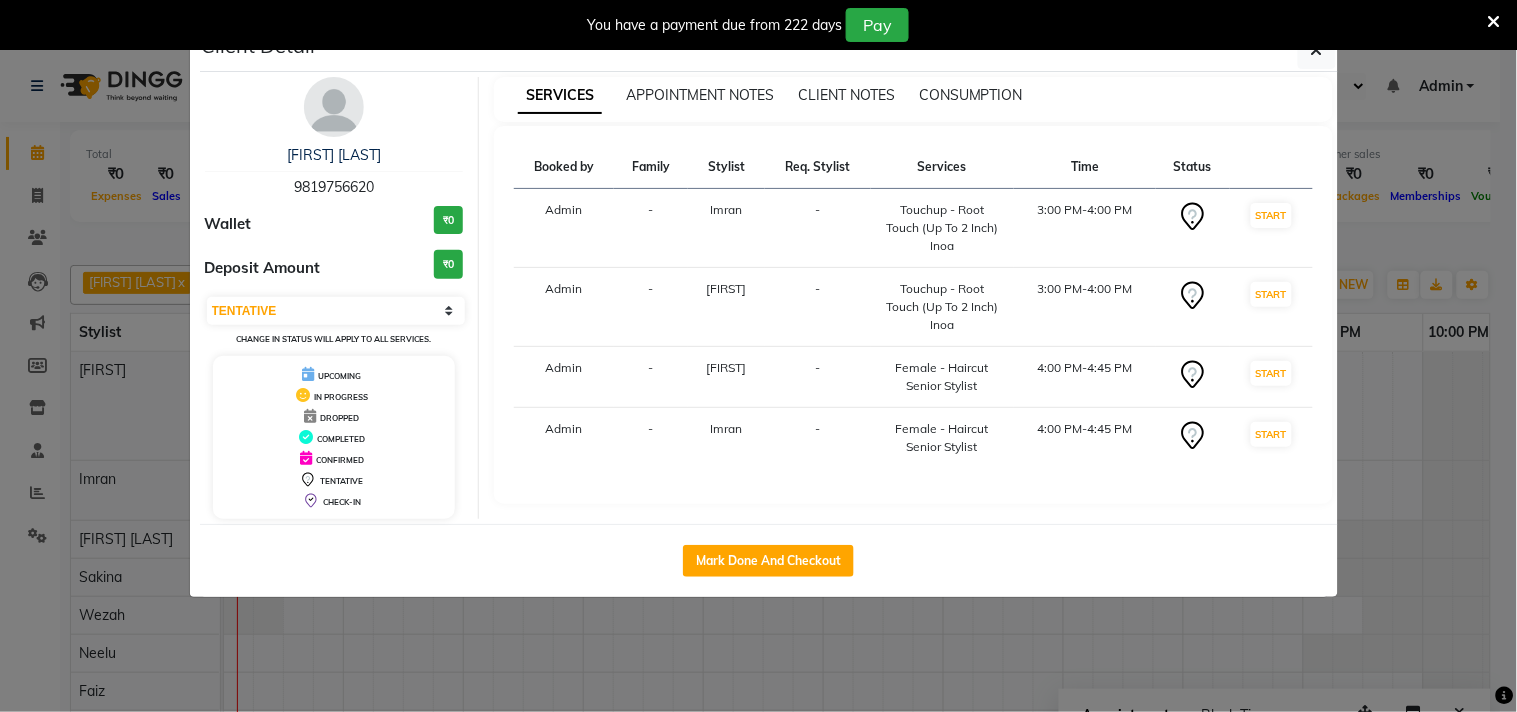 click on "You have a payment due from 222 days   Pay" at bounding box center [758, 25] 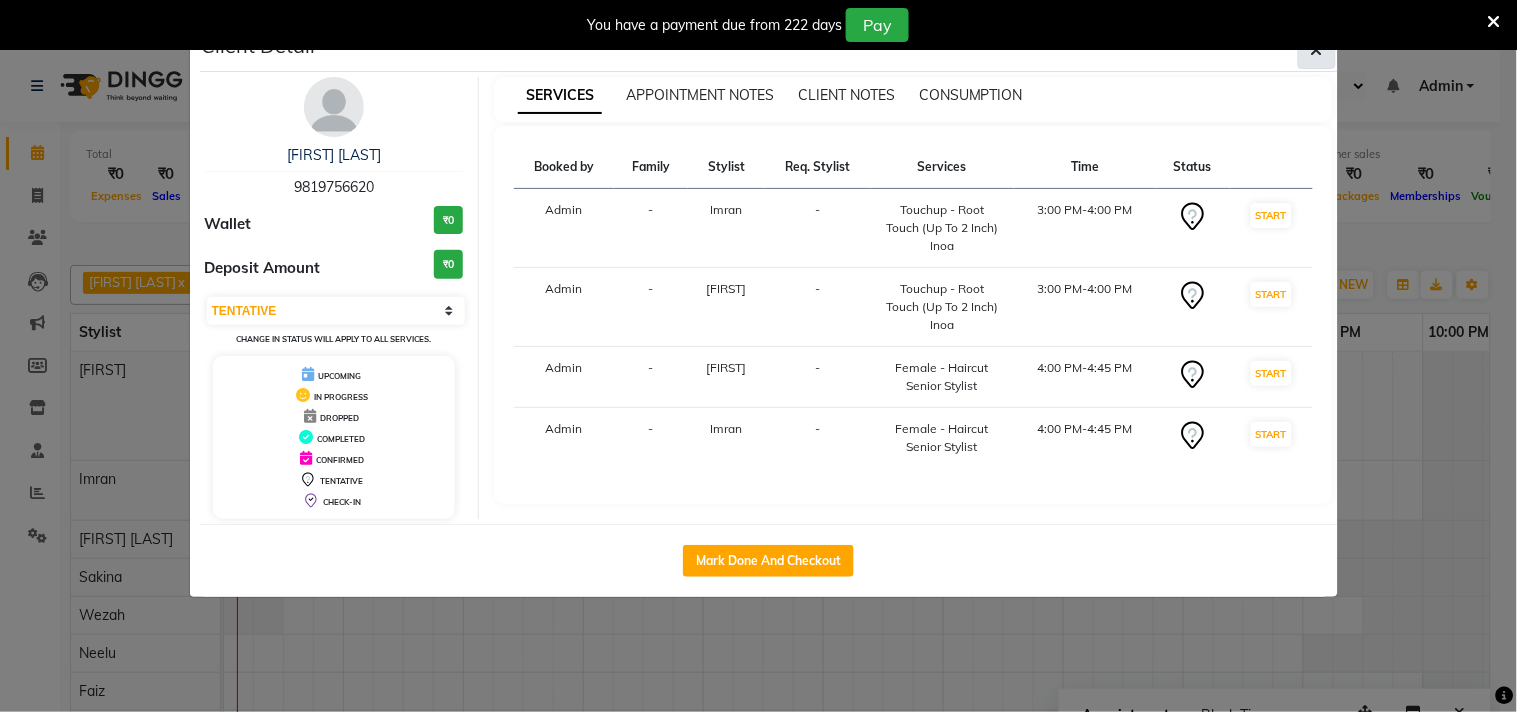 click 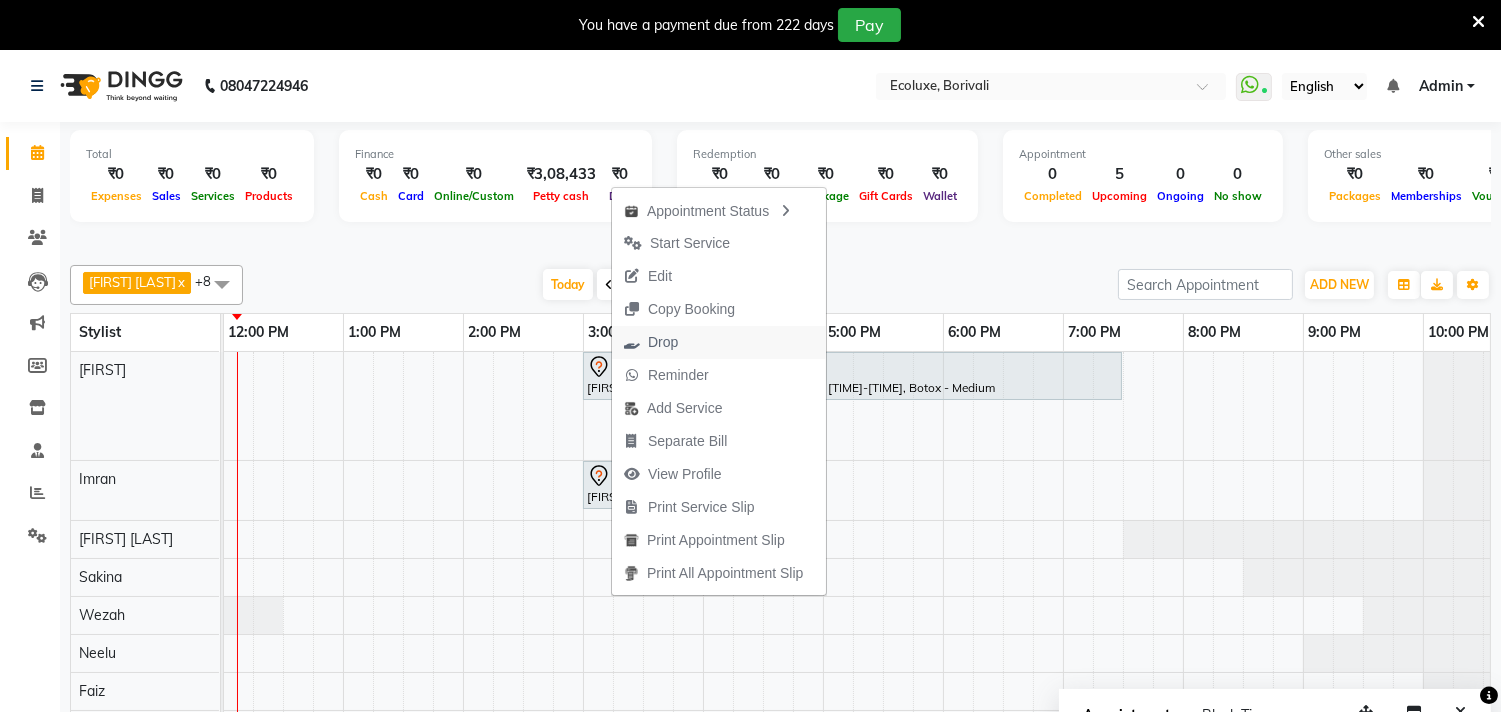 click on "Drop" at bounding box center [663, 342] 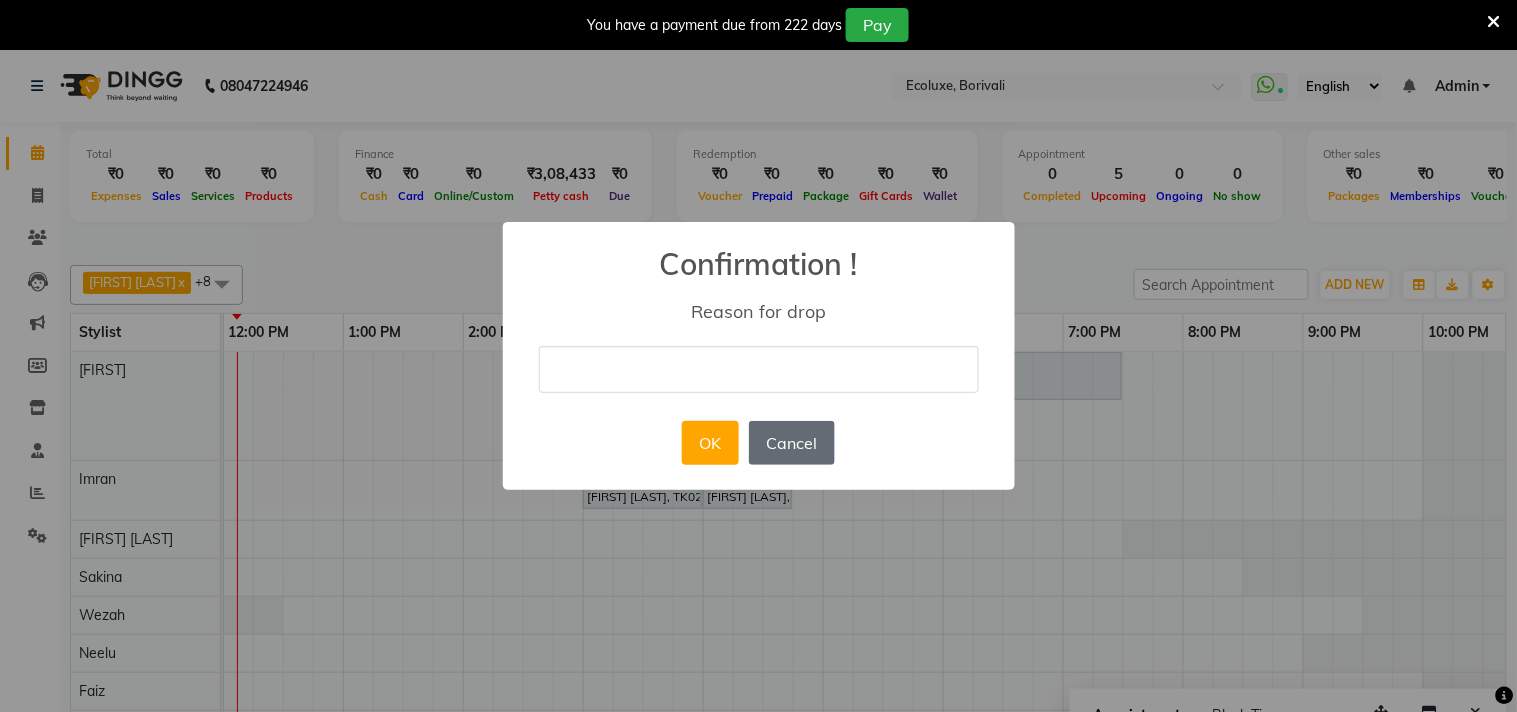 click on "Cancel" at bounding box center [792, 443] 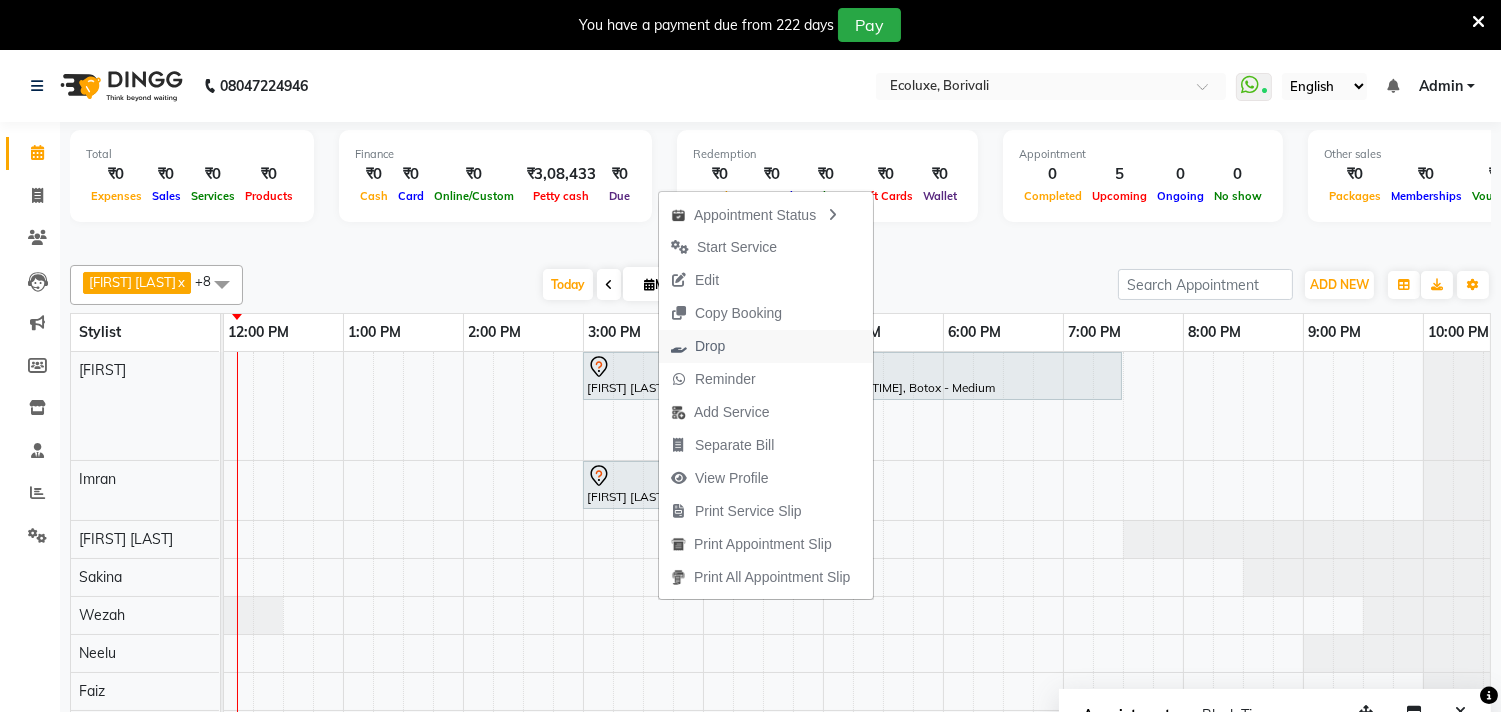 click on "Drop" at bounding box center (710, 346) 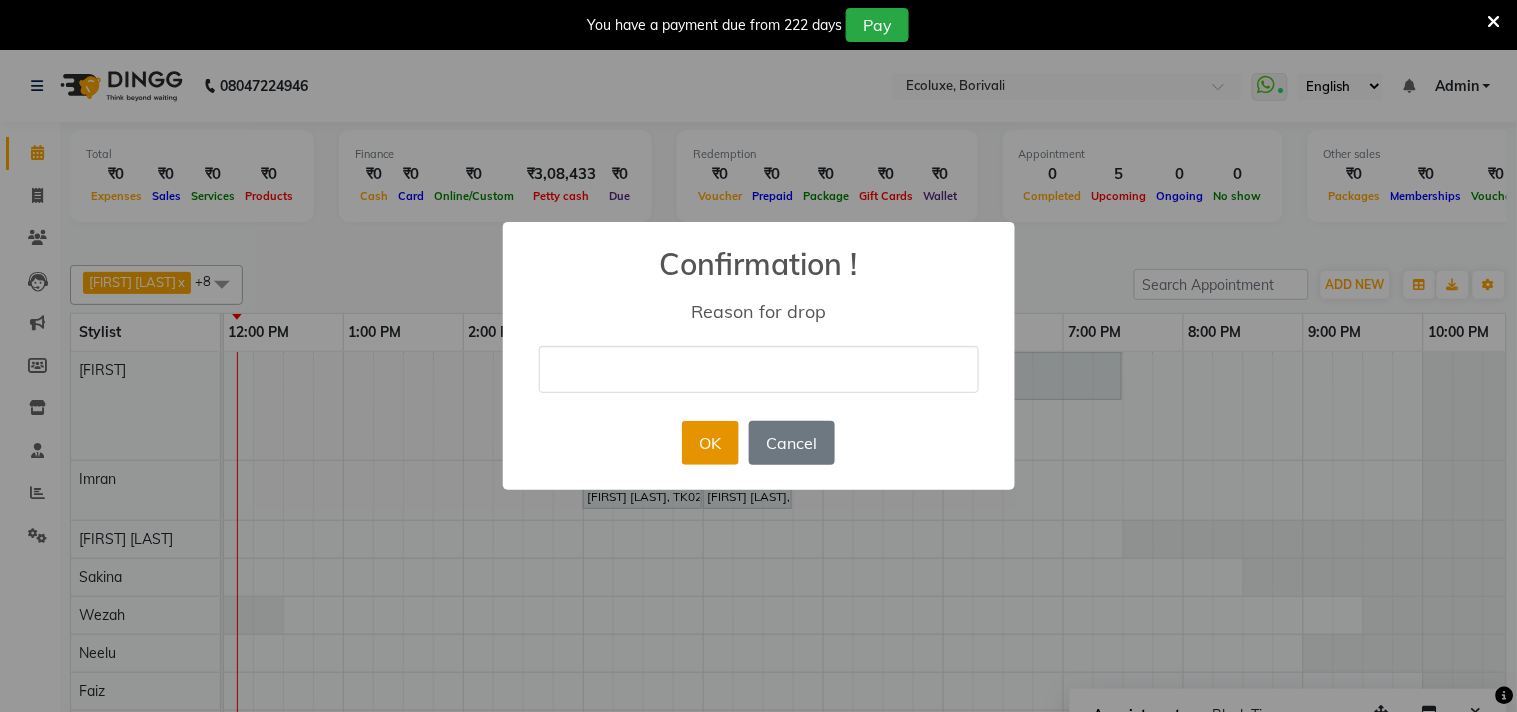 click on "OK" at bounding box center [710, 443] 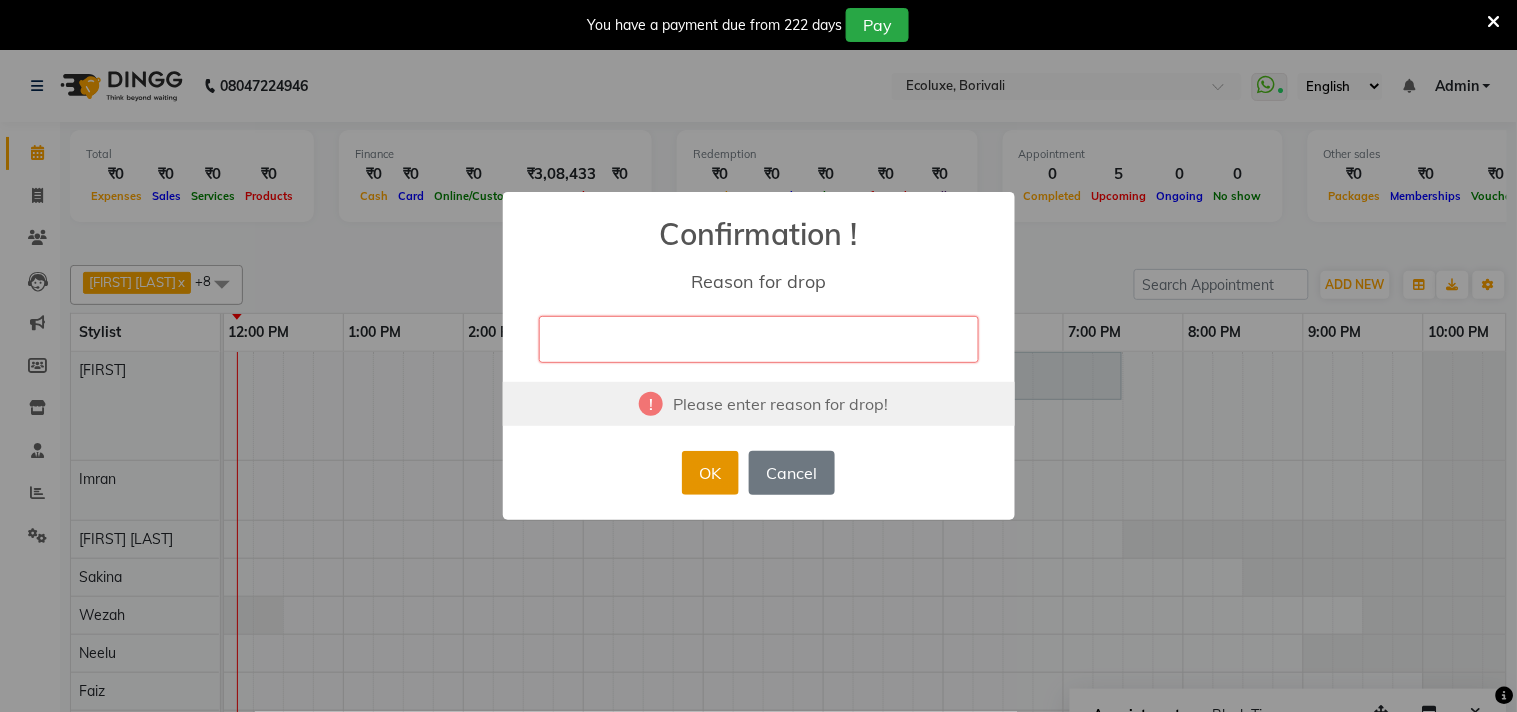 click on "OK" at bounding box center (710, 473) 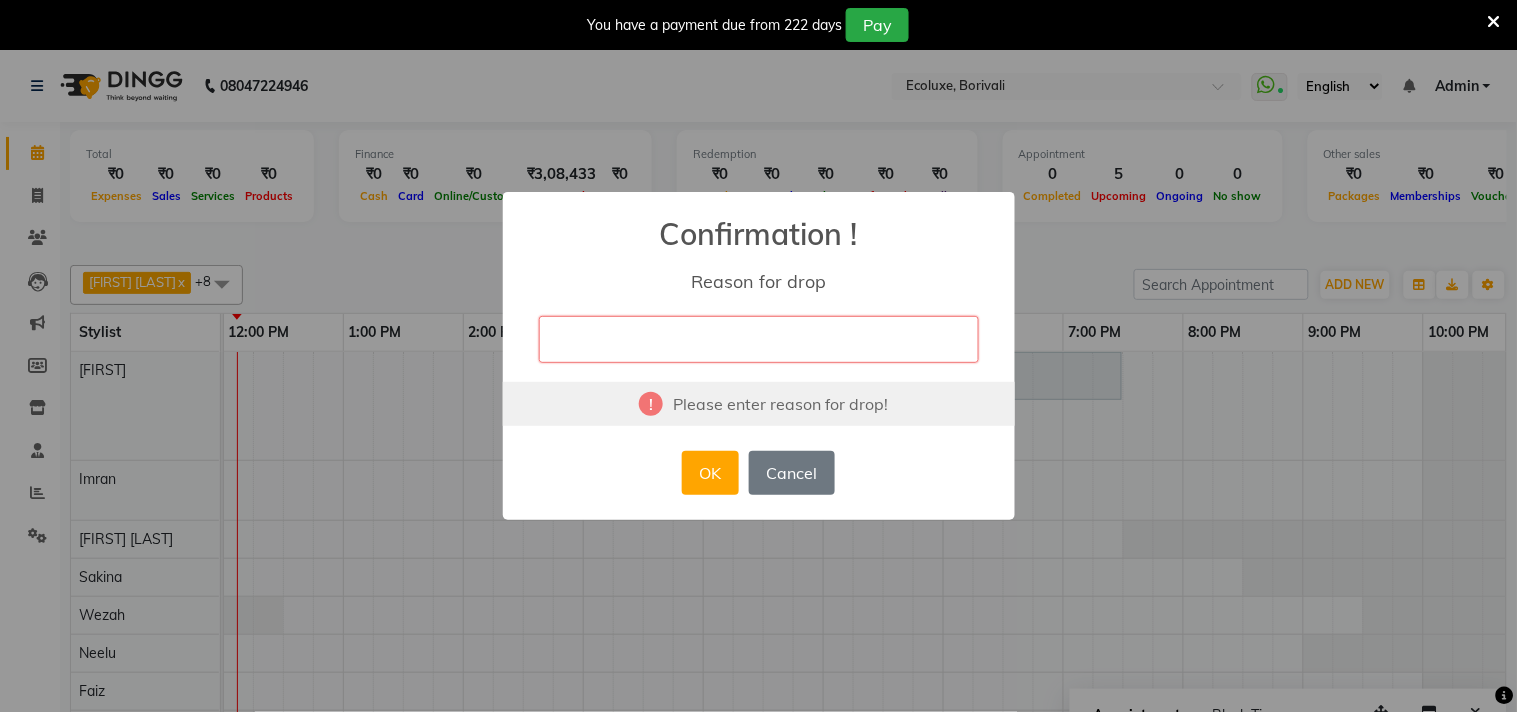 click on "Please enter reason for drop!" at bounding box center [759, 404] 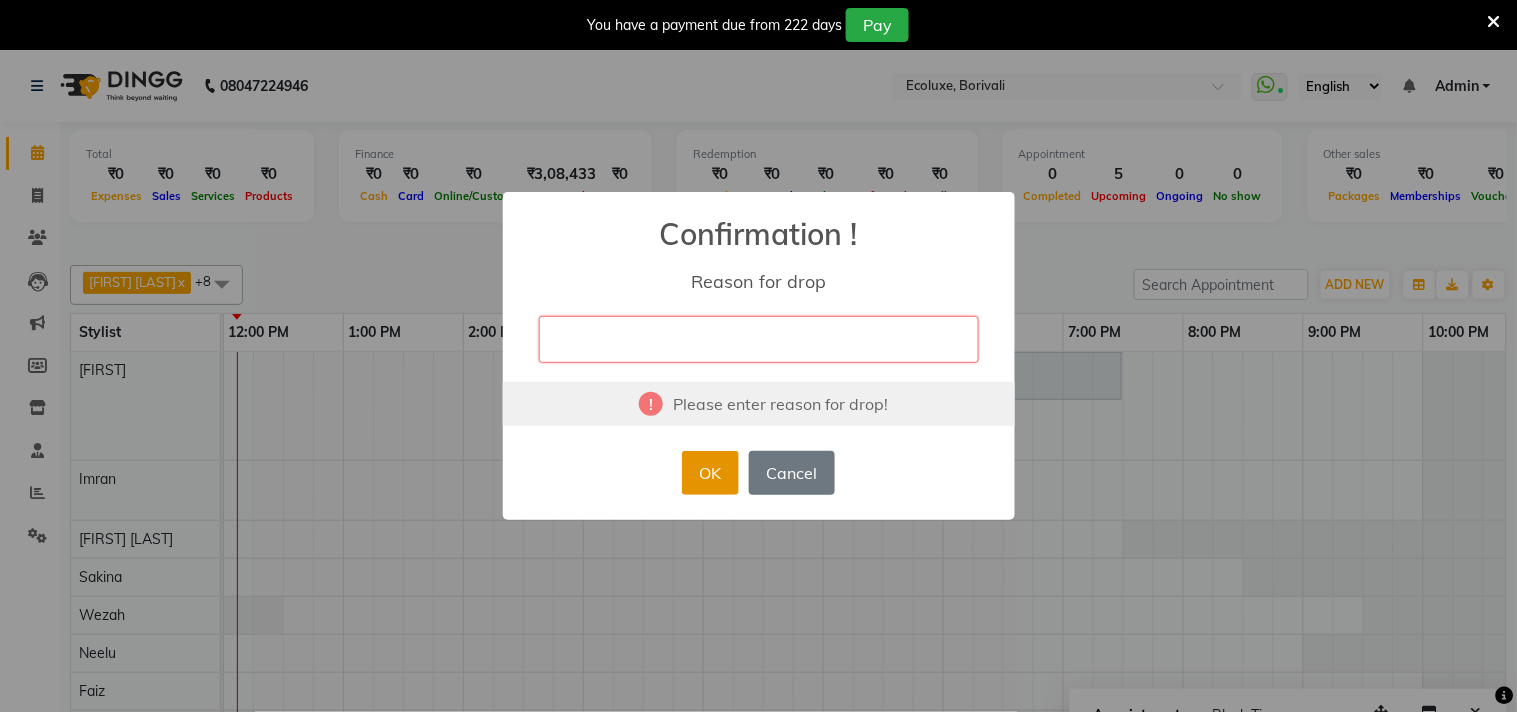 click on "OK" at bounding box center (710, 473) 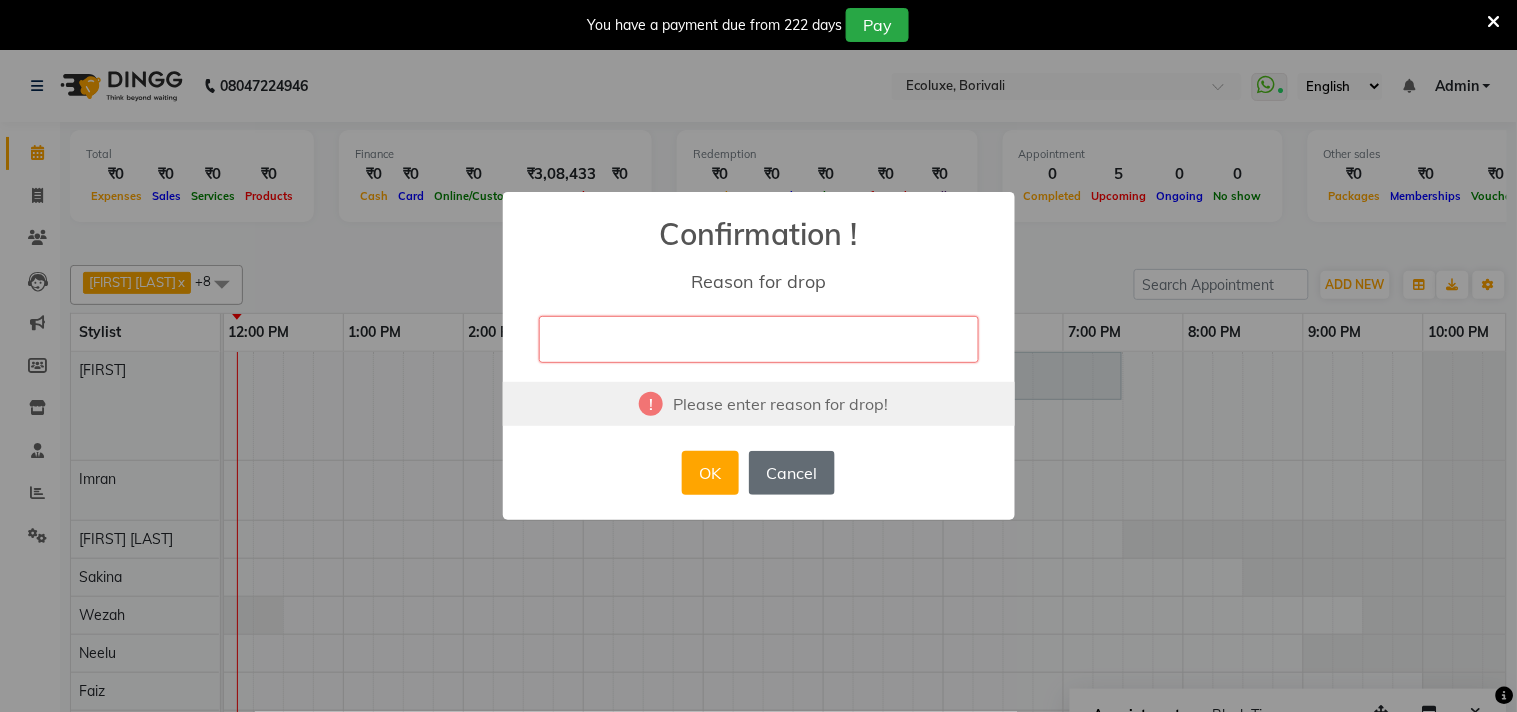 click on "Cancel" at bounding box center (792, 473) 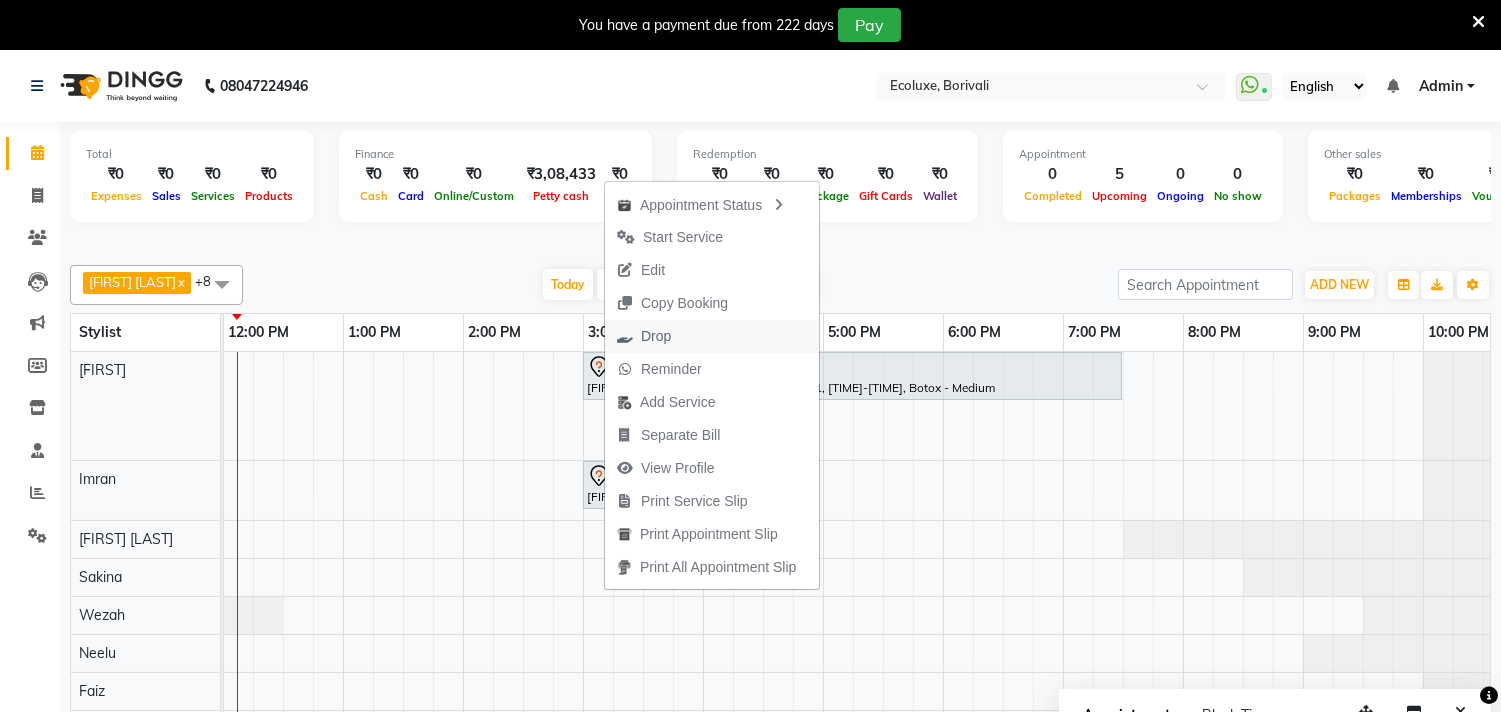 click on "Drop" at bounding box center [656, 336] 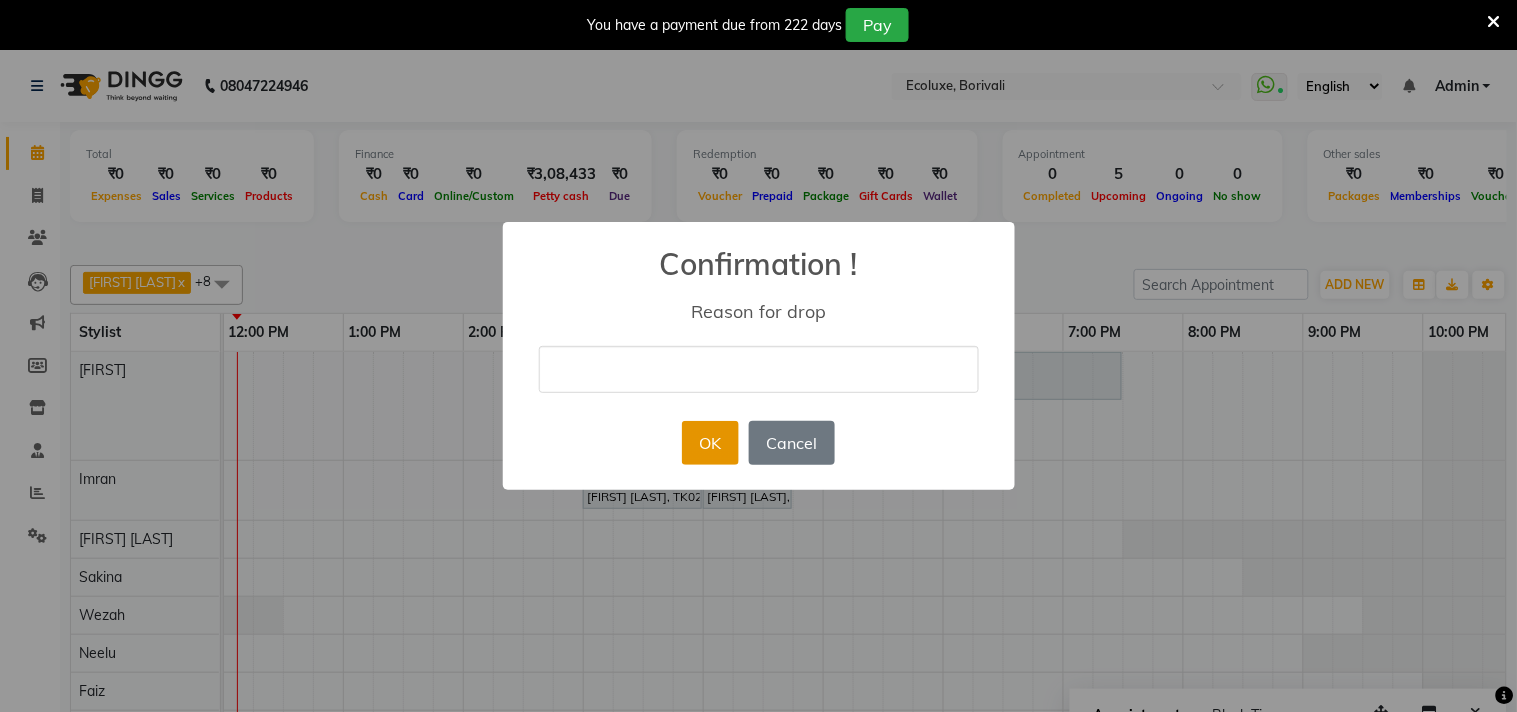 click on "OK" at bounding box center (710, 443) 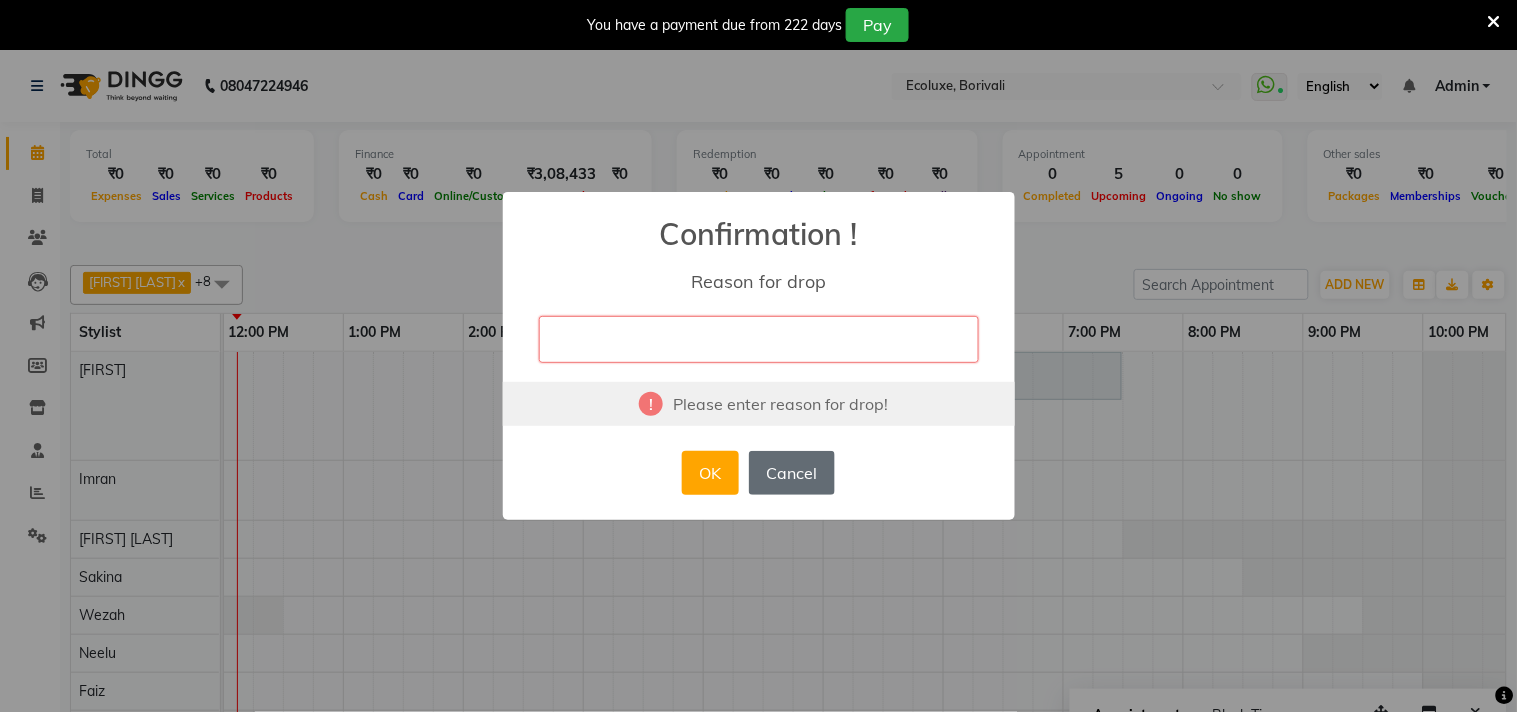 click on "Cancel" at bounding box center (792, 473) 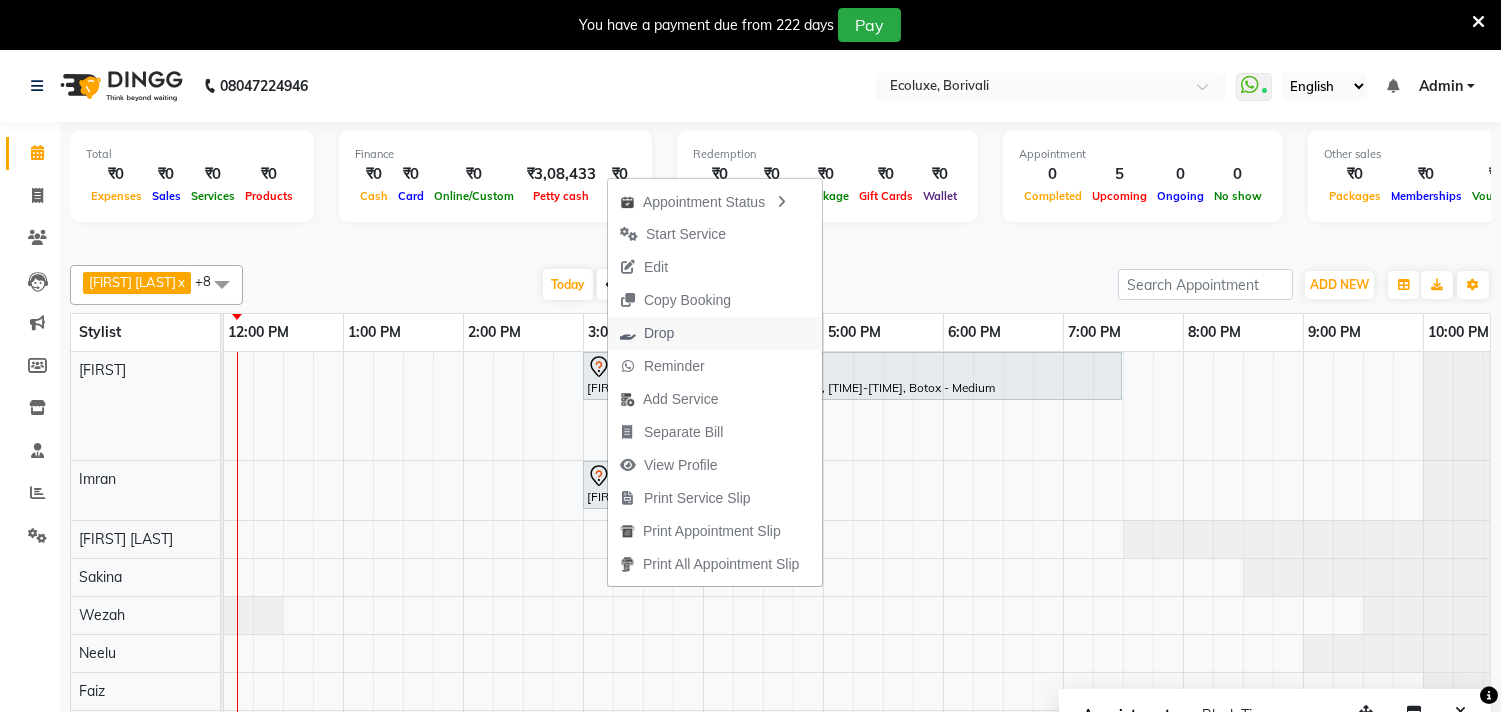 click on "Drop" at bounding box center [659, 333] 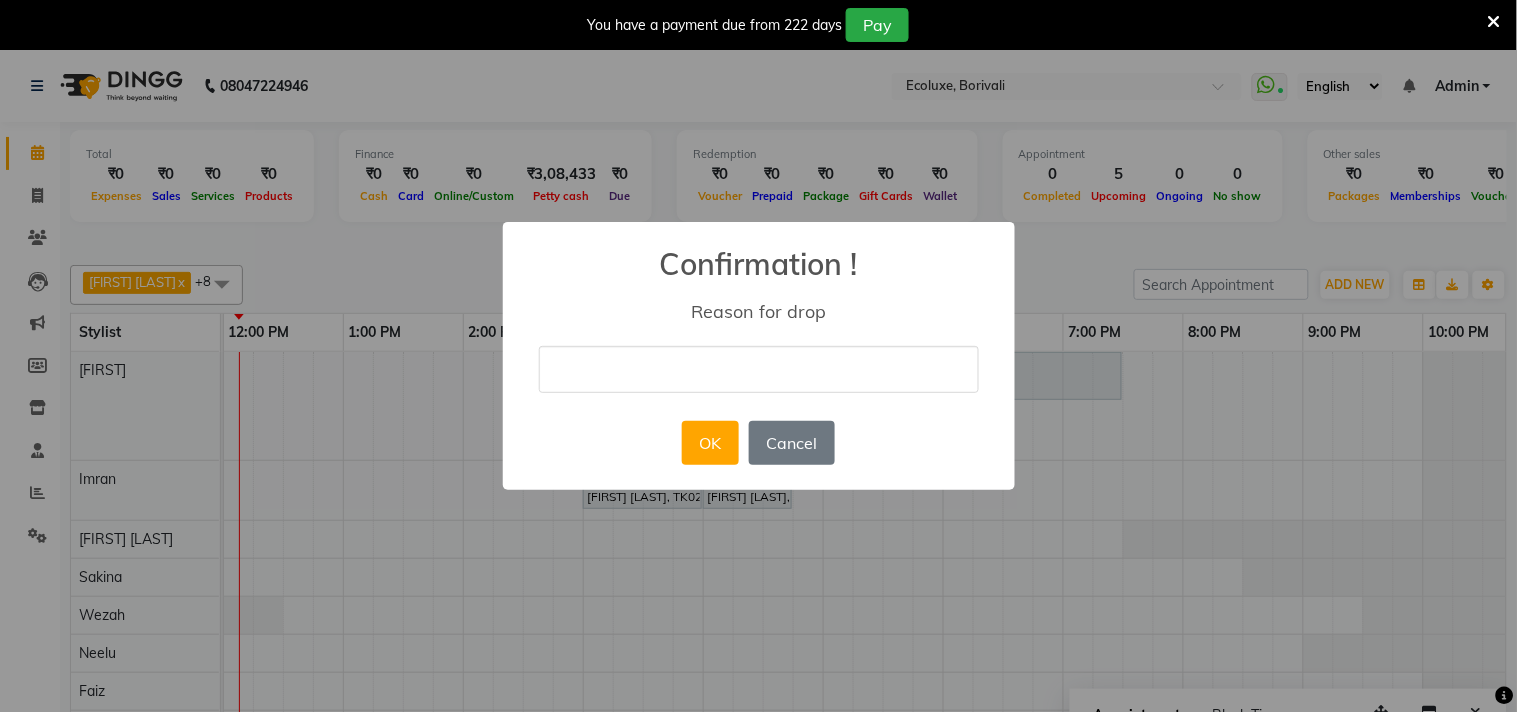 click at bounding box center [759, 369] 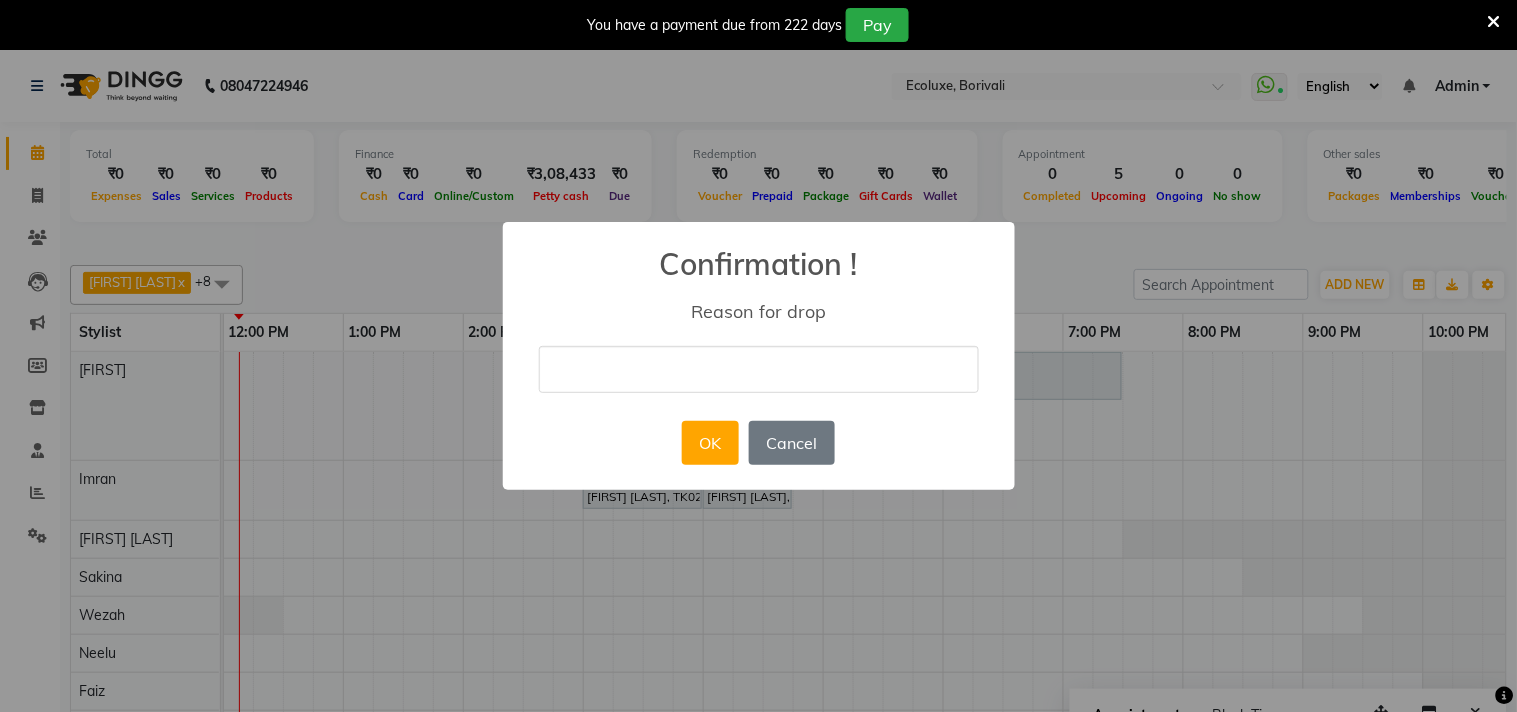 type on "not coming" 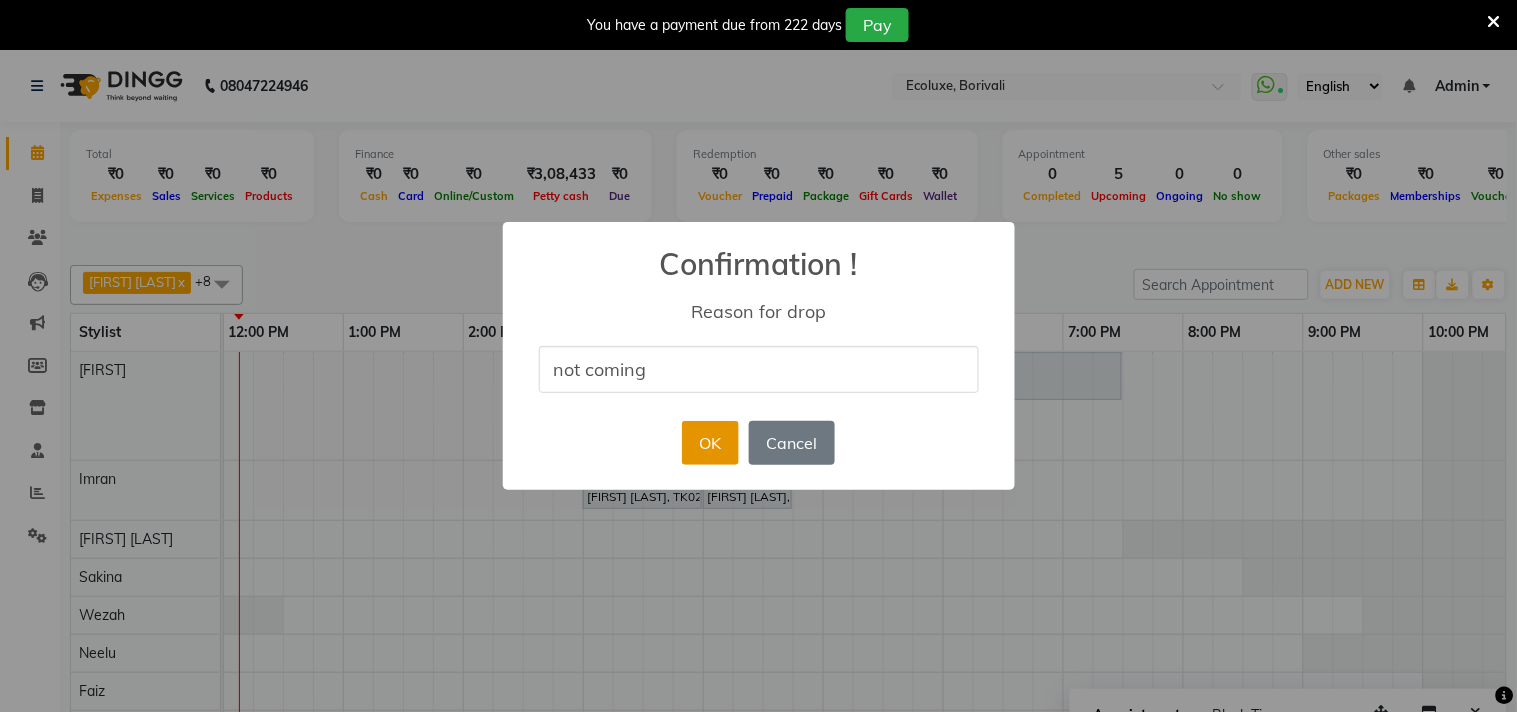 click on "OK" at bounding box center [710, 443] 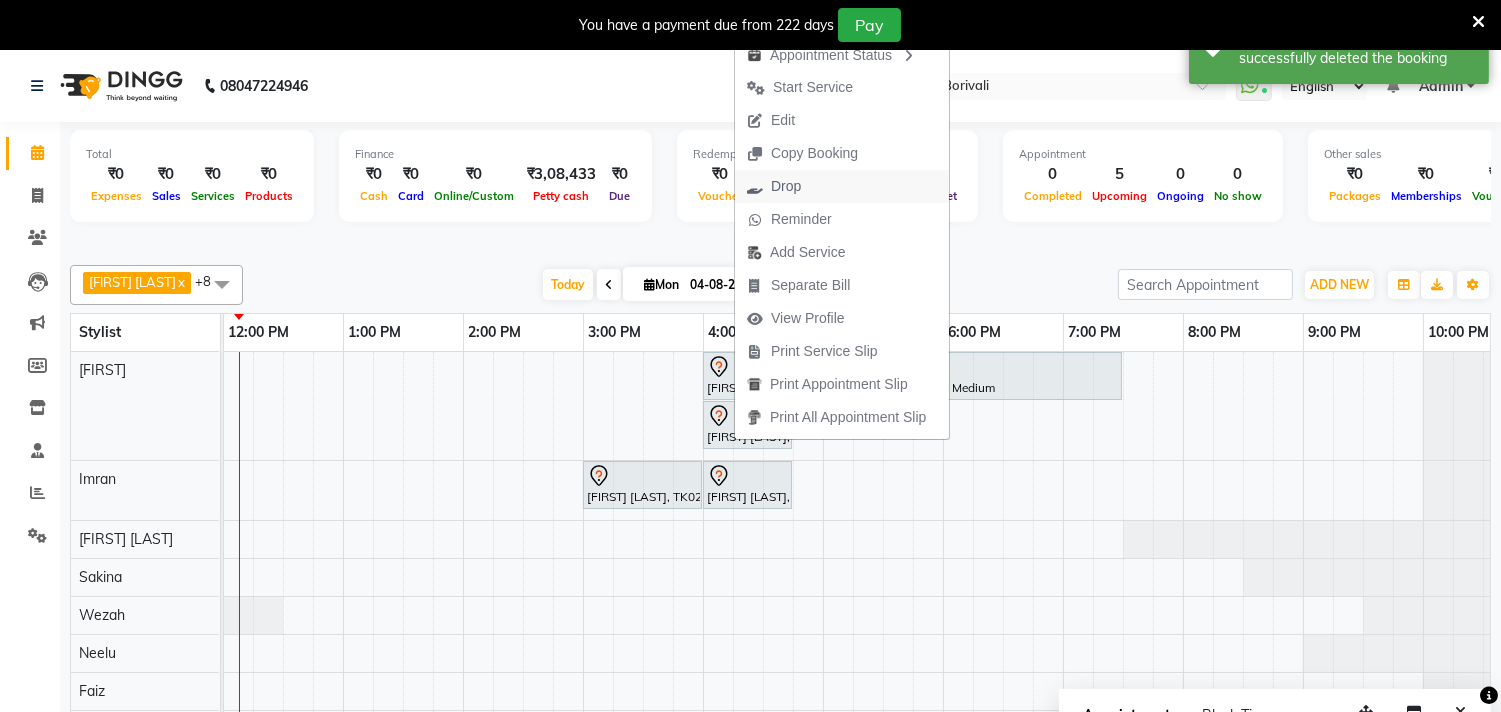 click on "Drop" at bounding box center (842, 186) 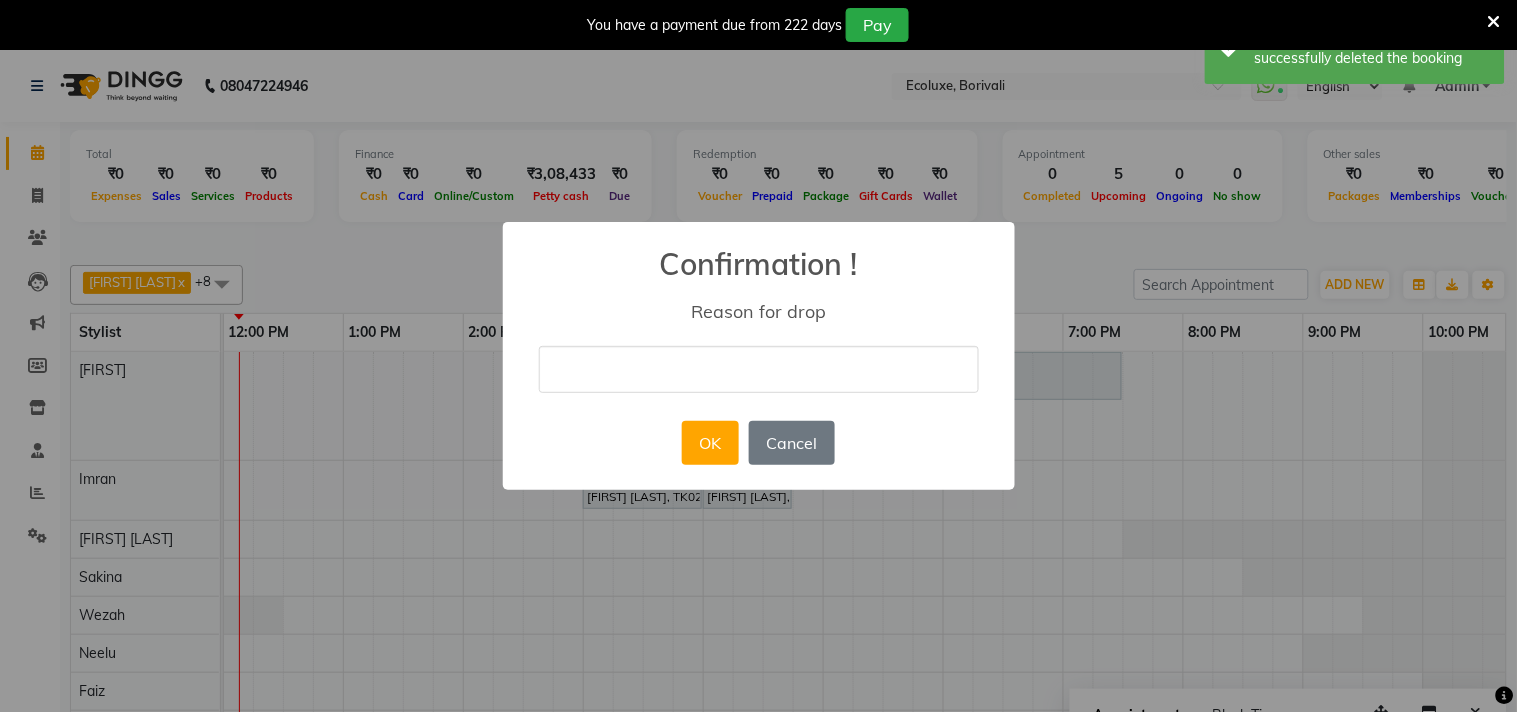 click at bounding box center [759, 369] 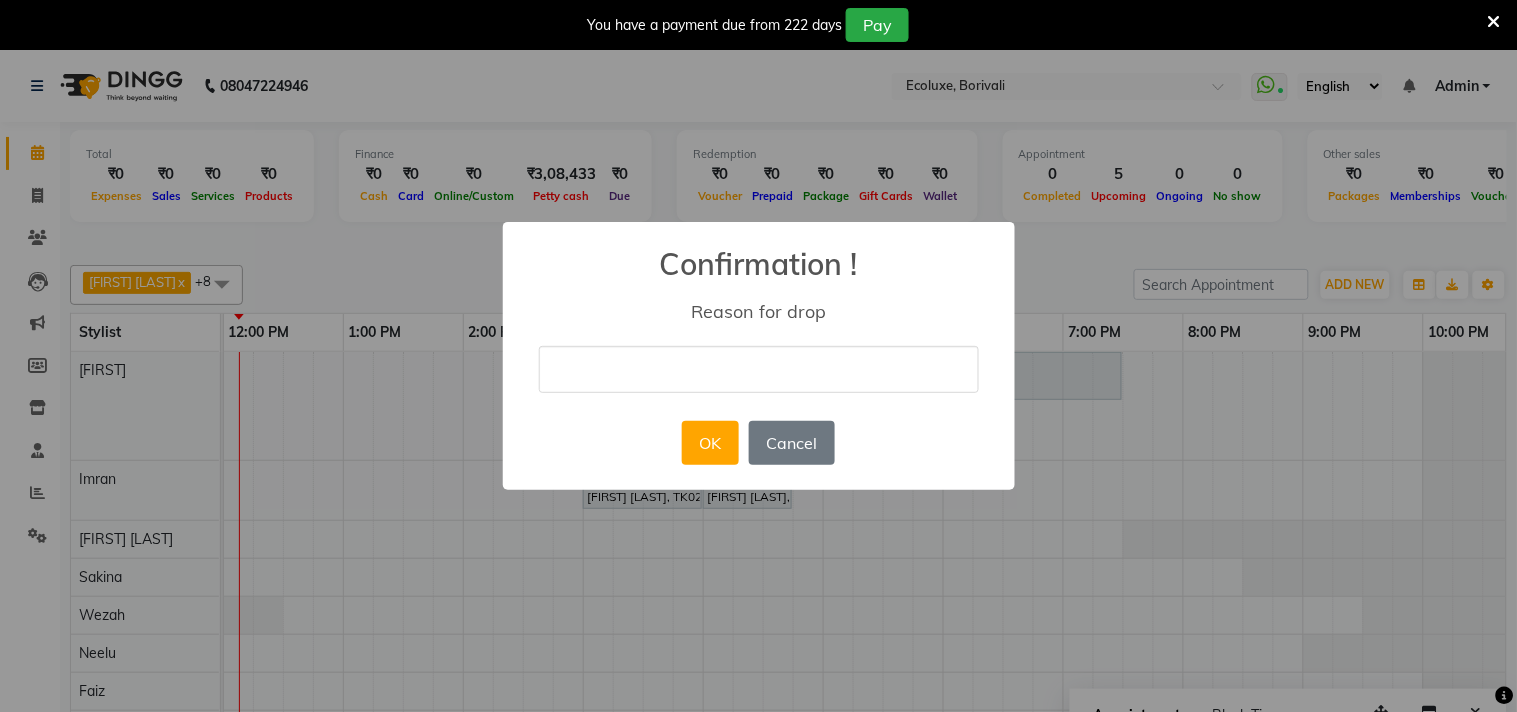type on "not coming" 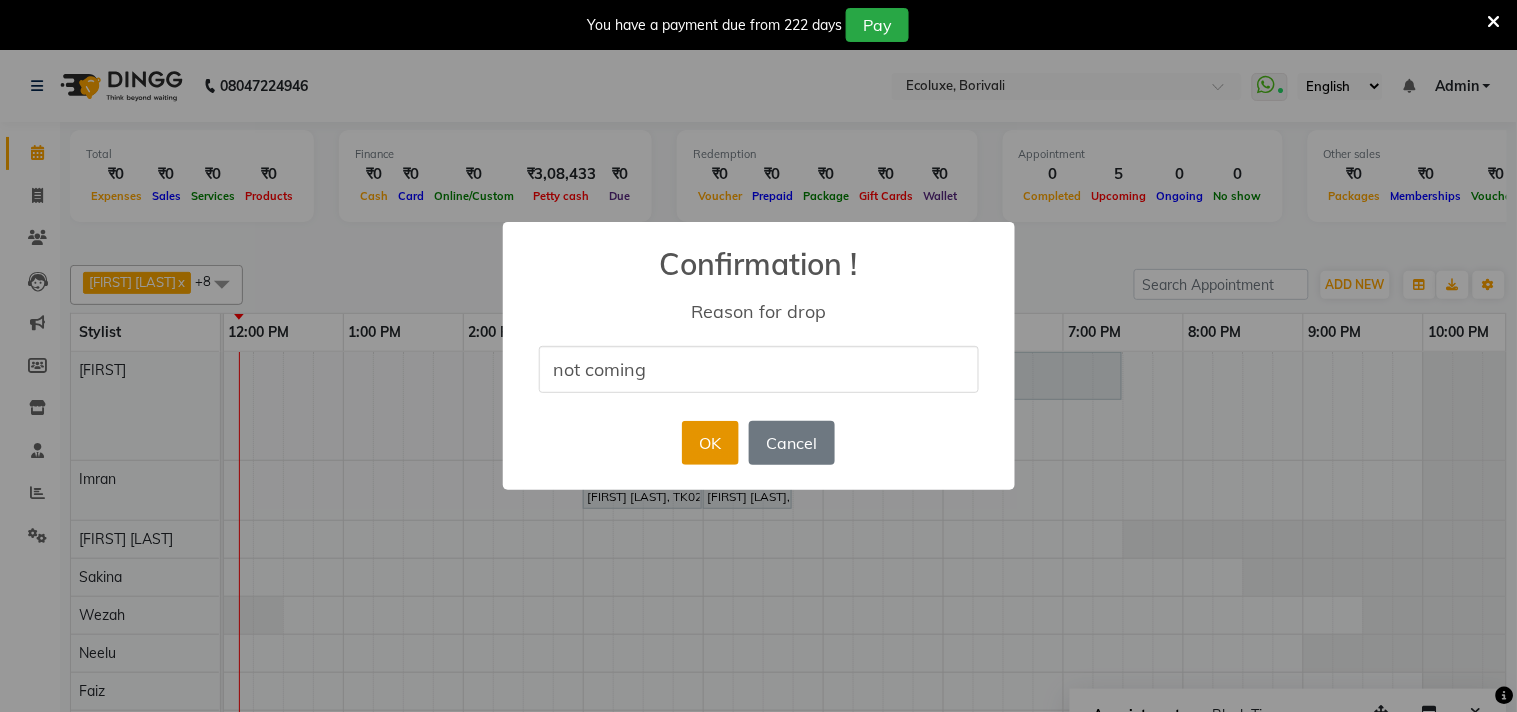 click on "OK" at bounding box center [710, 443] 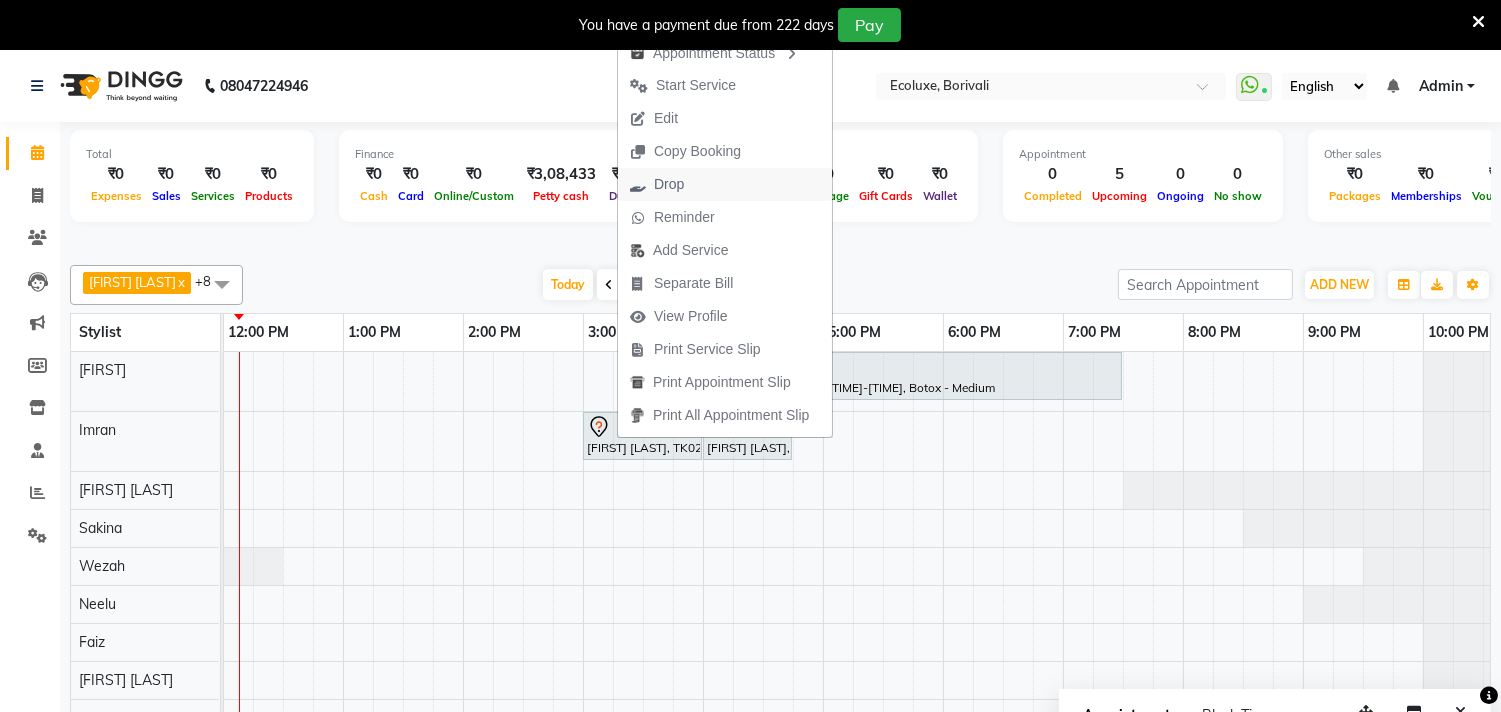 click on "Drop" at bounding box center (657, 184) 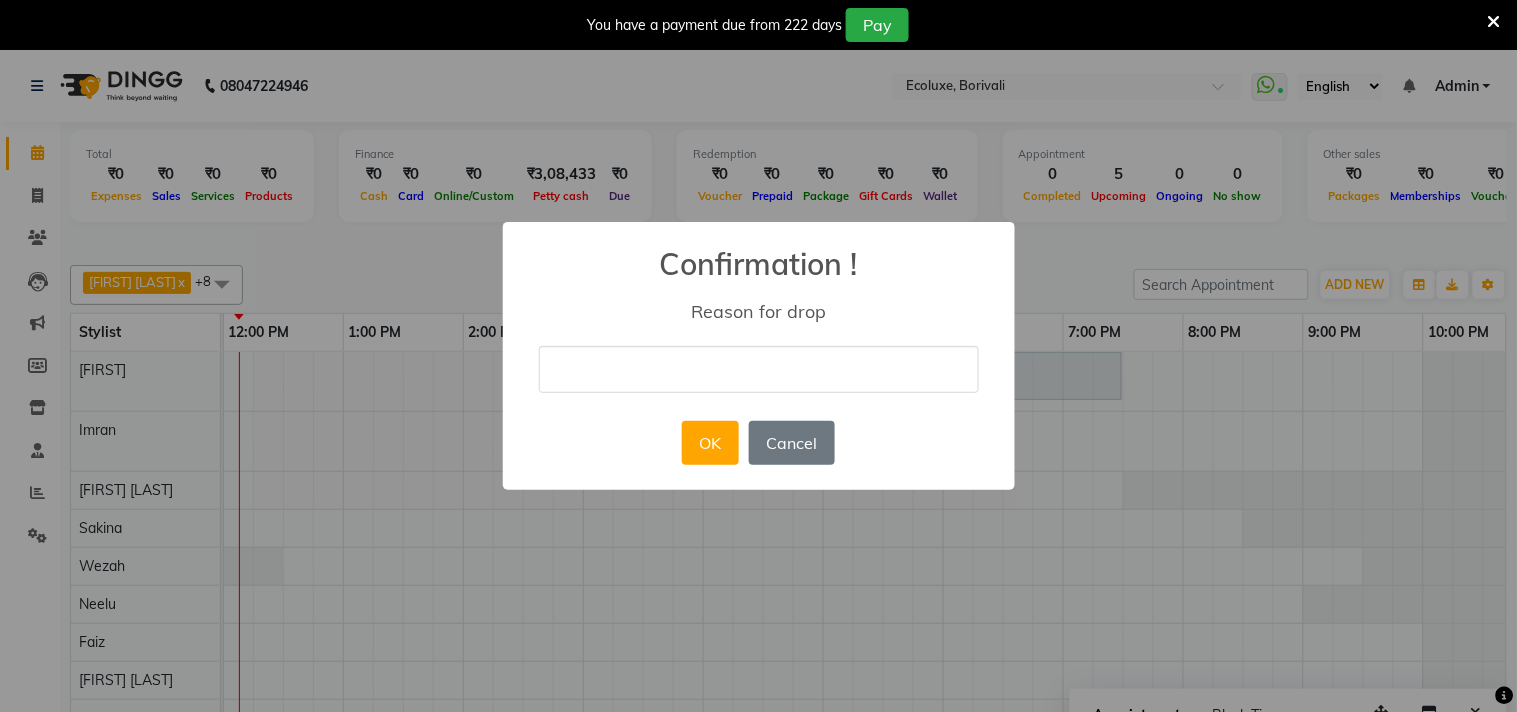 click at bounding box center [759, 369] 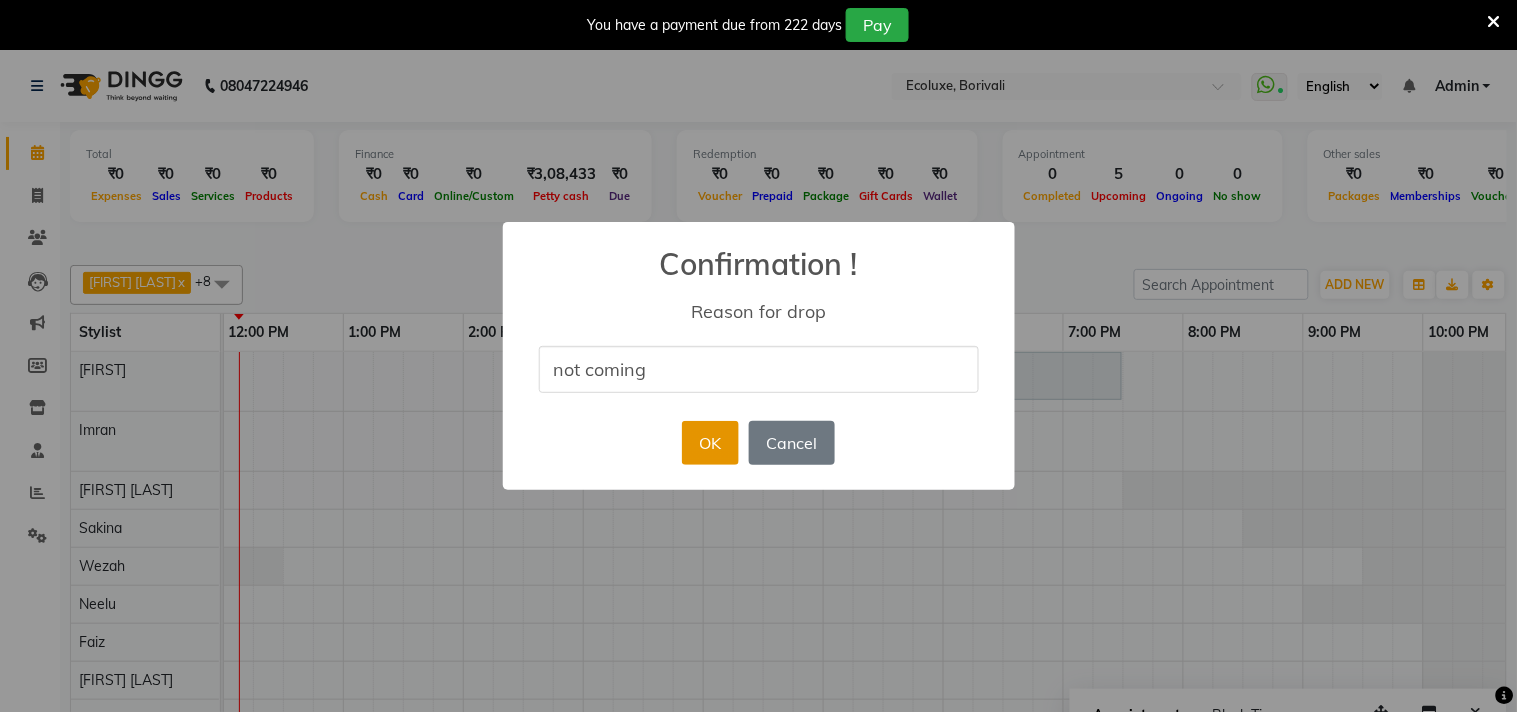 click on "OK" at bounding box center (710, 443) 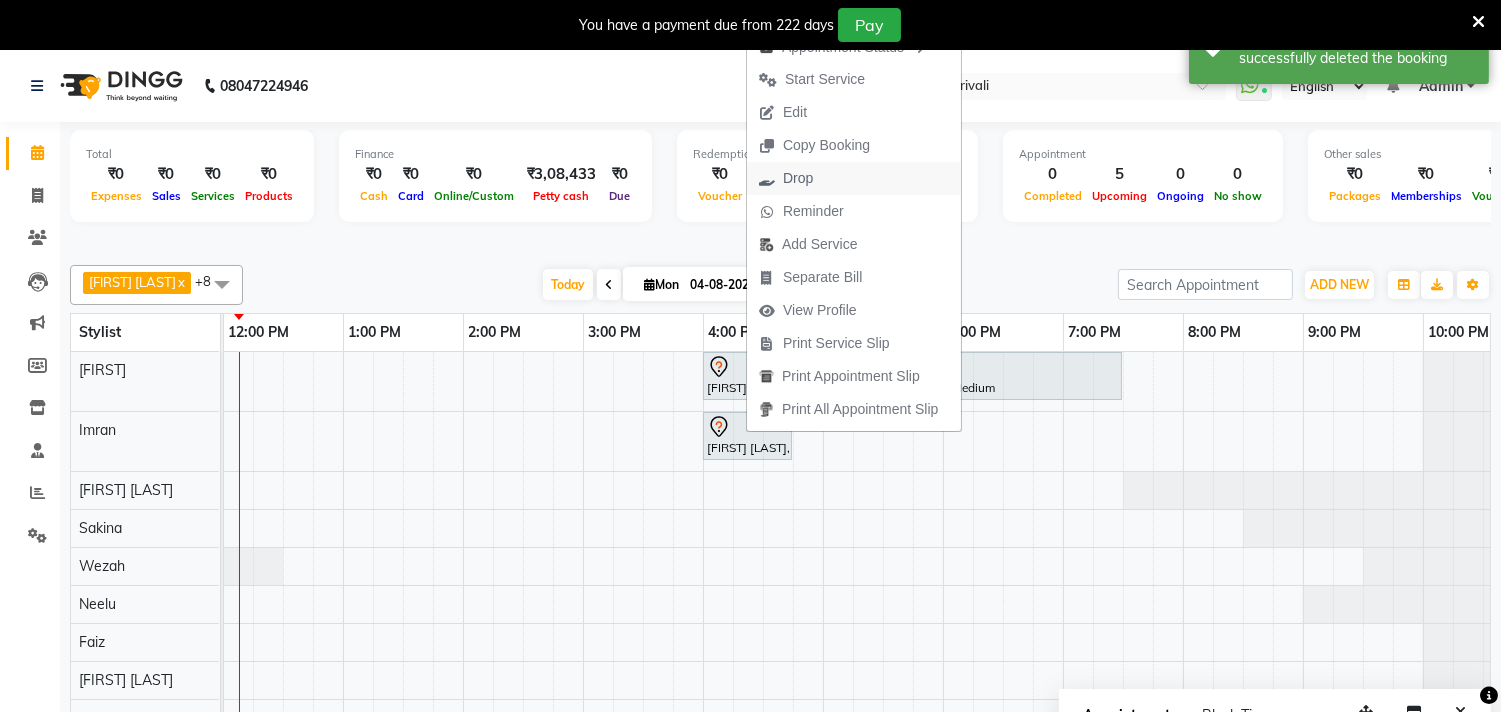 click on "Drop" at bounding box center (798, 178) 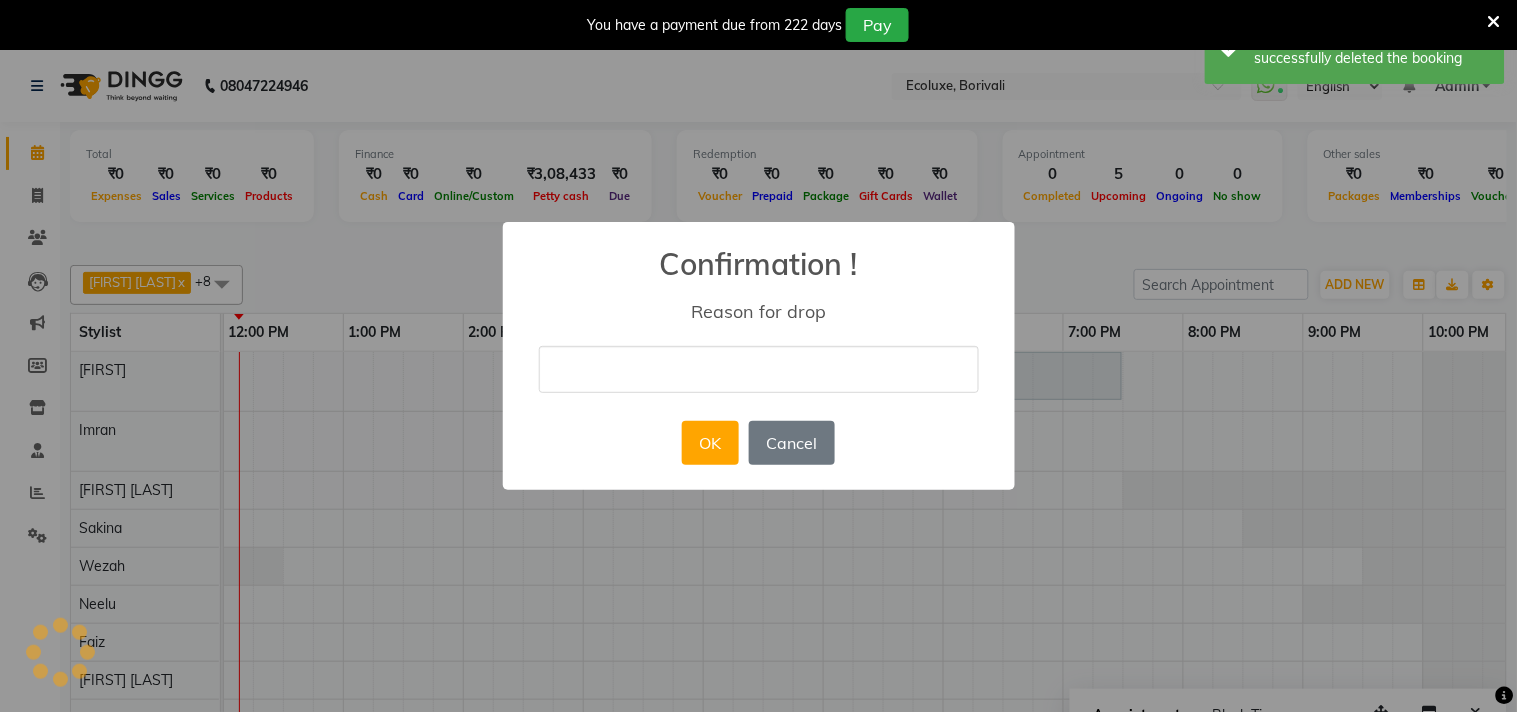 click at bounding box center (759, 369) 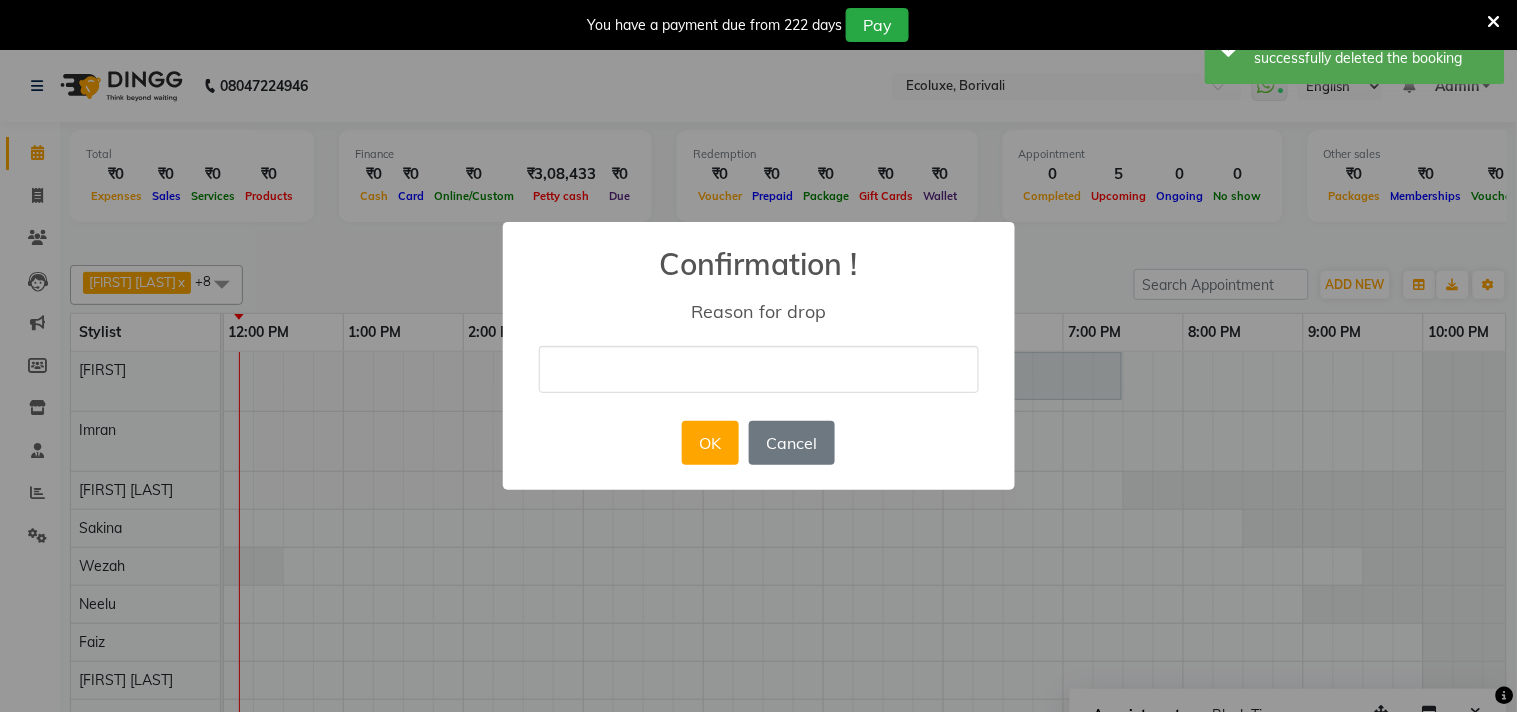 type on "not coming" 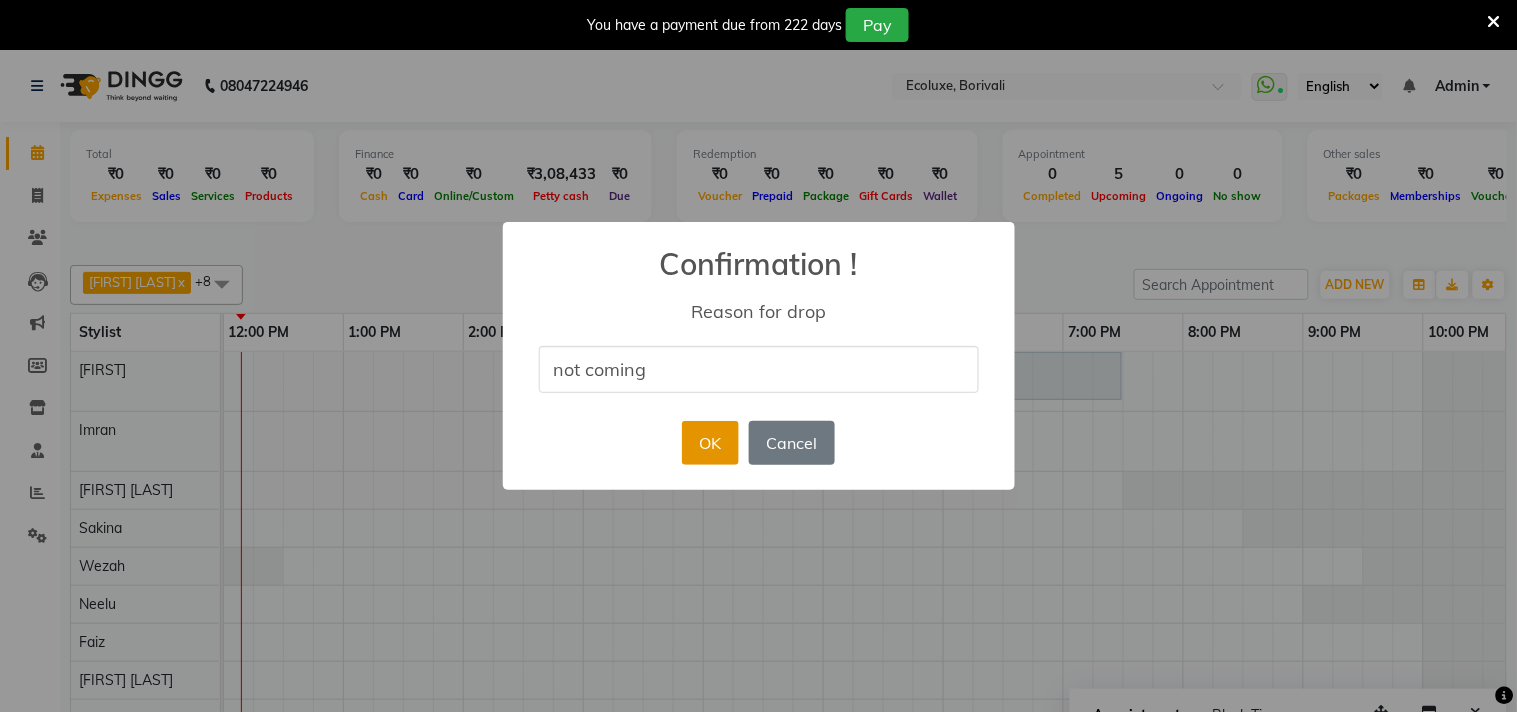 click on "OK" at bounding box center [710, 443] 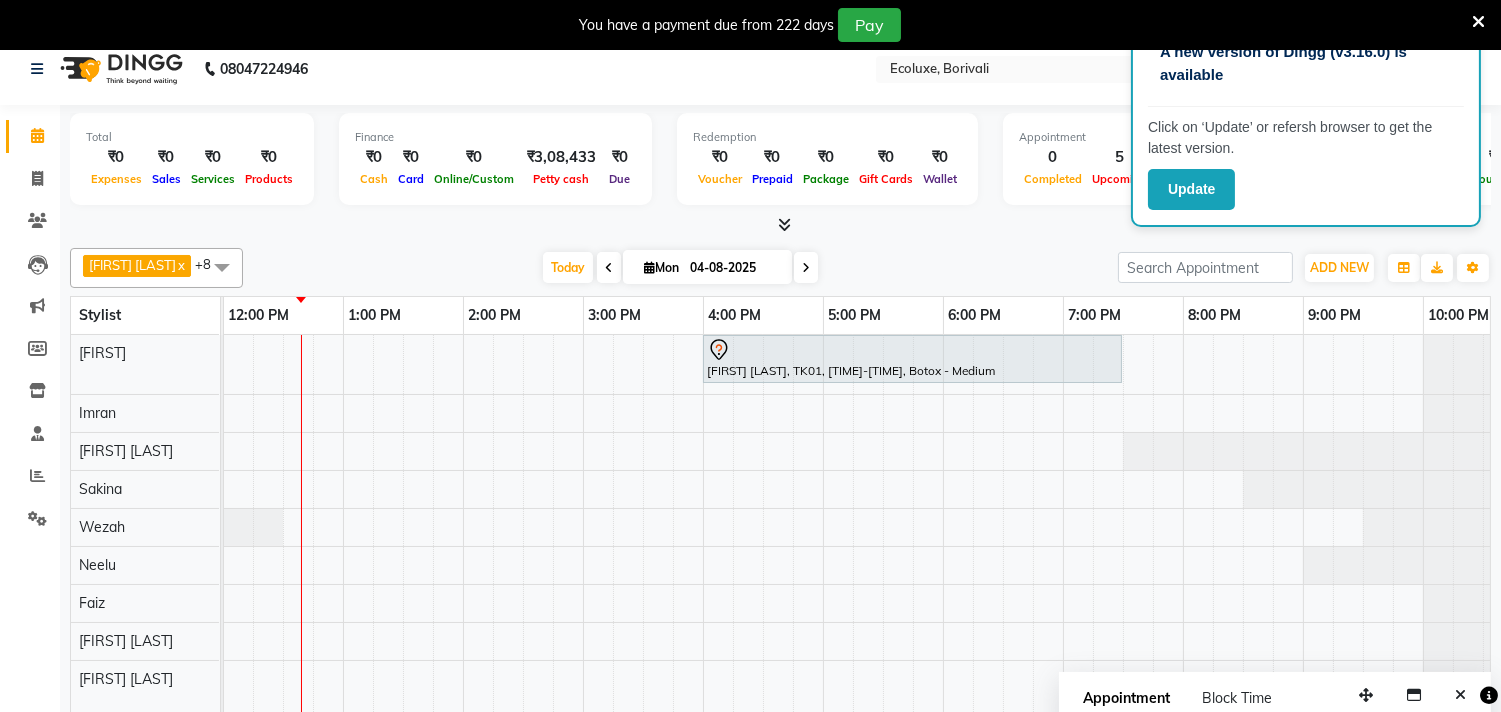 scroll, scrollTop: 0, scrollLeft: 0, axis: both 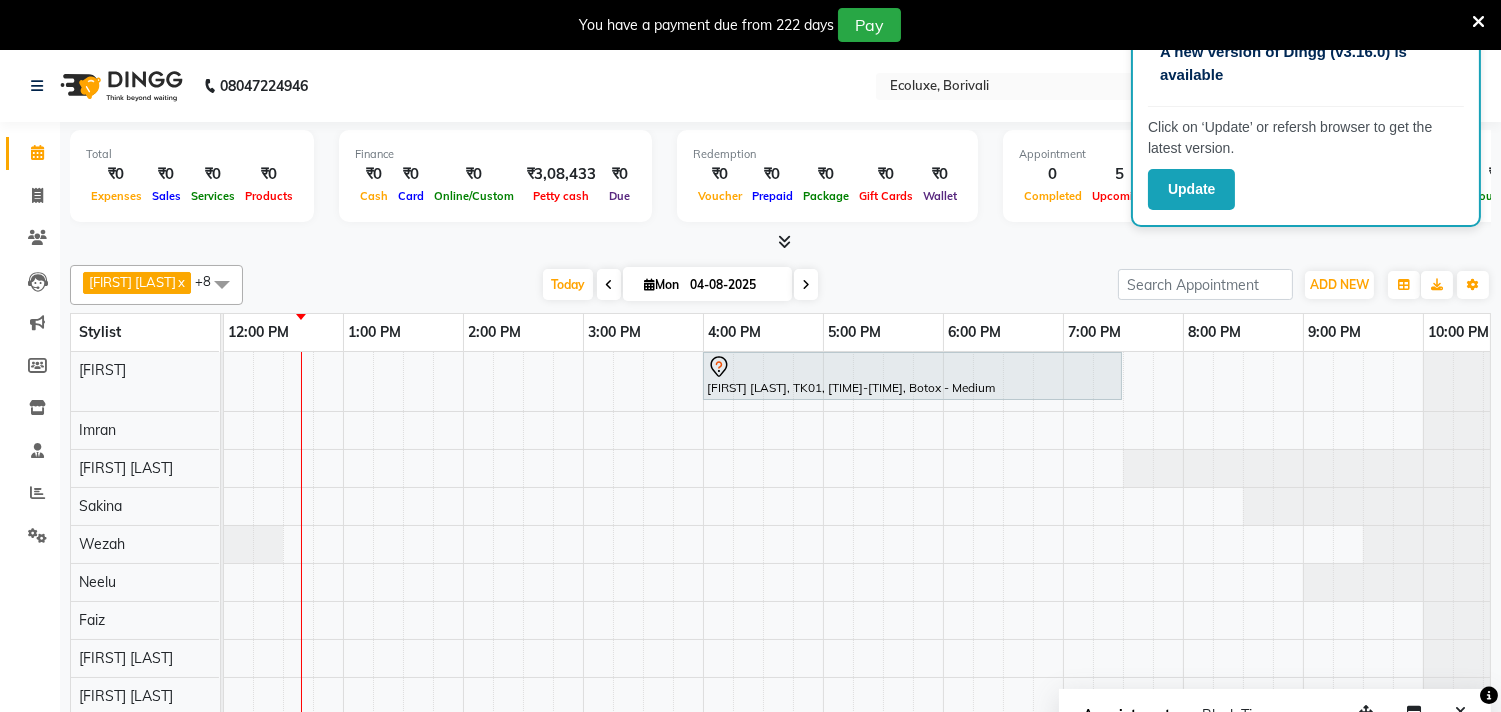 click at bounding box center (609, 285) 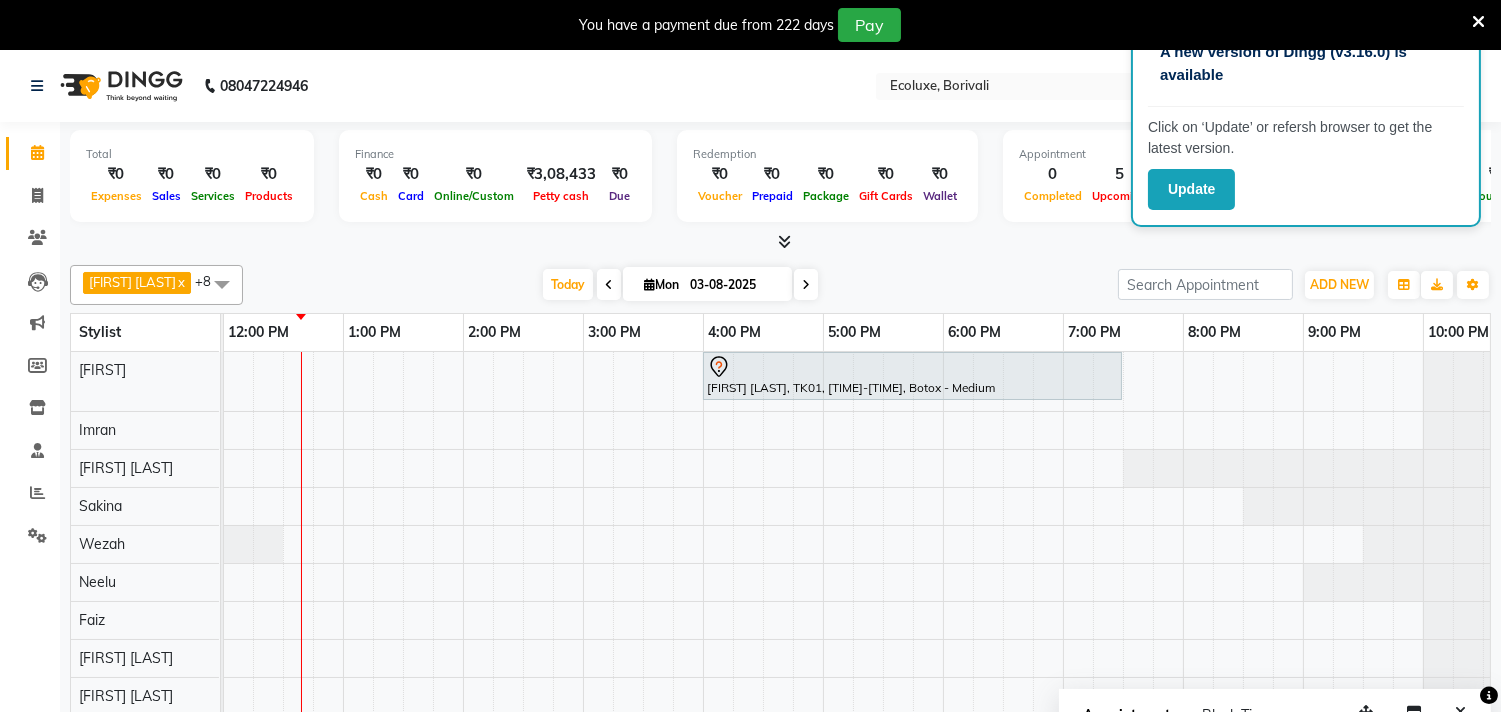 scroll, scrollTop: 0, scrollLeft: 0, axis: both 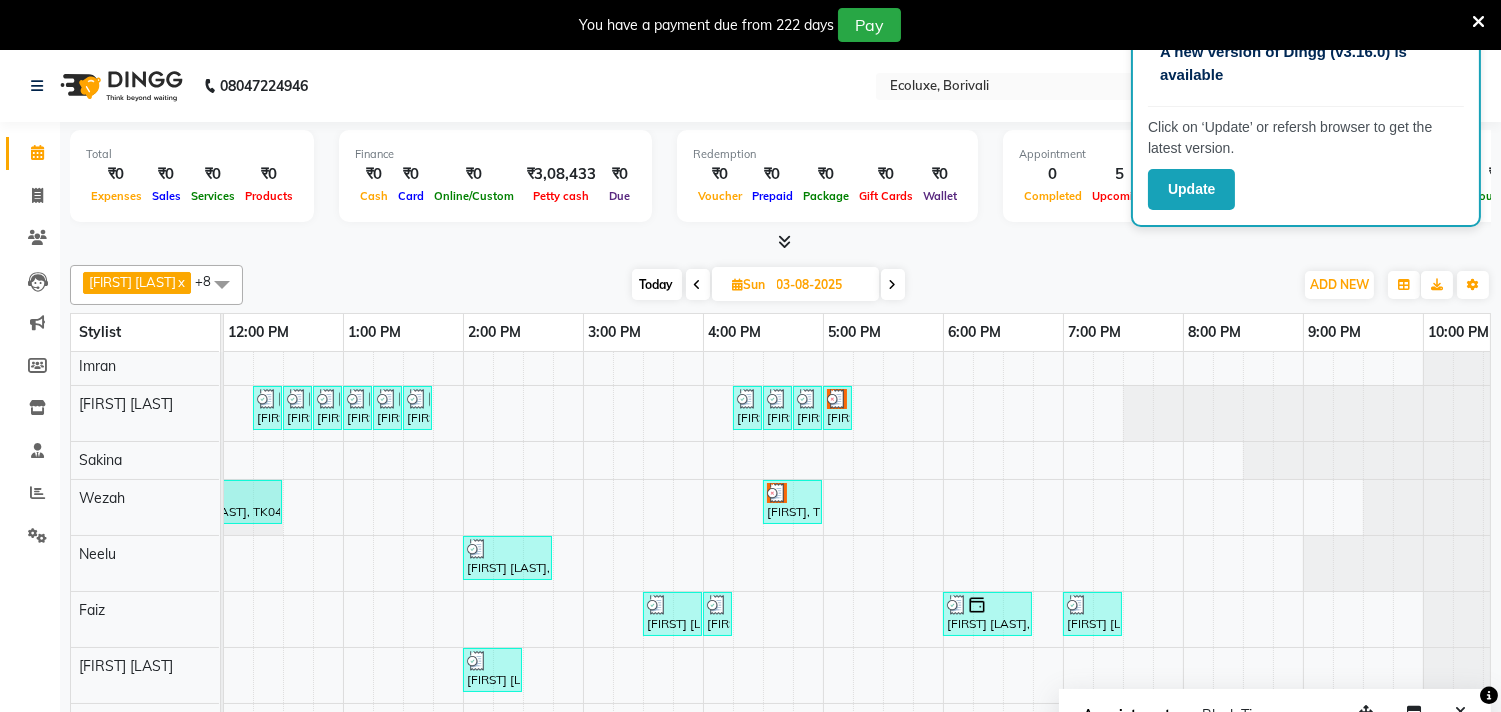 click at bounding box center (893, 285) 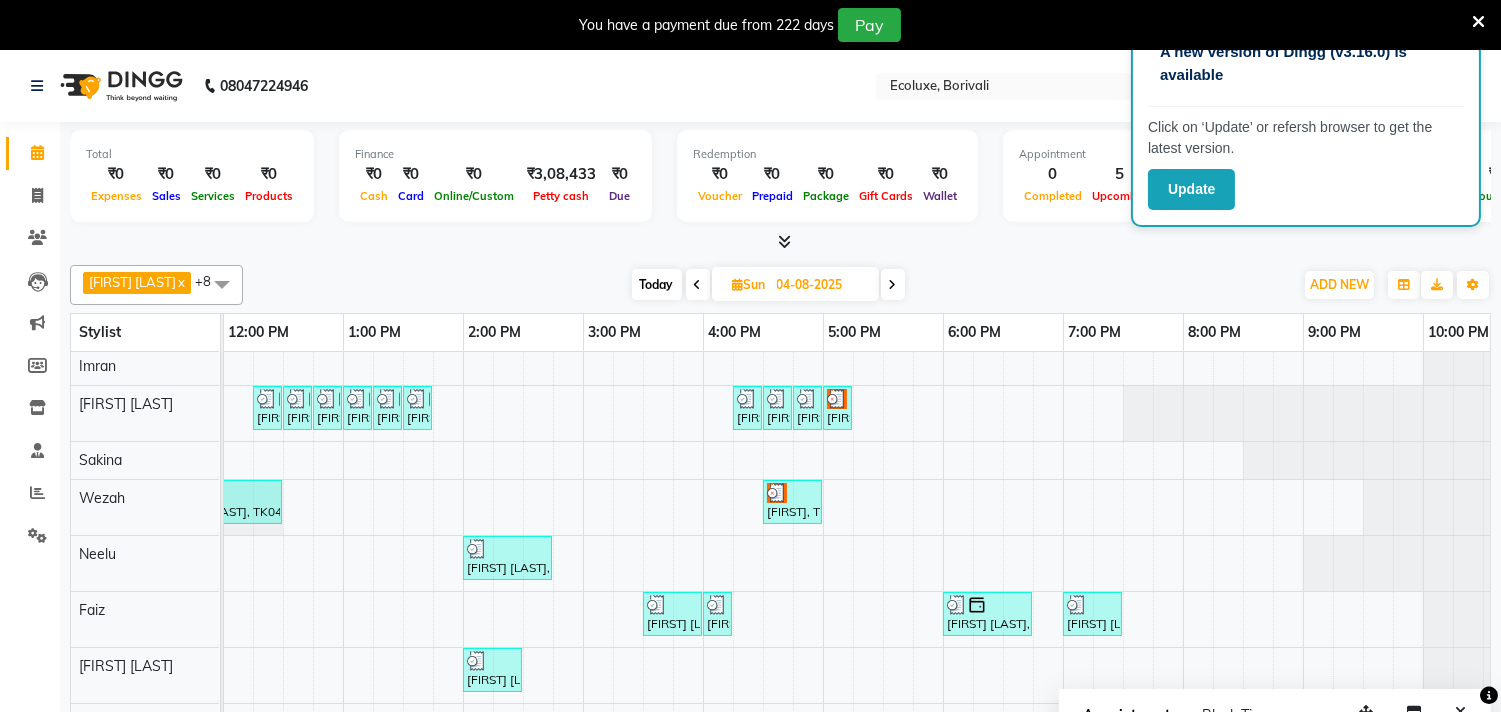 scroll, scrollTop: 0, scrollLeft: 0, axis: both 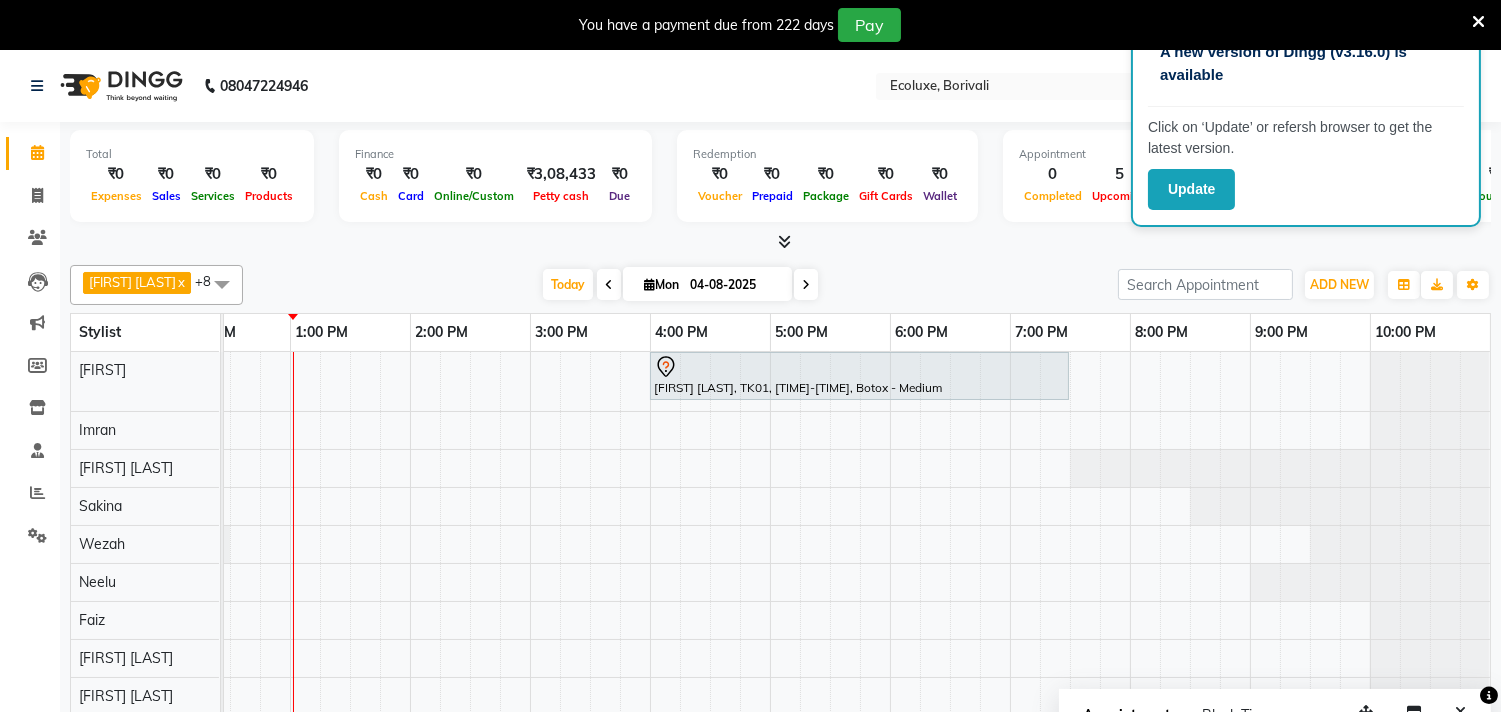 click on "You have a payment due from 222 days   Pay" at bounding box center (750, 25) 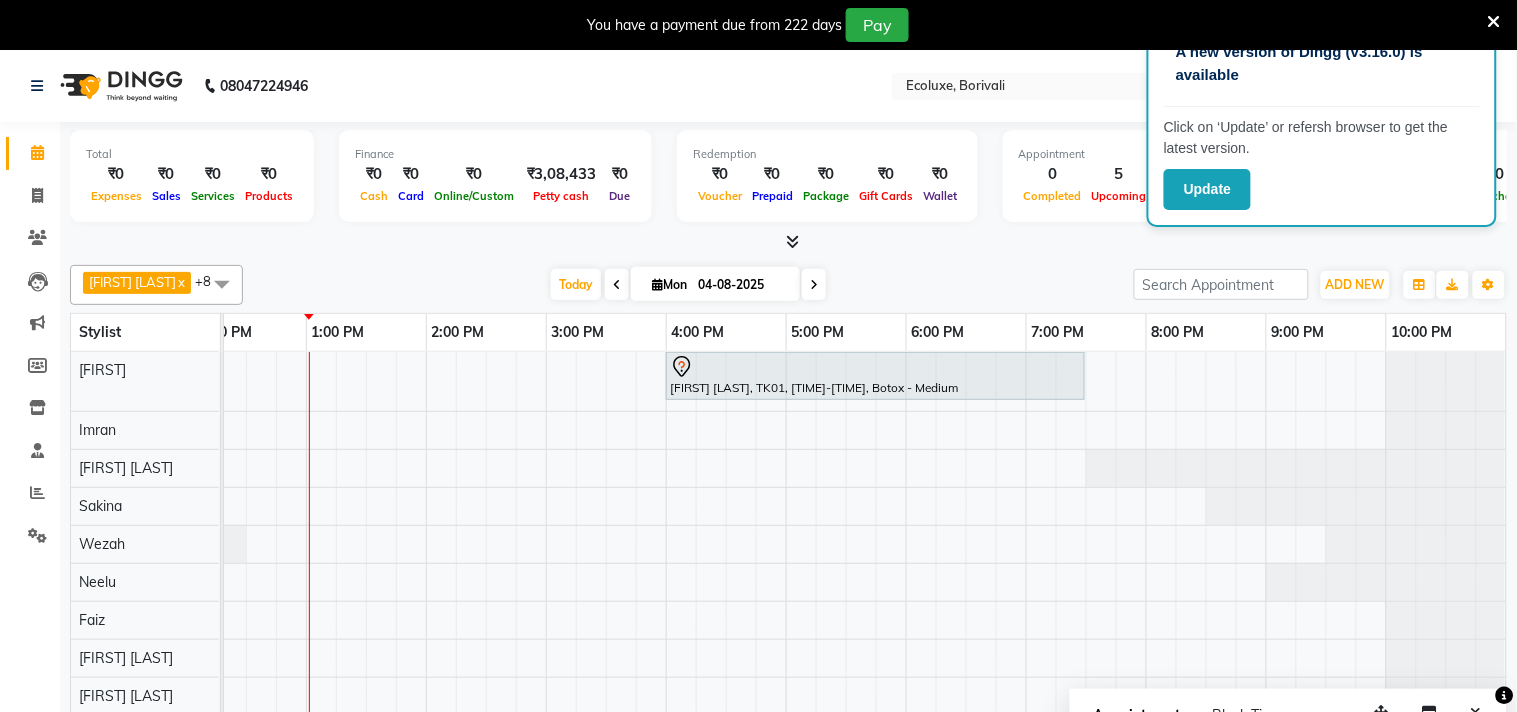 scroll, scrollTop: 0, scrollLeft: 397, axis: horizontal 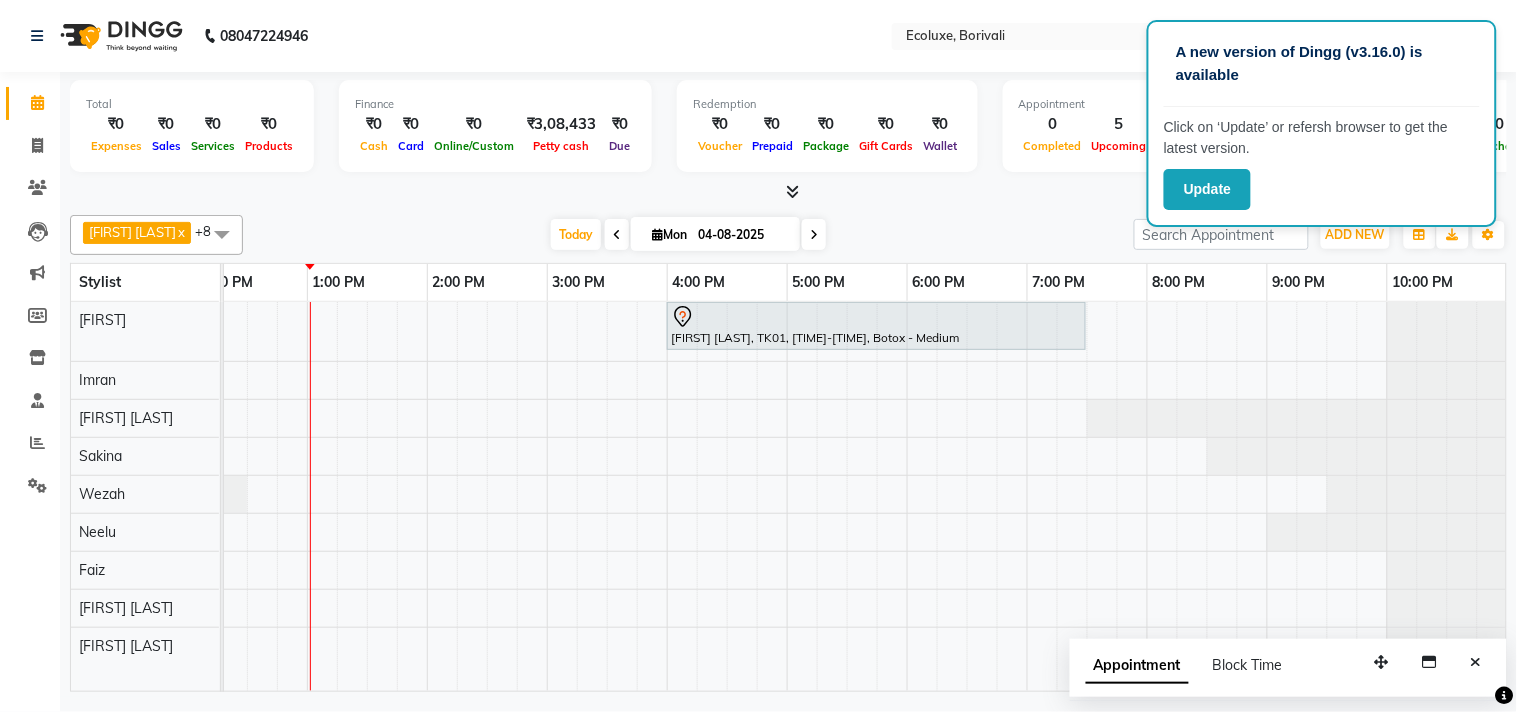 click at bounding box center (788, 192) 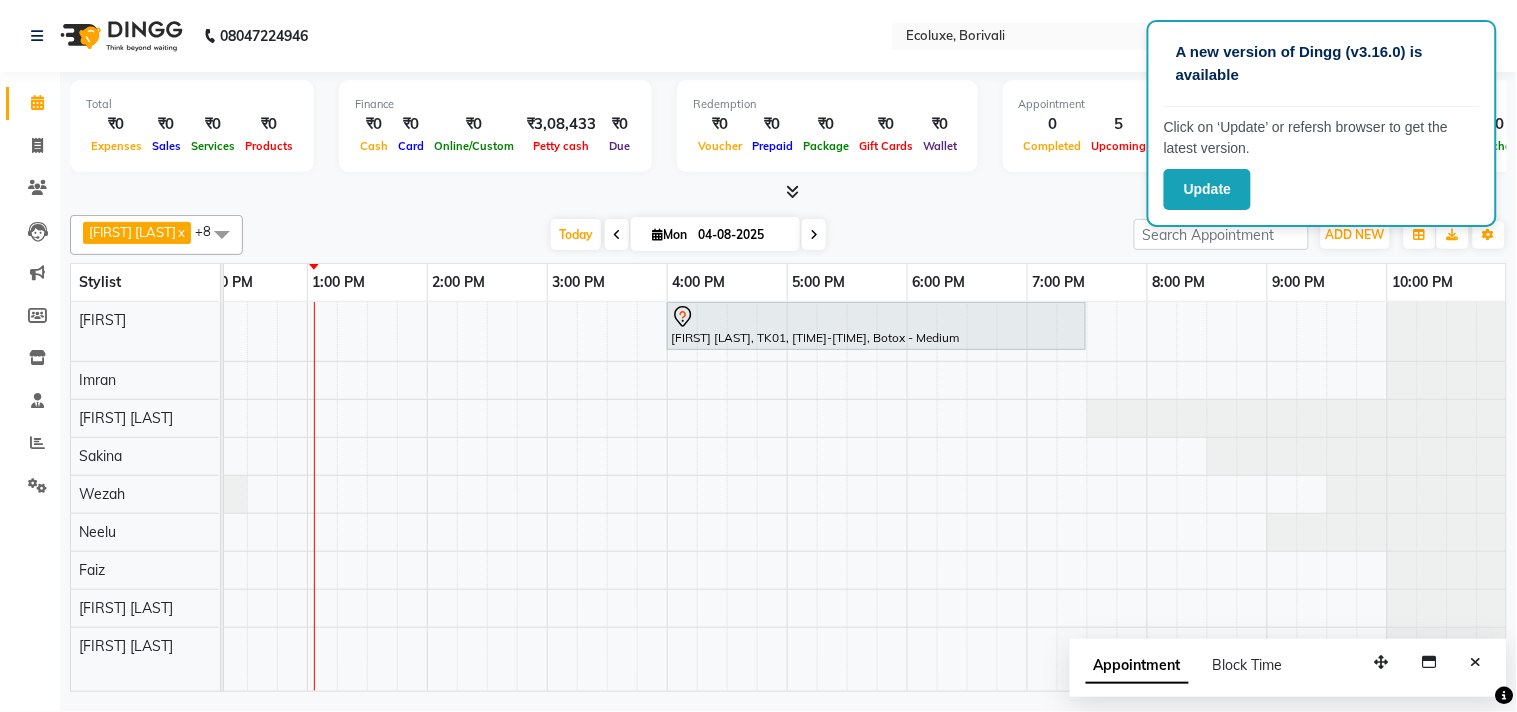 click on "[FIRST] [LAST], TK01, [TIME]-[TIME], Botox - Medium" at bounding box center (667, 496) 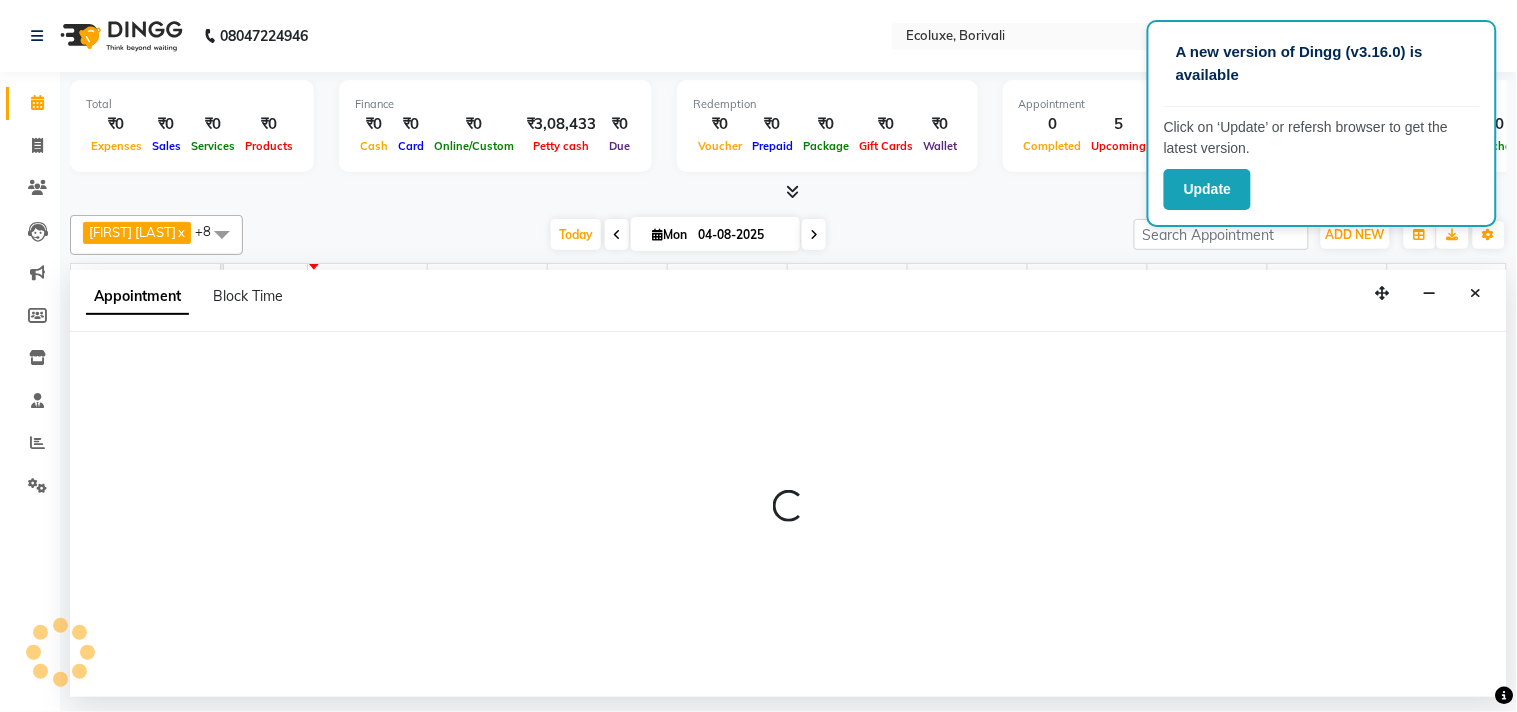 select on "67913" 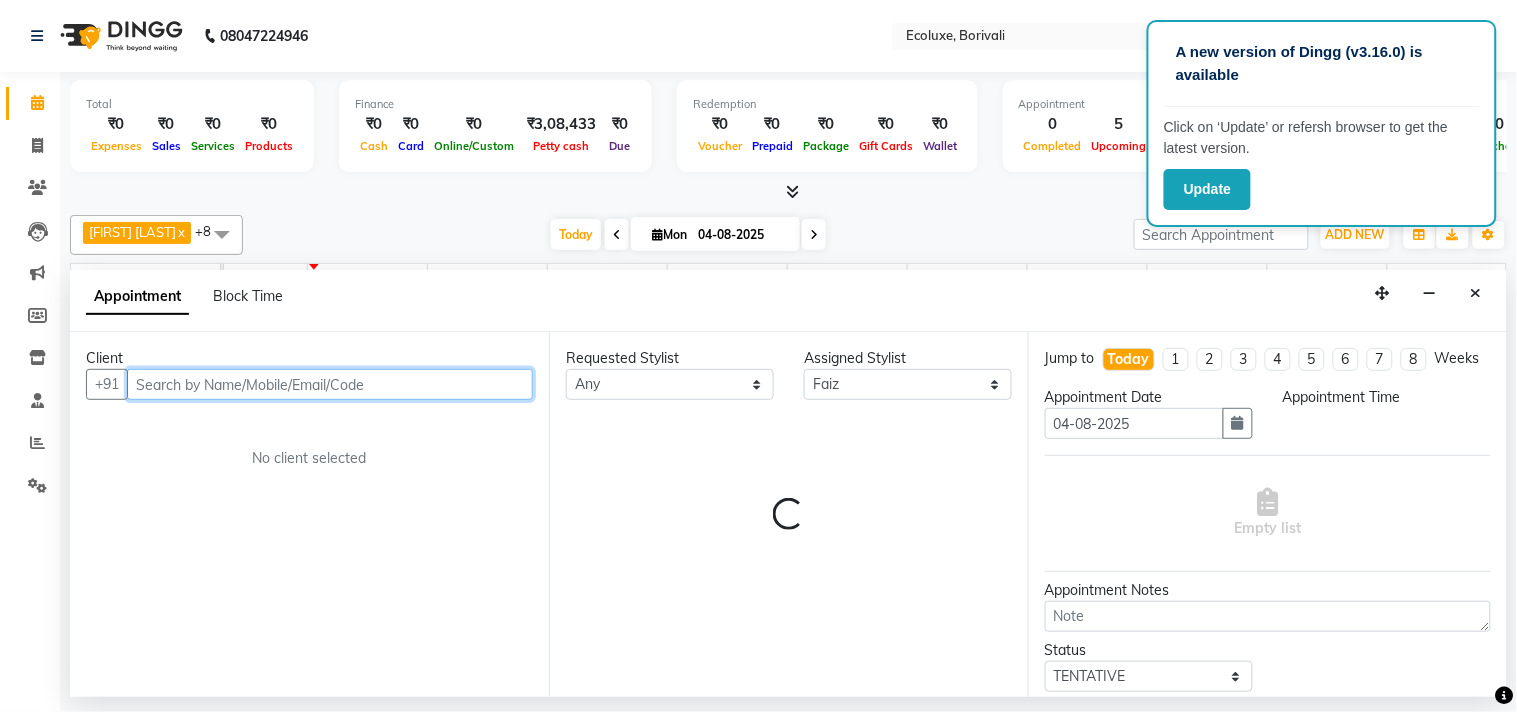 select on "780" 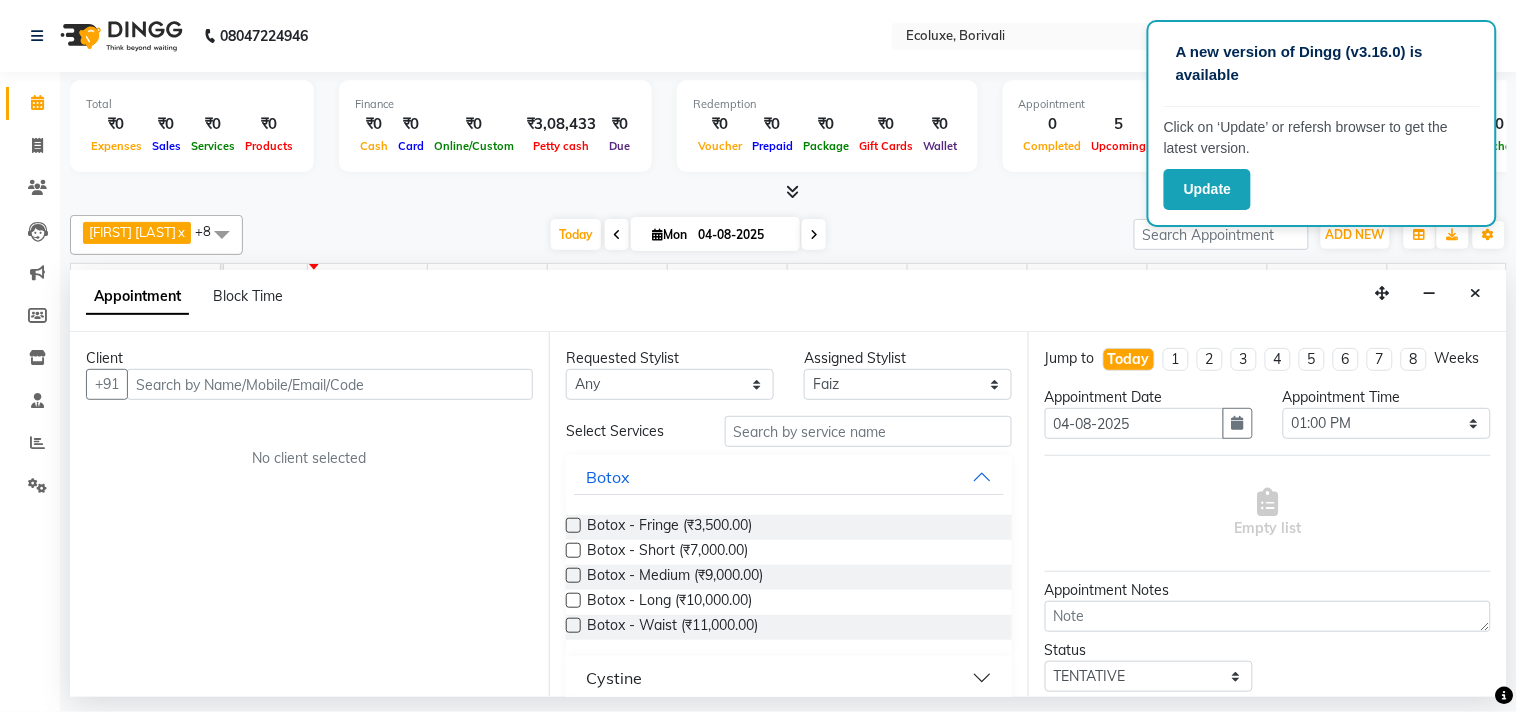 click on "Requested Stylist Any [FIRST] [LAST] [FIRST] [LAST]  [FIRST] [LAST]  [FIRST] [LAST]   [FIRST]  [FIRST] [LAST] [FIRST] [LAST] [FIRST] [LAST]  [FIRST] [LAST] [FIRST] [LAST] [FIRST] [LAST]  [FIRST] [LAST] [FIRST] [LAST] [FIRST] [LAST]  [FIRST] [LAST] [FIRST] [LAST] [FIRST] [LAST] Select Services    Botox Botox - Fringe ([CURRENCY][PRICE]) Botox - Short ([CURRENCY][PRICE]) Botox - Medium ([CURRENCY][PRICE]) Botox - Long ([CURRENCY][PRICE]) Botox - Waist ([CURRENCY][PRICE])    Cystine    Smoothening / Straightening / Rebonding    Nano Plastia    Keratin    Touchup    Global    Highlights    Hairwash    Female Haircut    Men Haircut & Beard    Men's Hair Colour    Hair Rituals    Hair Treatment    Scalp Treatment    Hair Extentions    Styling    Head Massage    Facial / Cleanup    Face Mask    Black Mask    Waxing     Peel Off Wax    Threading    Skin Treatment    Bleach & D.Tan    Manicure / Pedicure    Body Massage    QOD     Nails    Lashes" at bounding box center (788, 514) 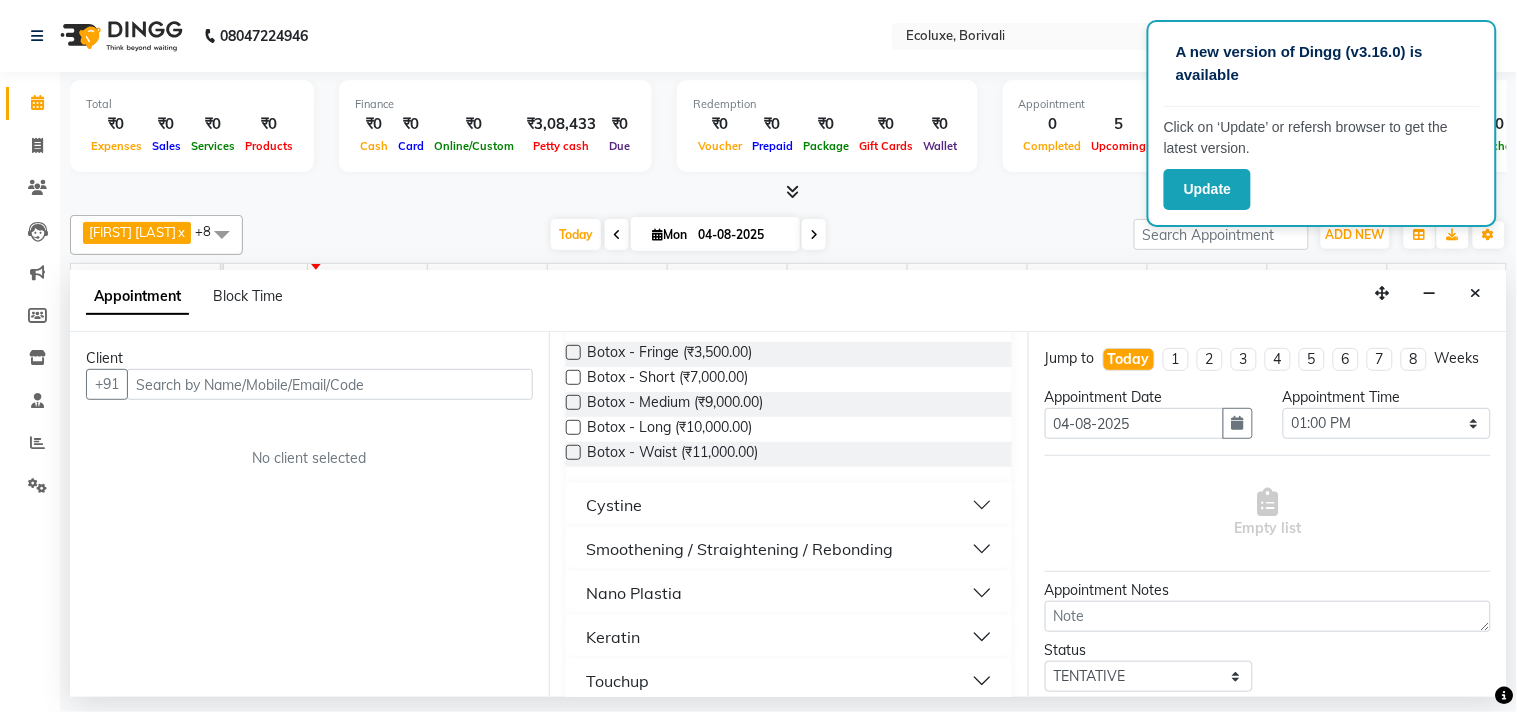 scroll, scrollTop: 0, scrollLeft: 0, axis: both 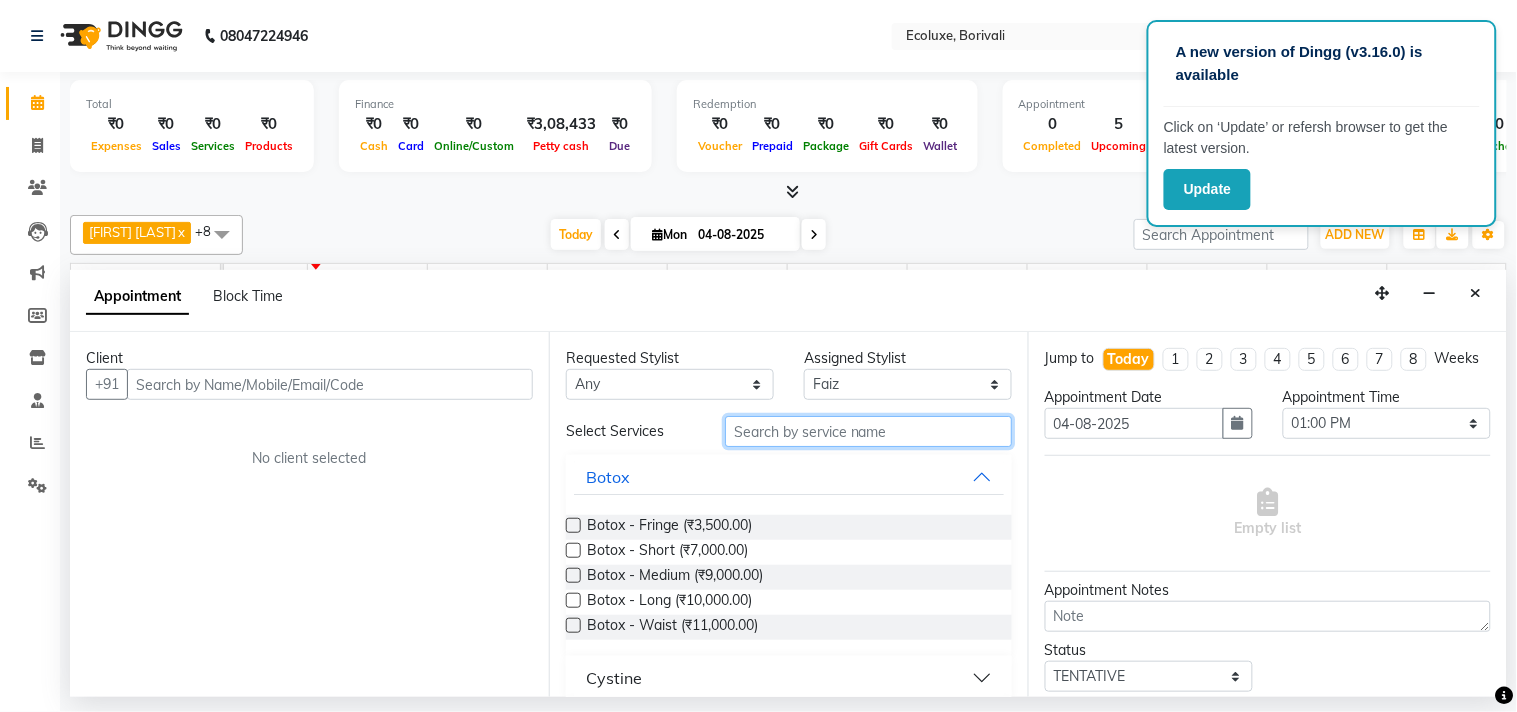 click at bounding box center (868, 431) 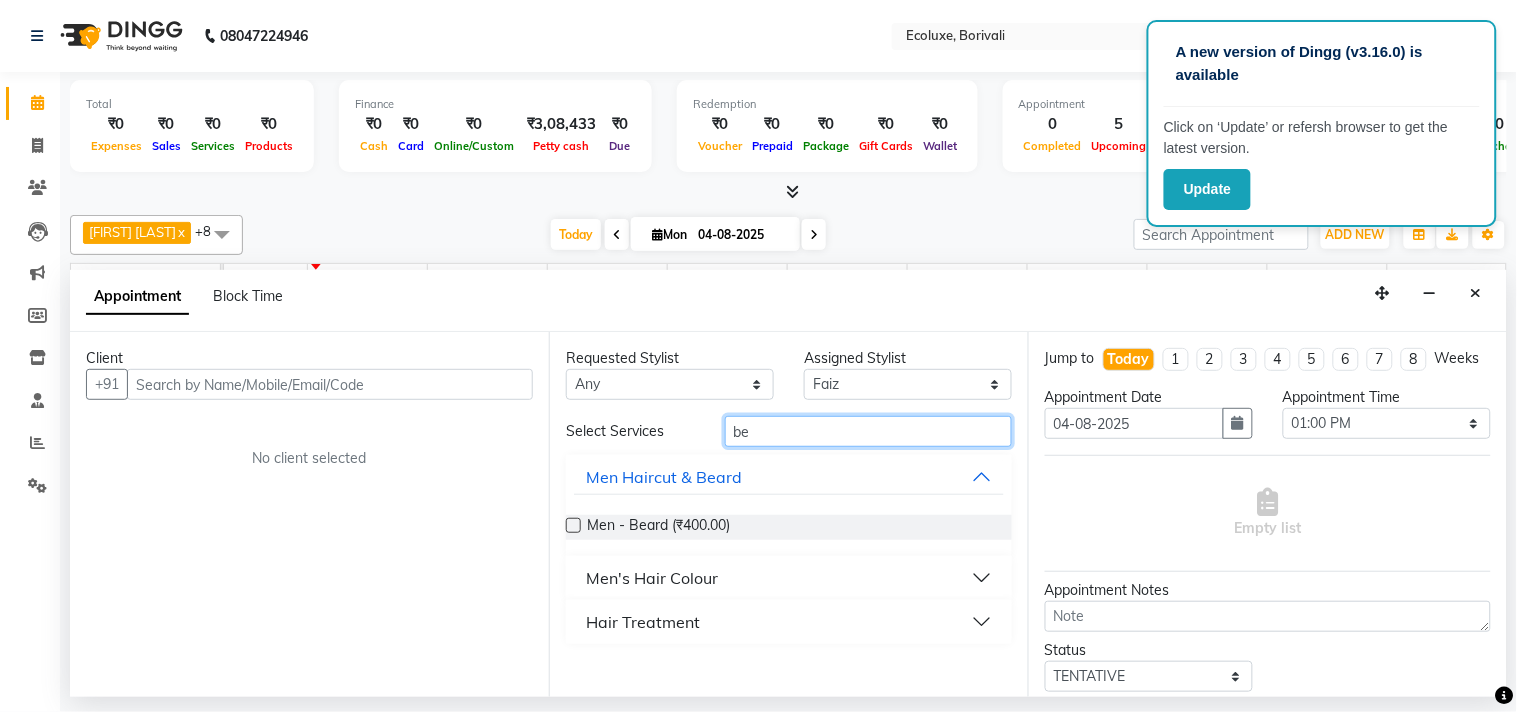type on "be" 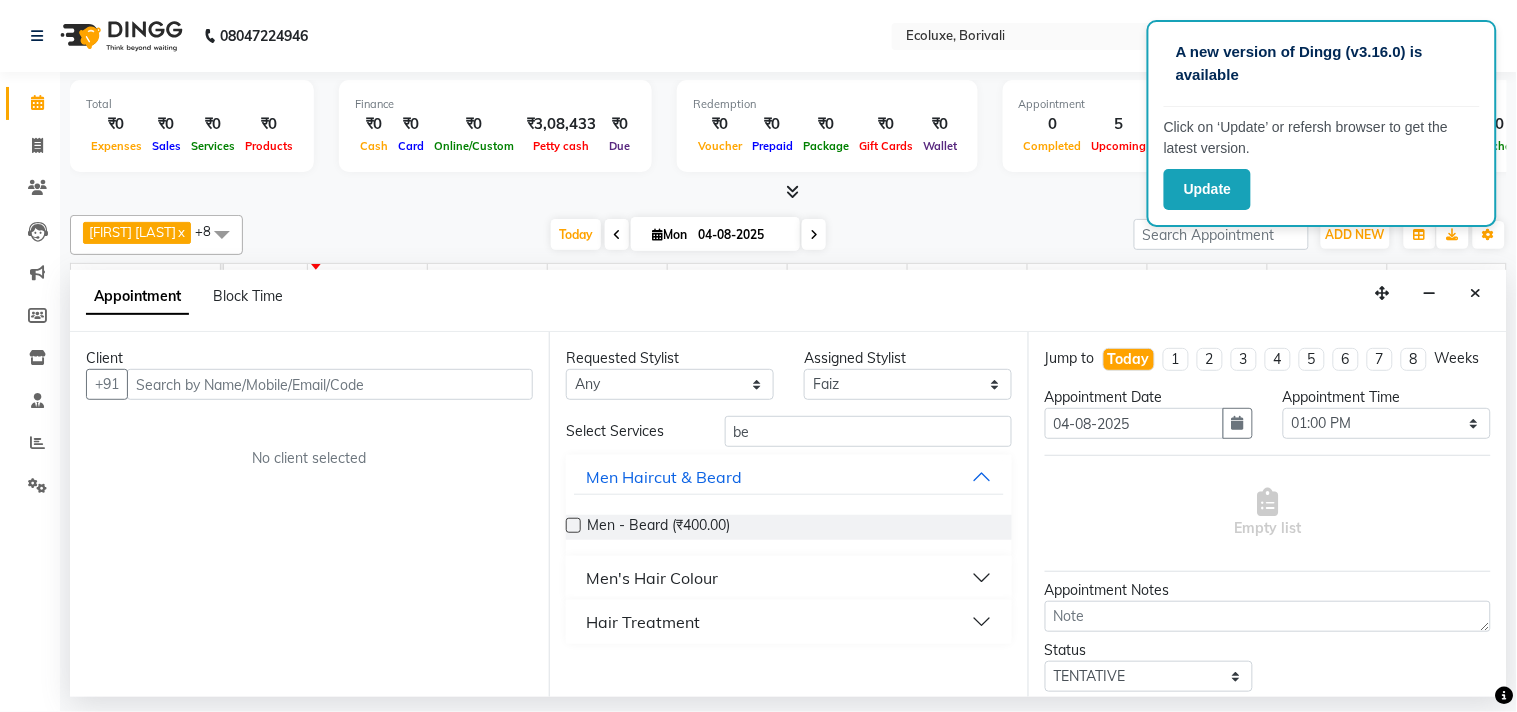 click at bounding box center [573, 525] 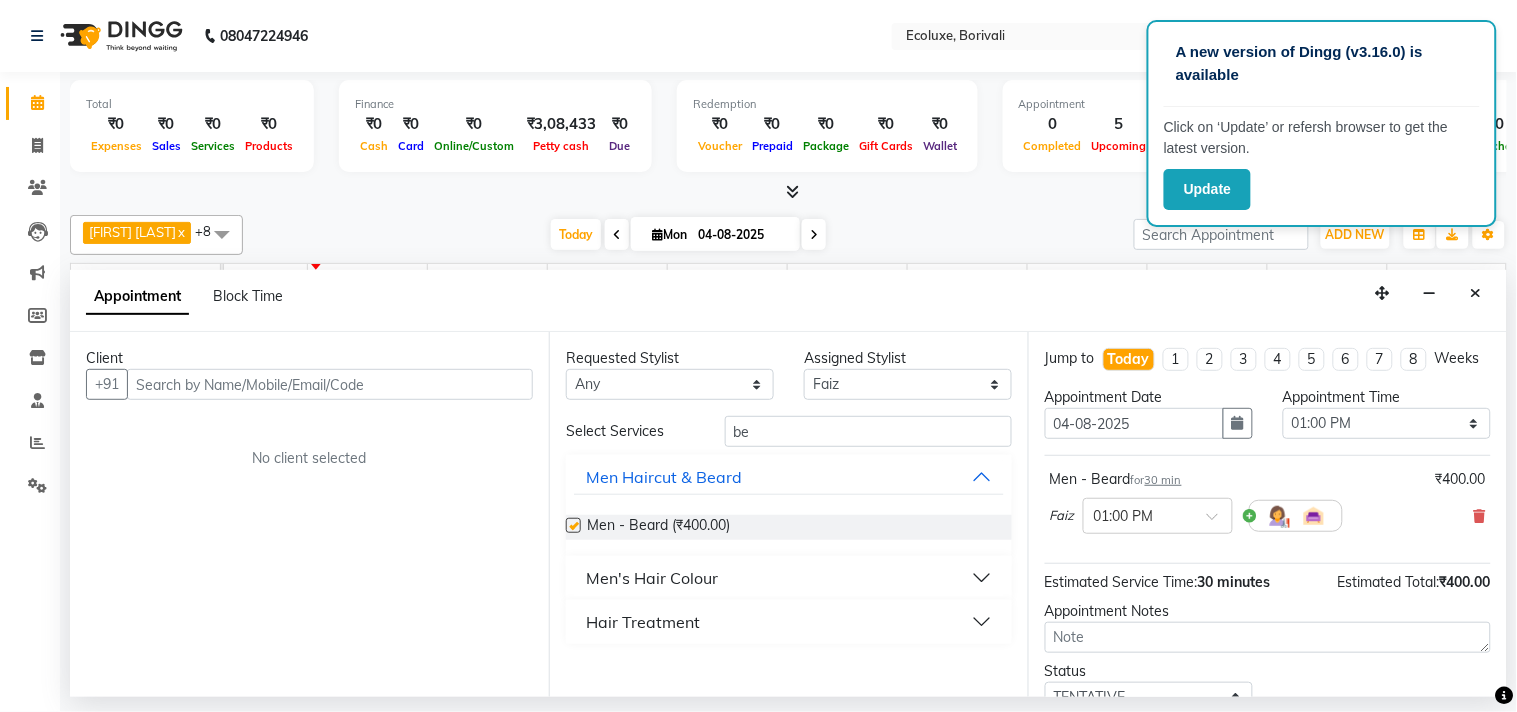 checkbox on "false" 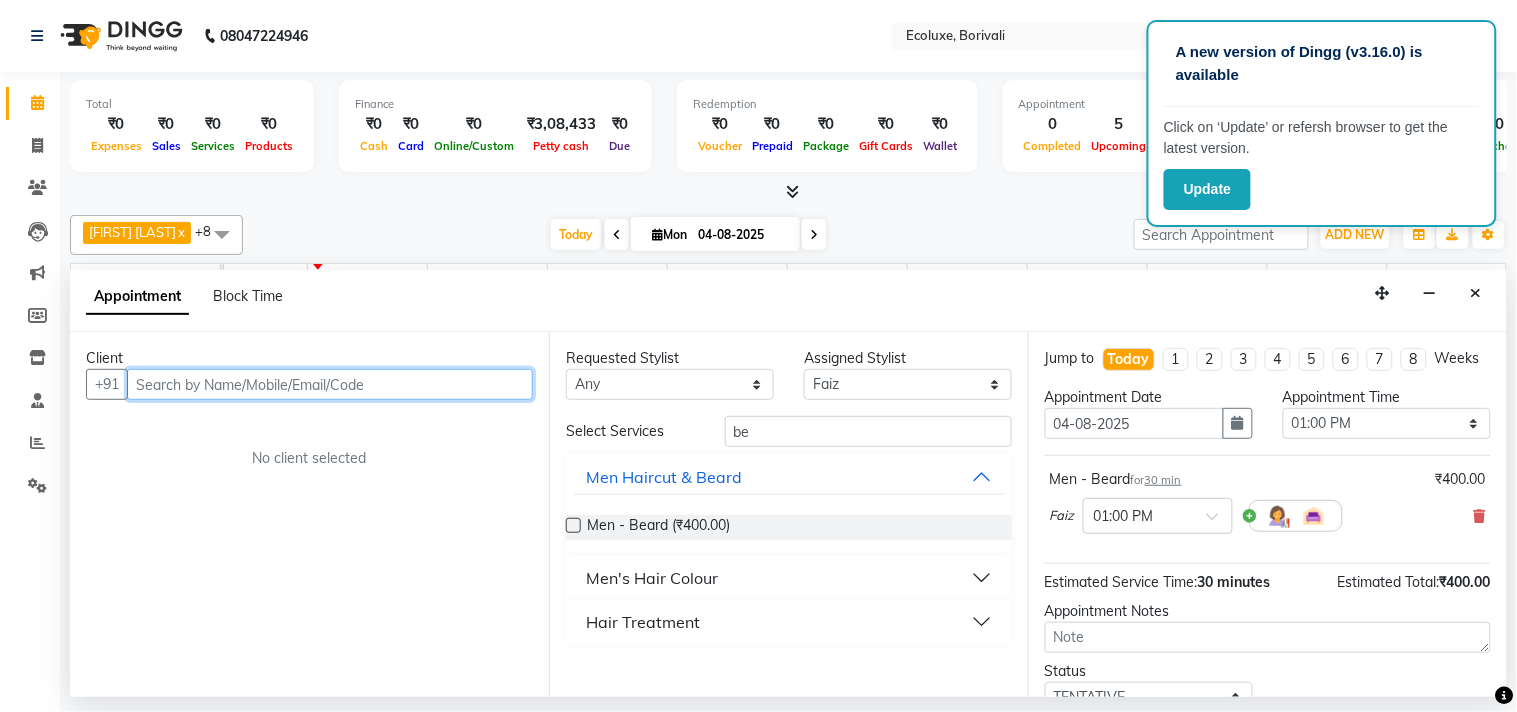 click at bounding box center [330, 384] 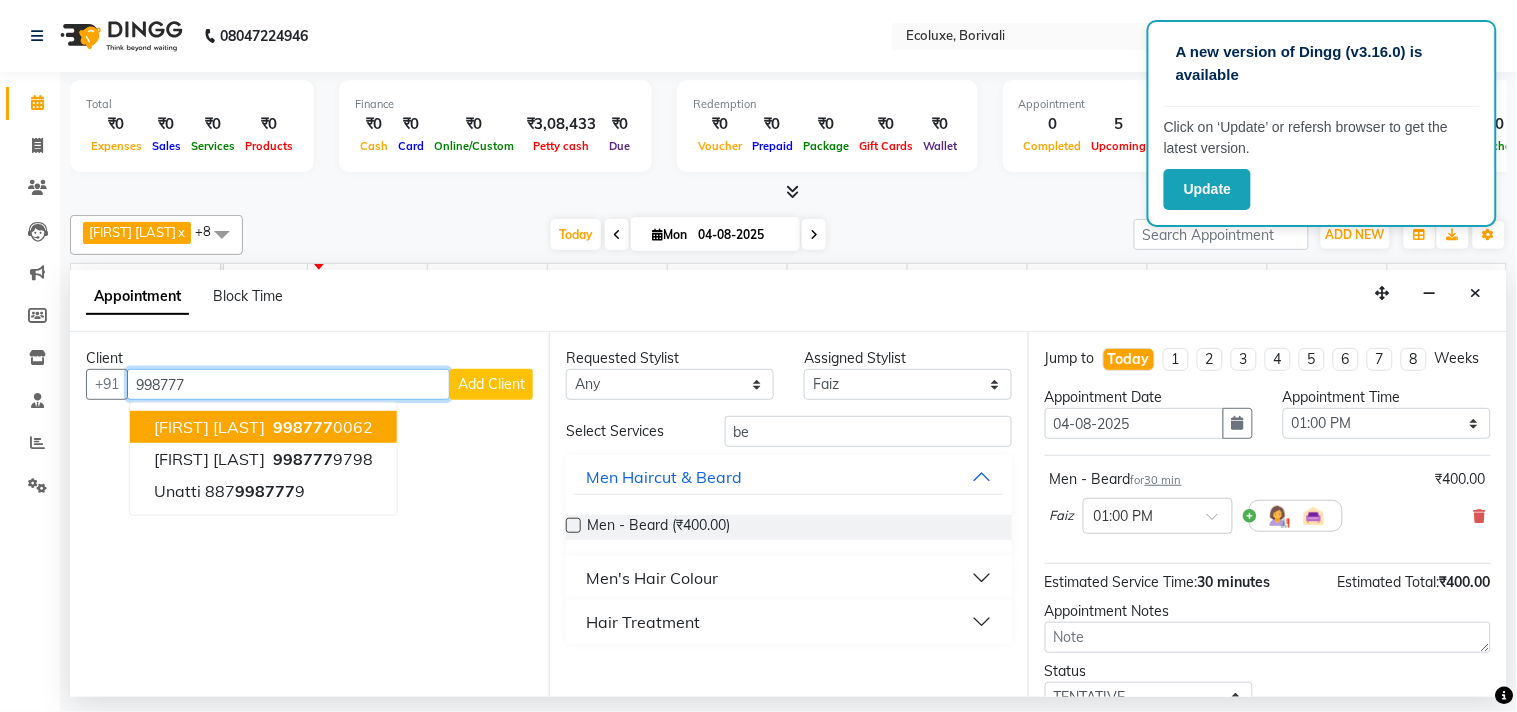 click on "[PHONE]" at bounding box center [321, 427] 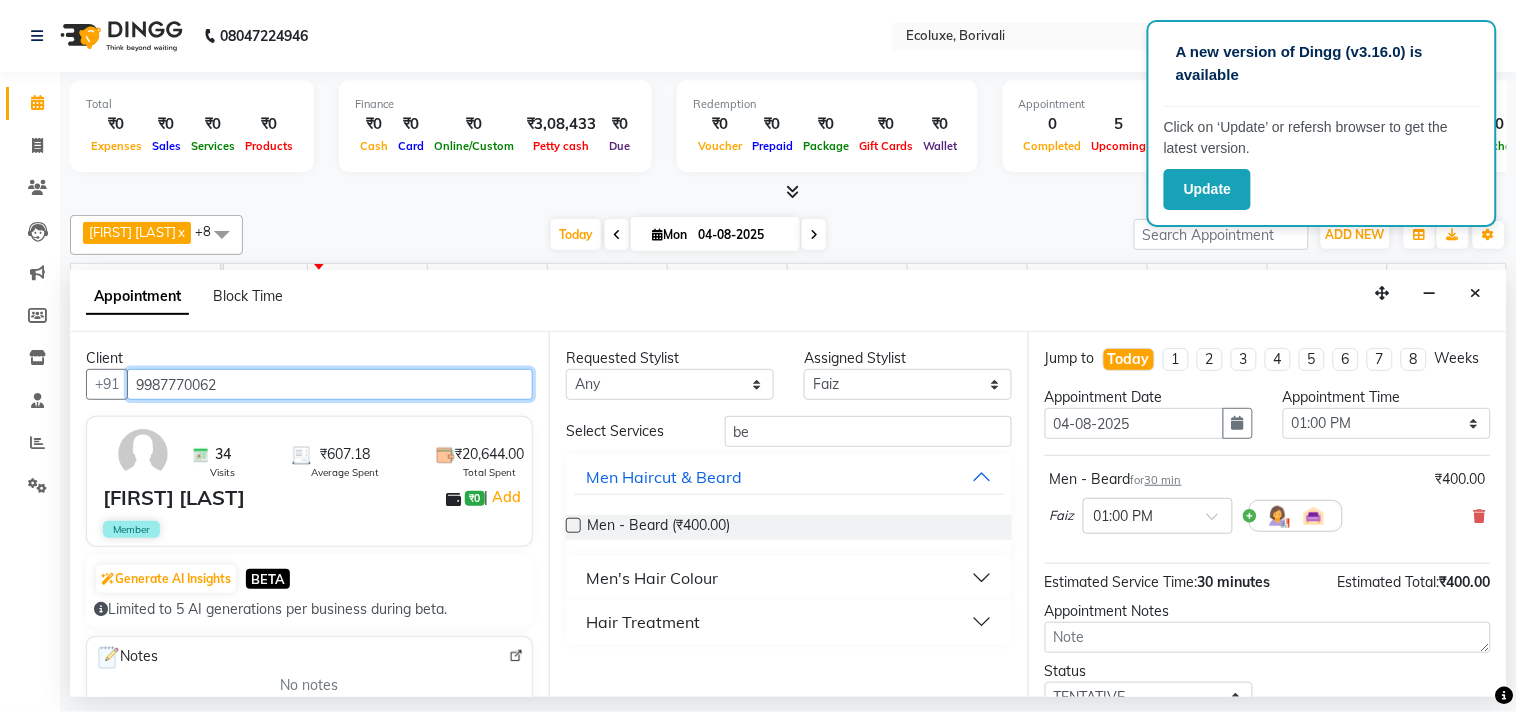 scroll, scrollTop: 161, scrollLeft: 0, axis: vertical 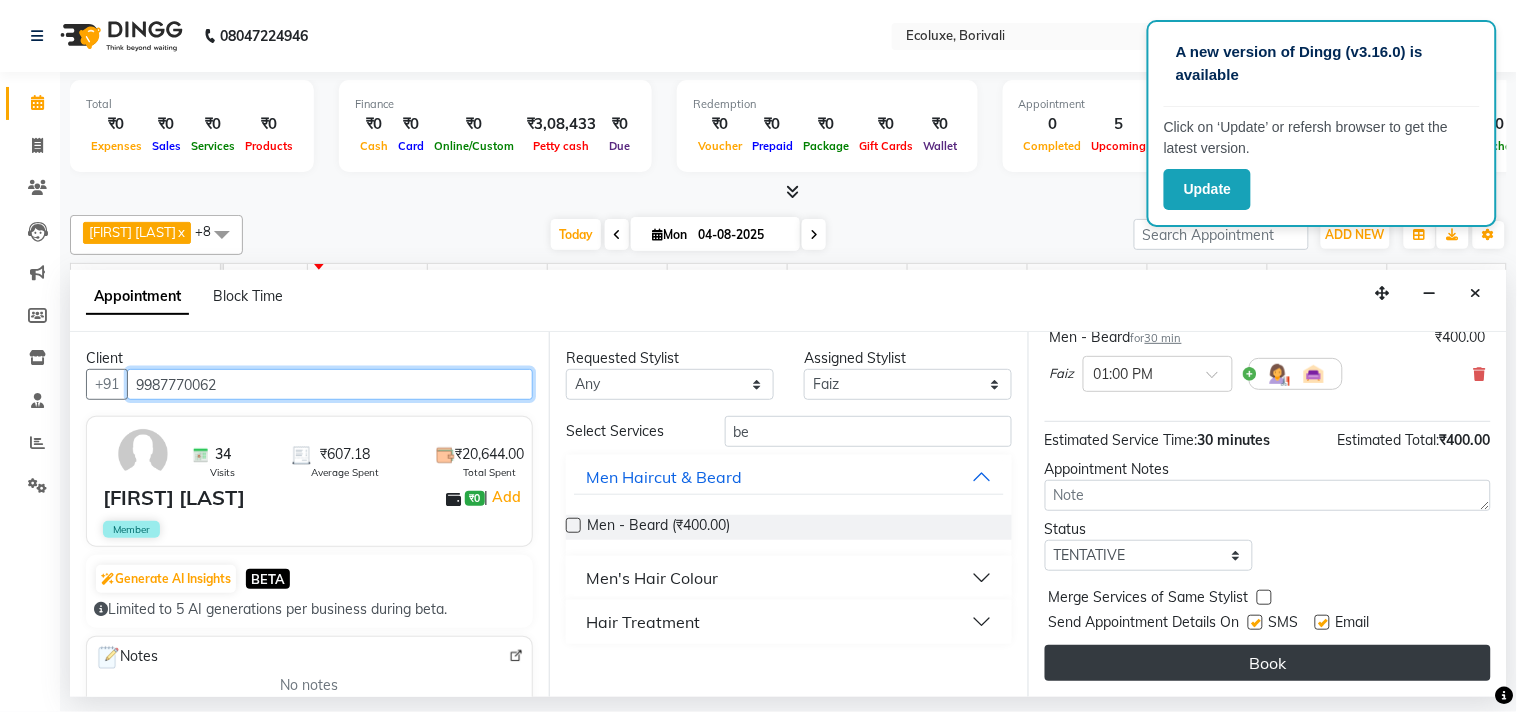 type on "9987770062" 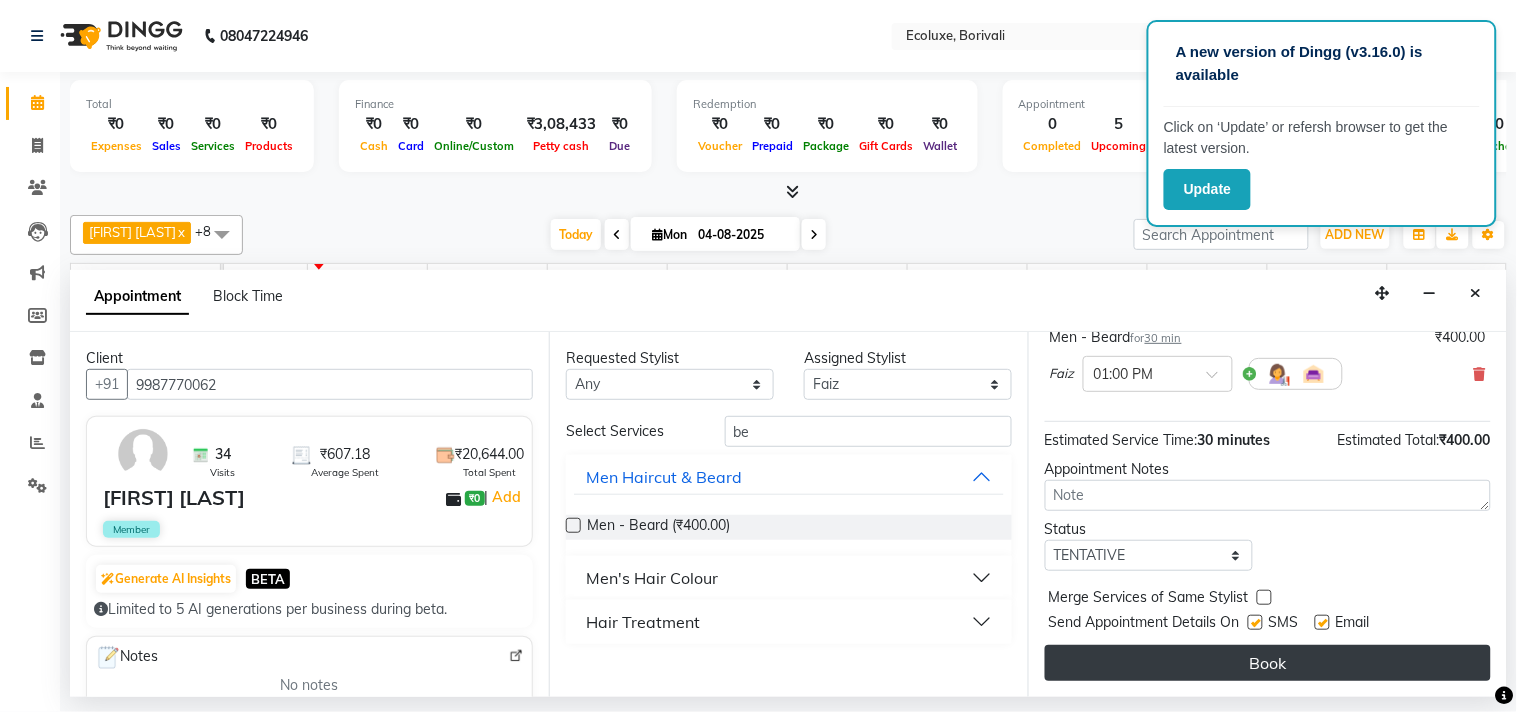 click on "Book" at bounding box center (1268, 663) 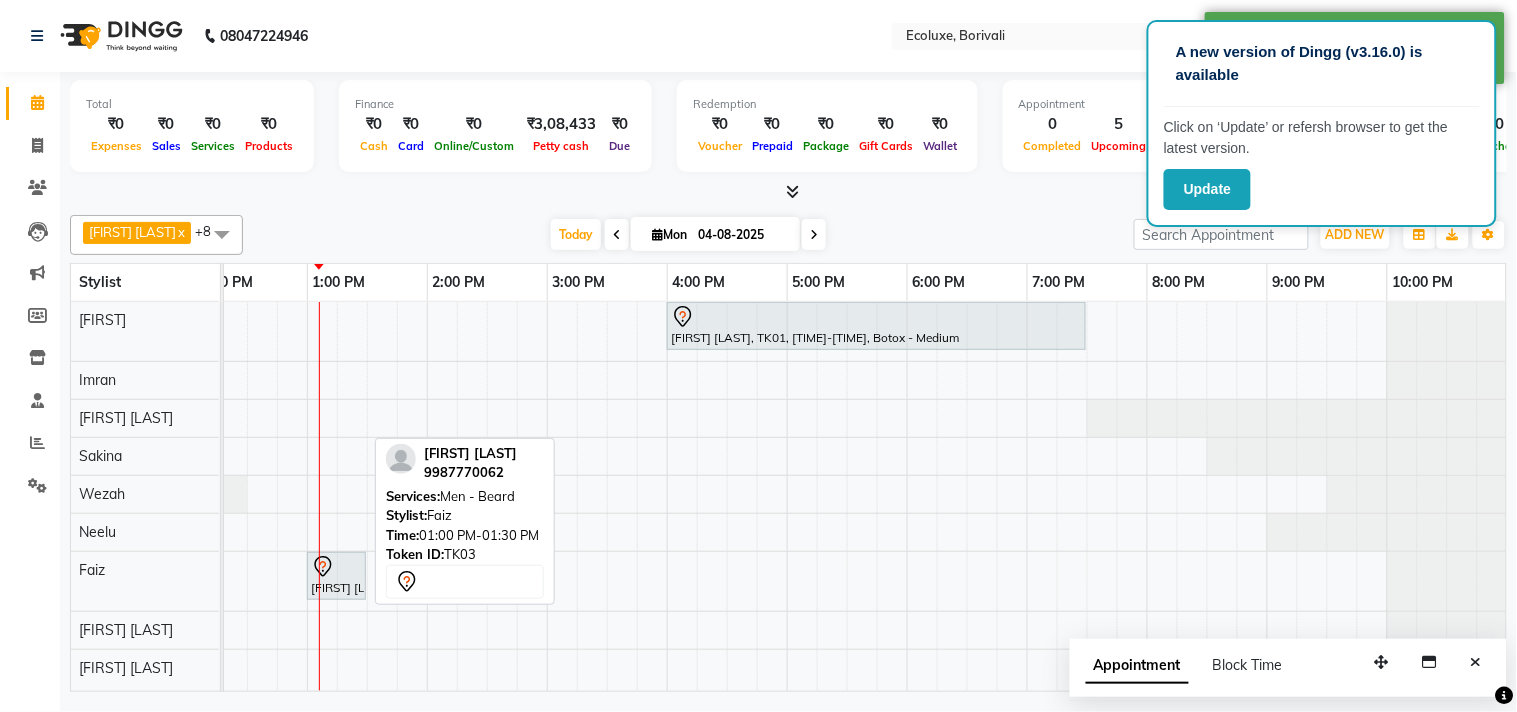 drag, startPoint x: 305, startPoint y: 582, endPoint x: 316, endPoint y: 582, distance: 11 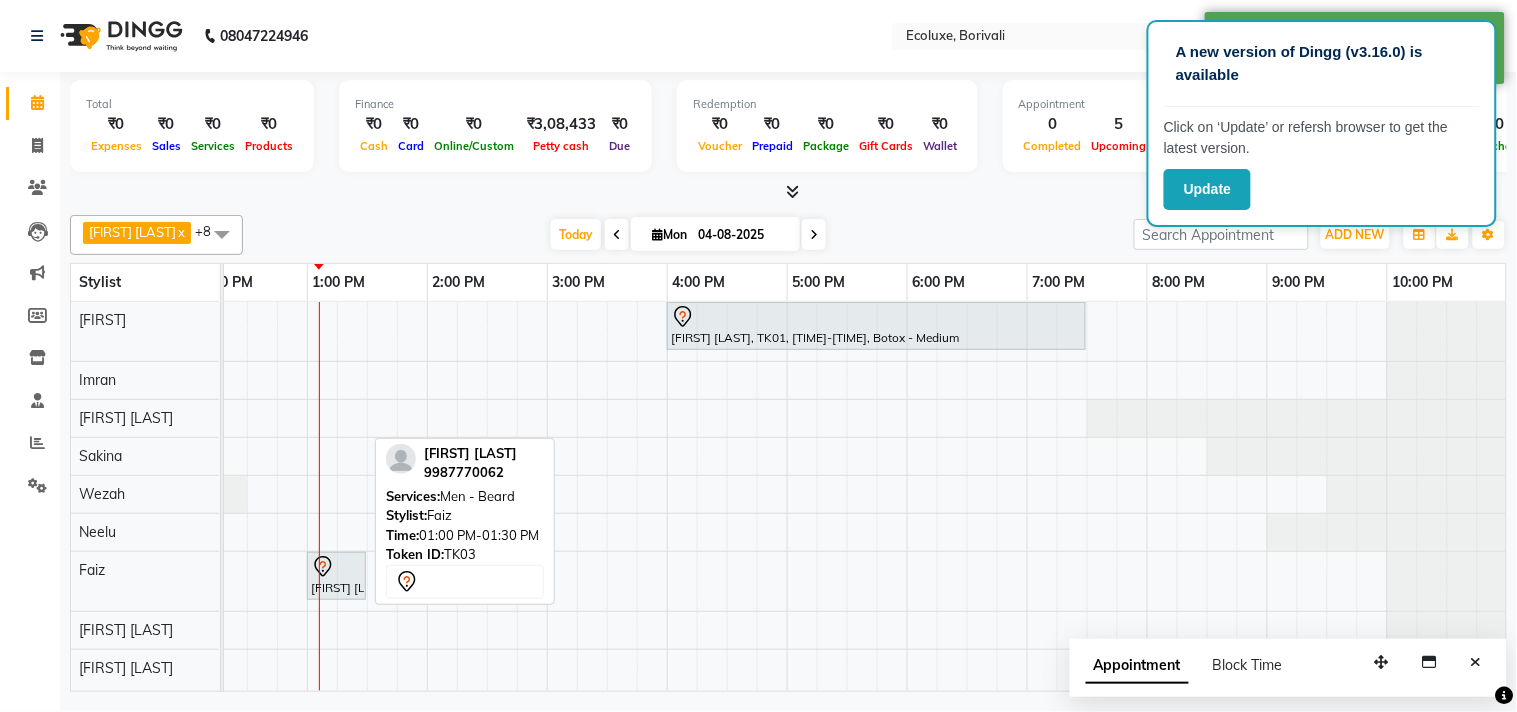 click on "[FIRST] [LAST], TK03, [TIME]-[TIME], Men - Beard" at bounding box center [336, 576] 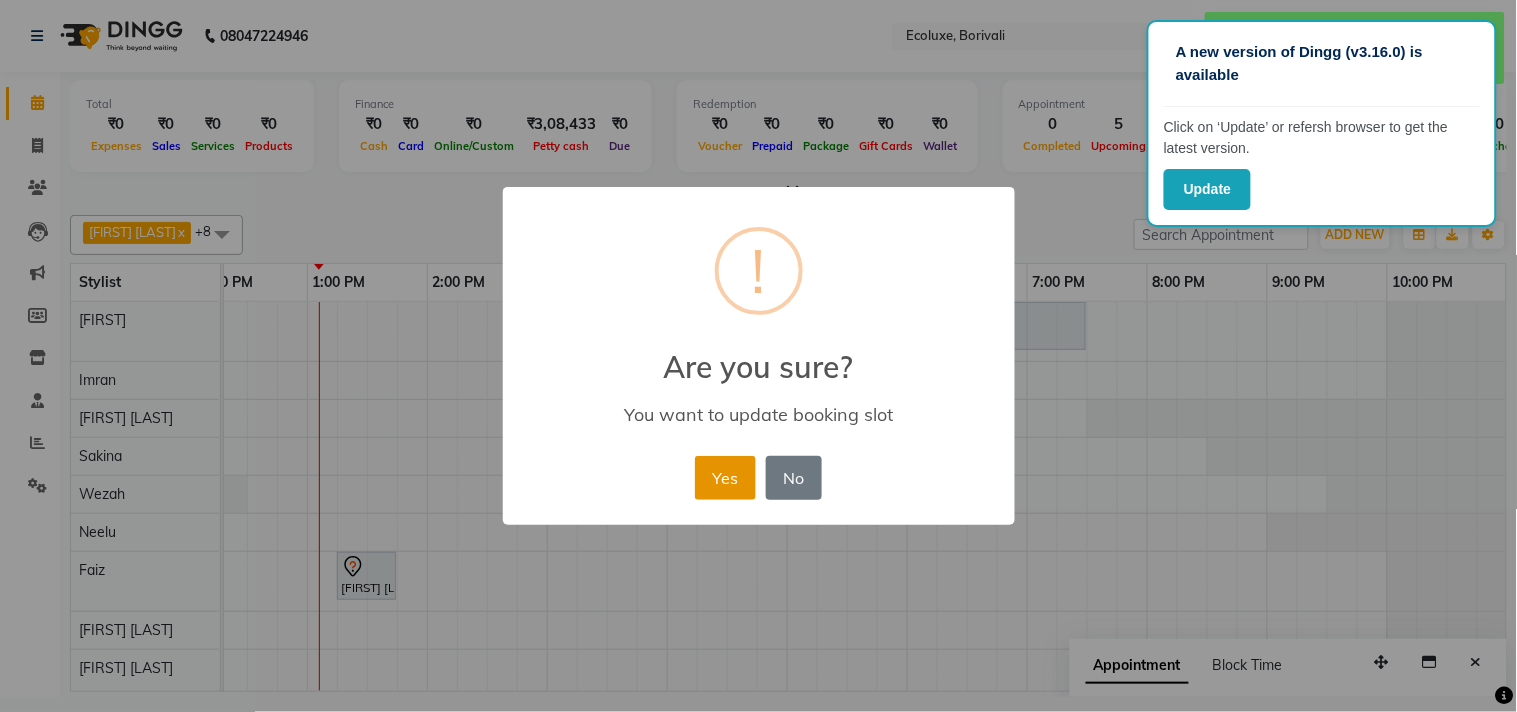 click on "Yes" at bounding box center [725, 478] 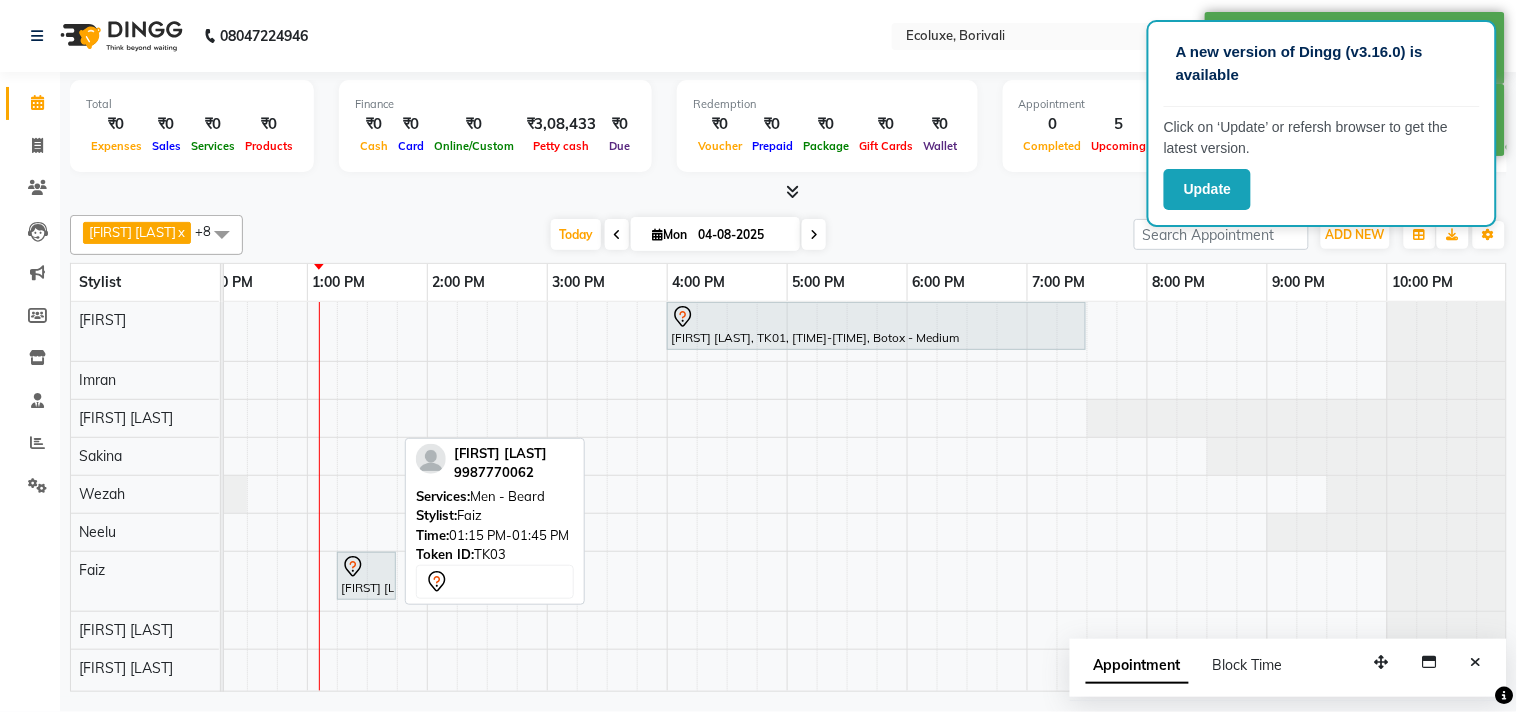 click on "[FIRST] [LAST], TK03, [TIME]-[TIME], Men - Beard" at bounding box center (366, 576) 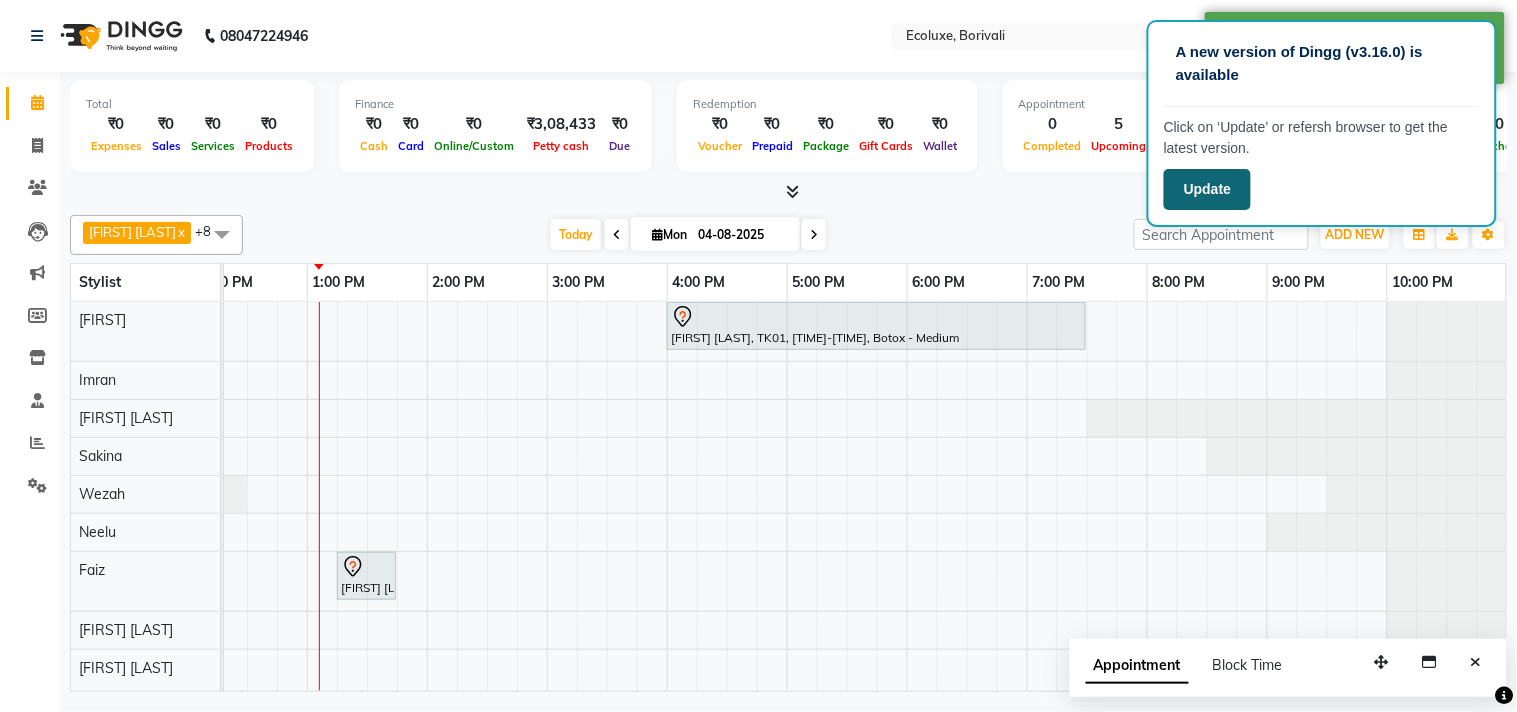click on "Update" 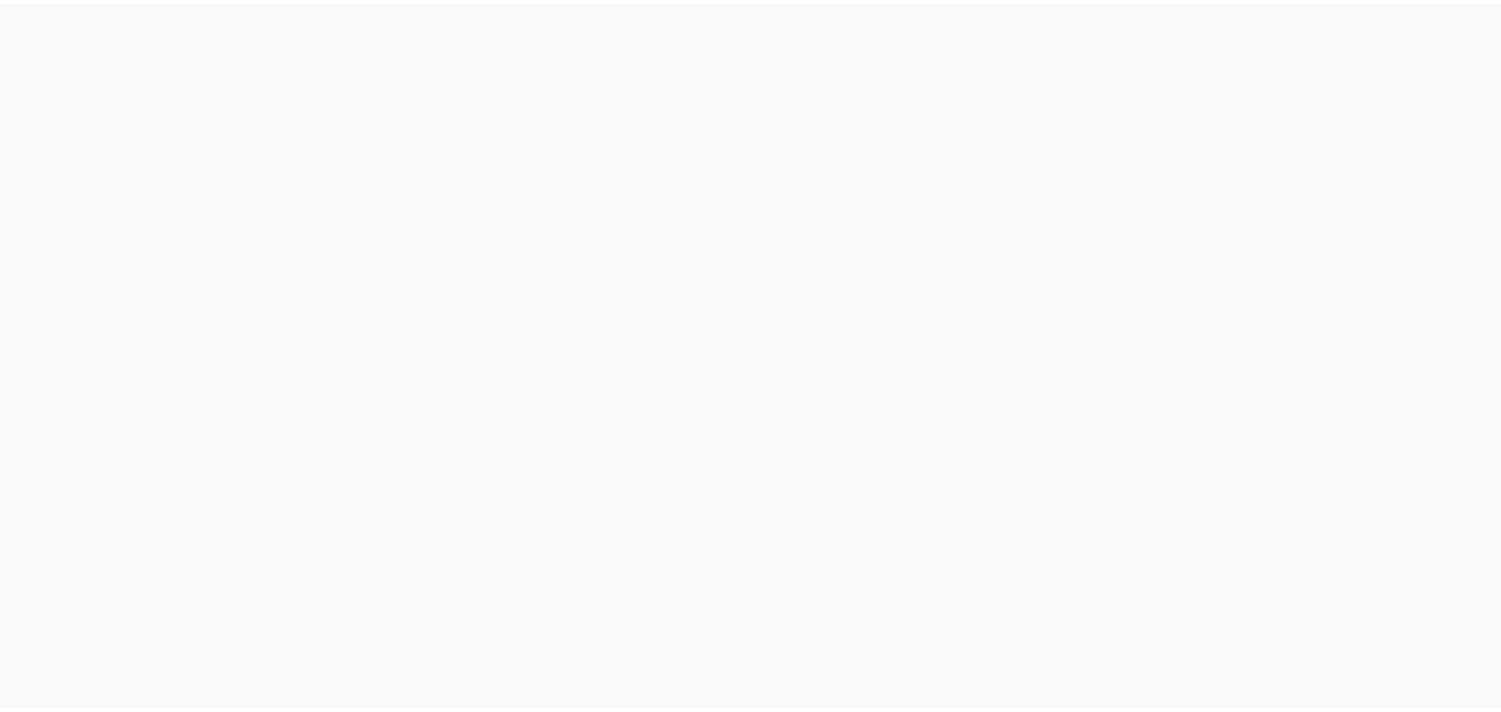 scroll, scrollTop: 0, scrollLeft: 0, axis: both 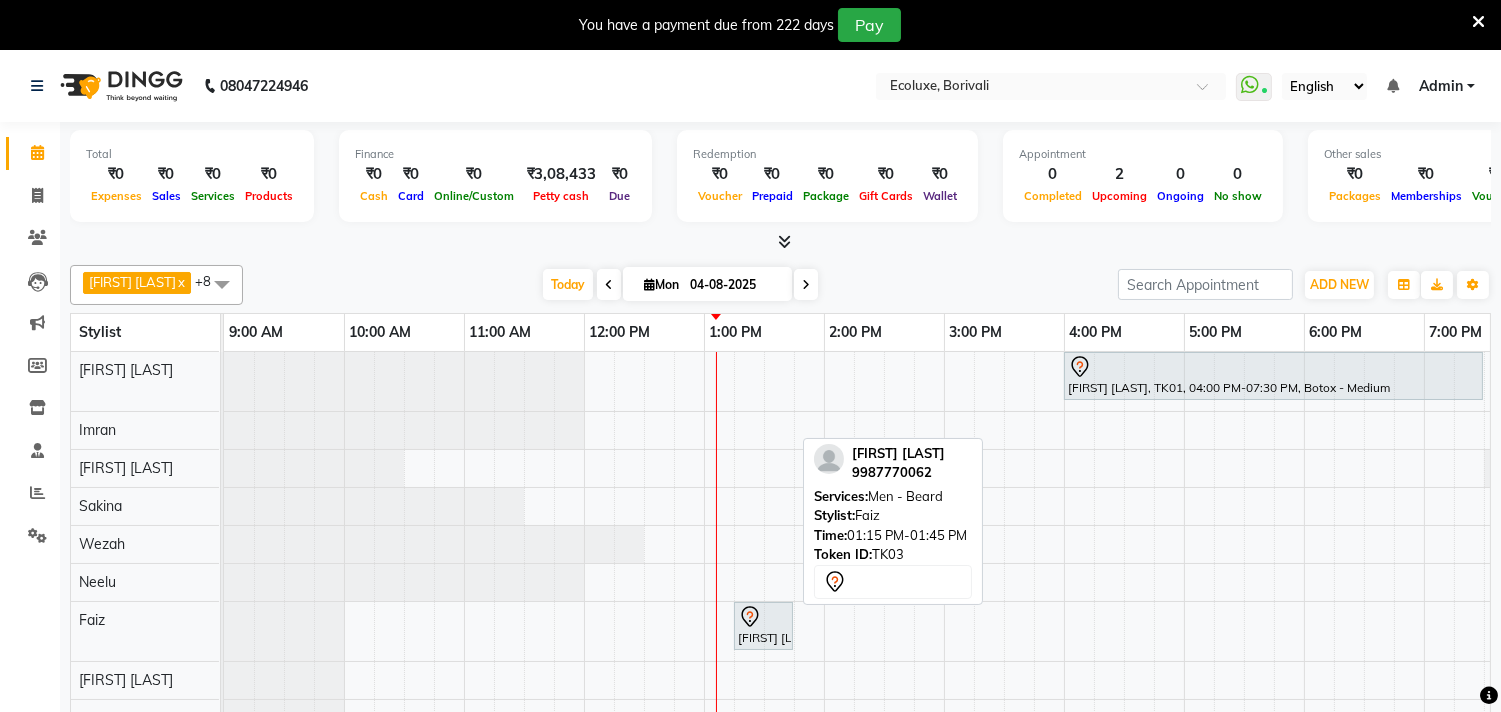 click on "[FIRST] [LAST], TK03, [TIME]-[TIME], Men - Beard" at bounding box center (763, 626) 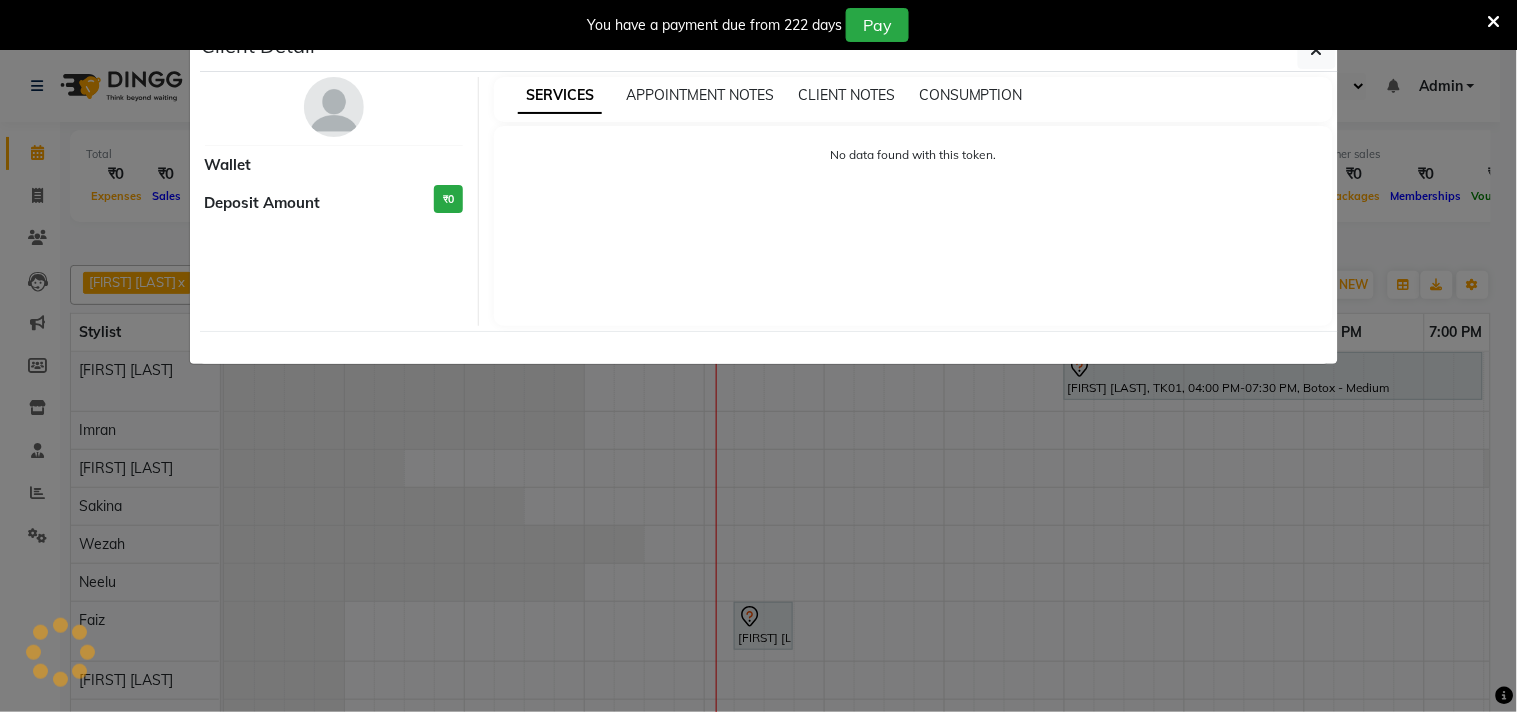 select on "7" 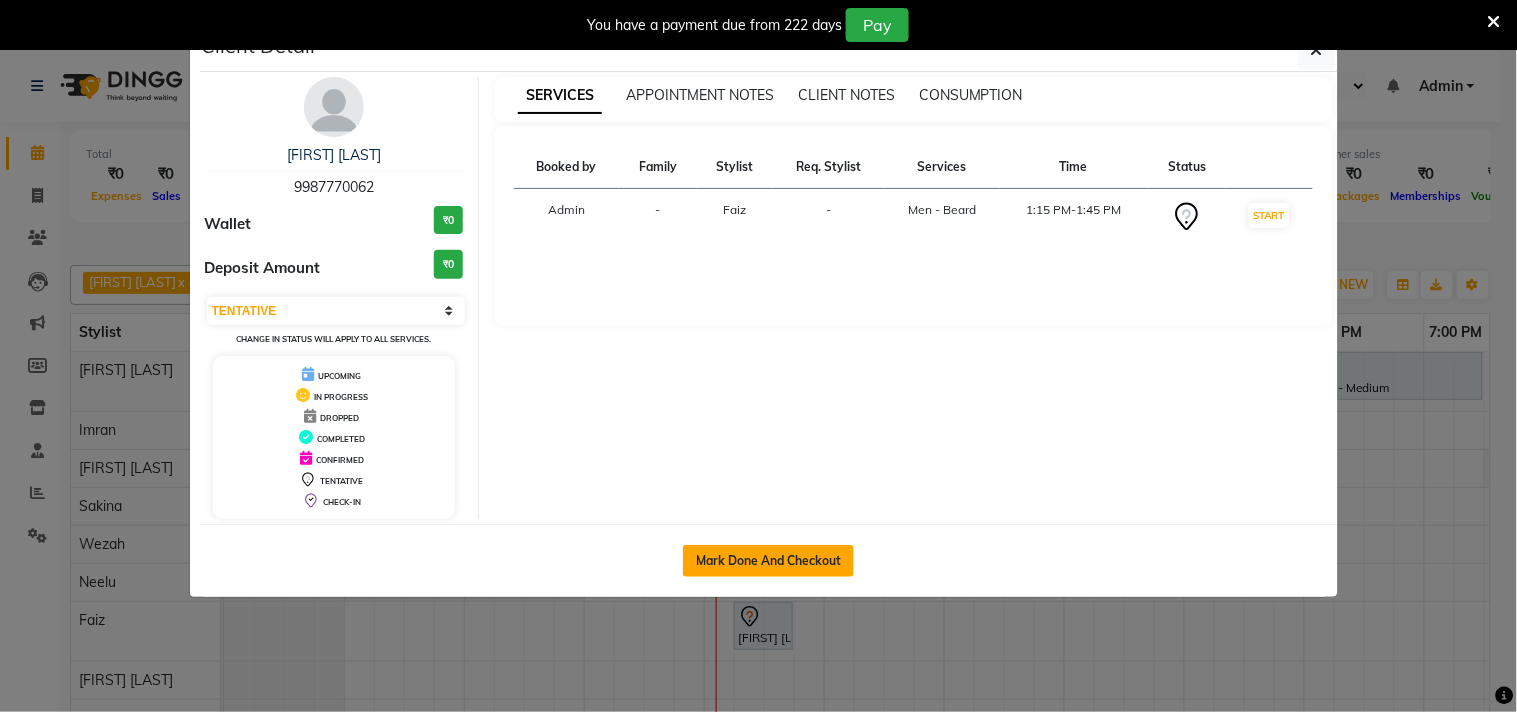 click on "Mark Done And Checkout" 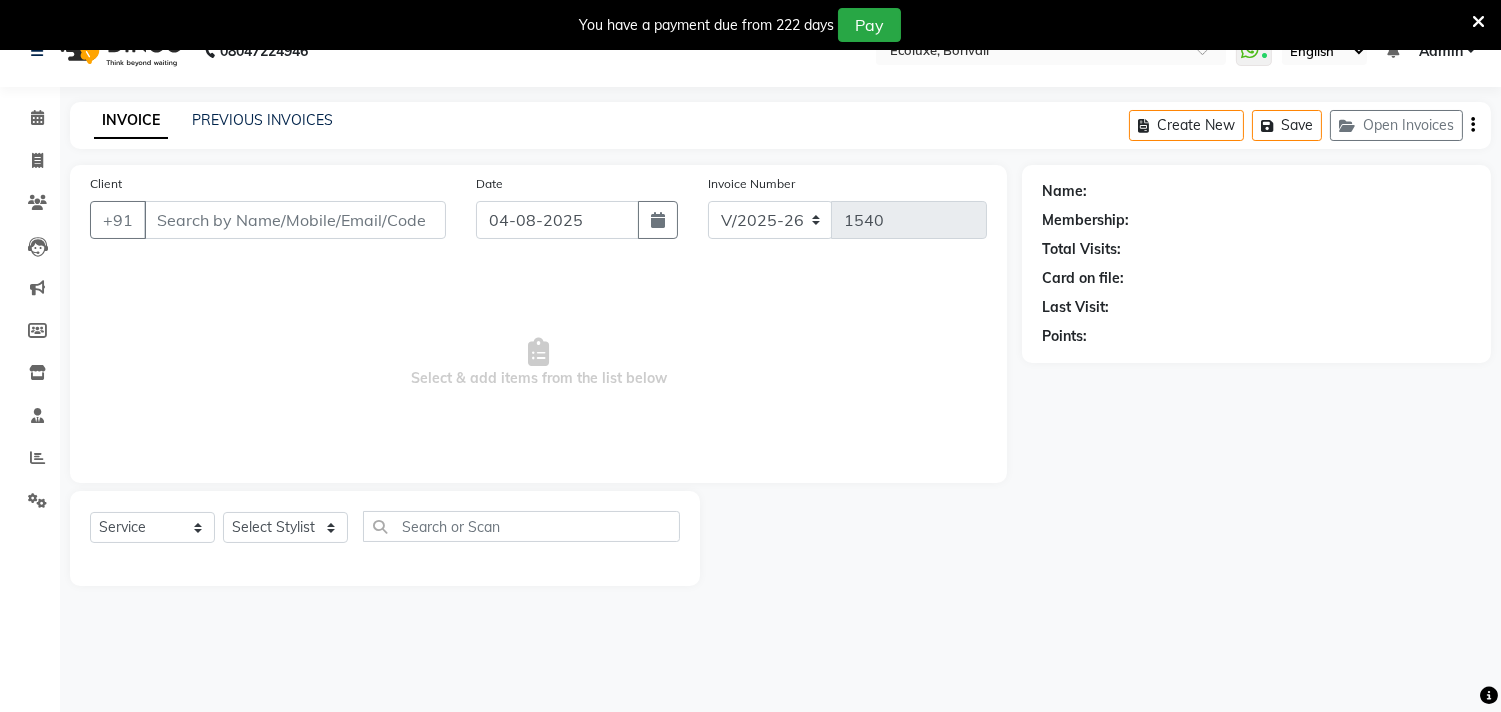 scroll, scrollTop: 50, scrollLeft: 0, axis: vertical 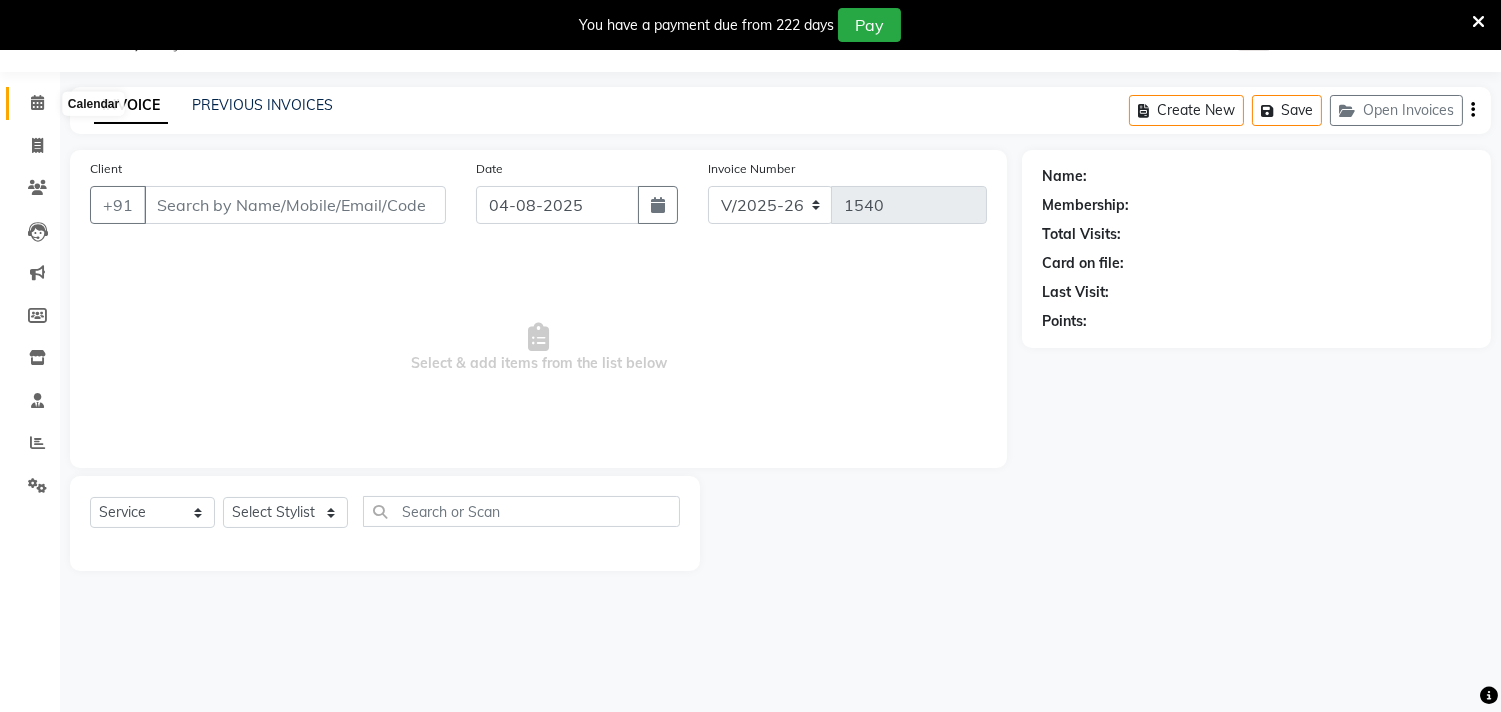 click 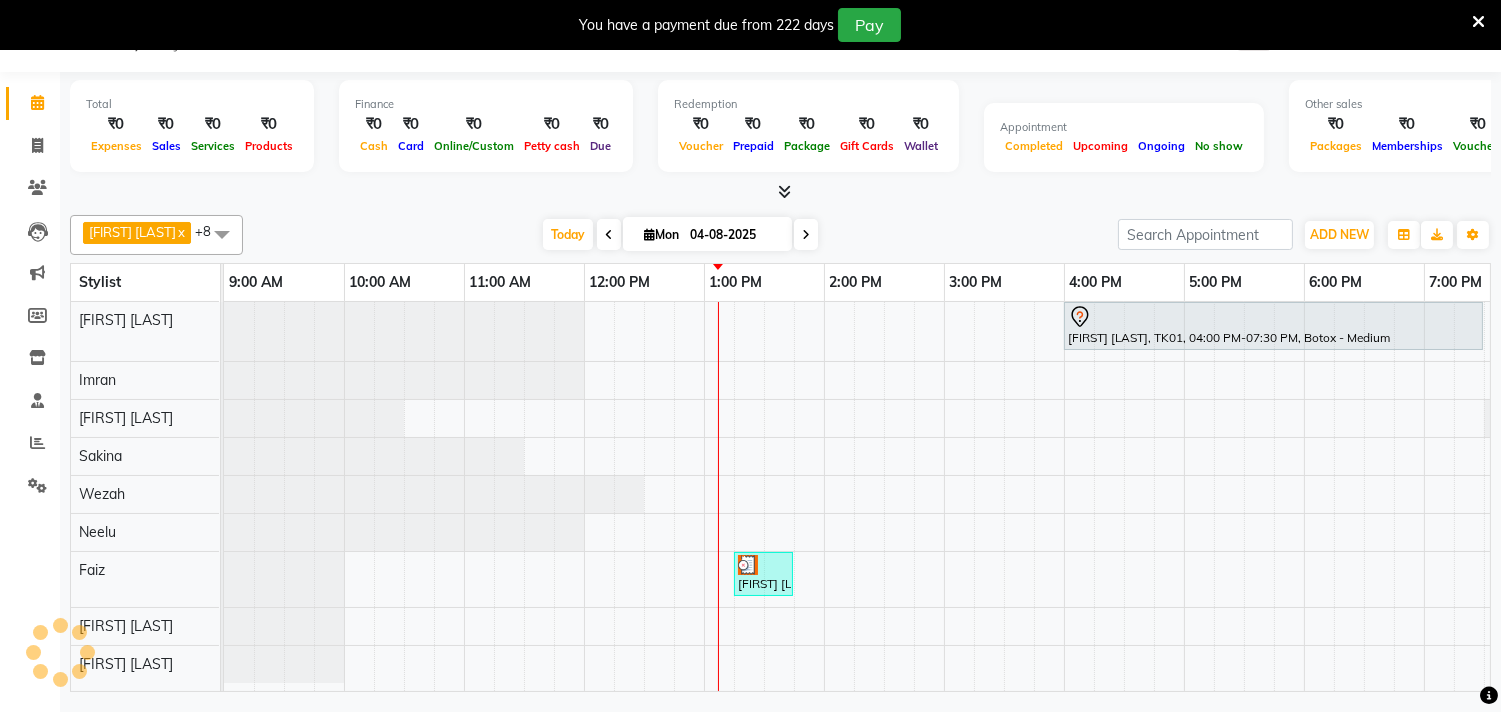 scroll, scrollTop: 0, scrollLeft: 0, axis: both 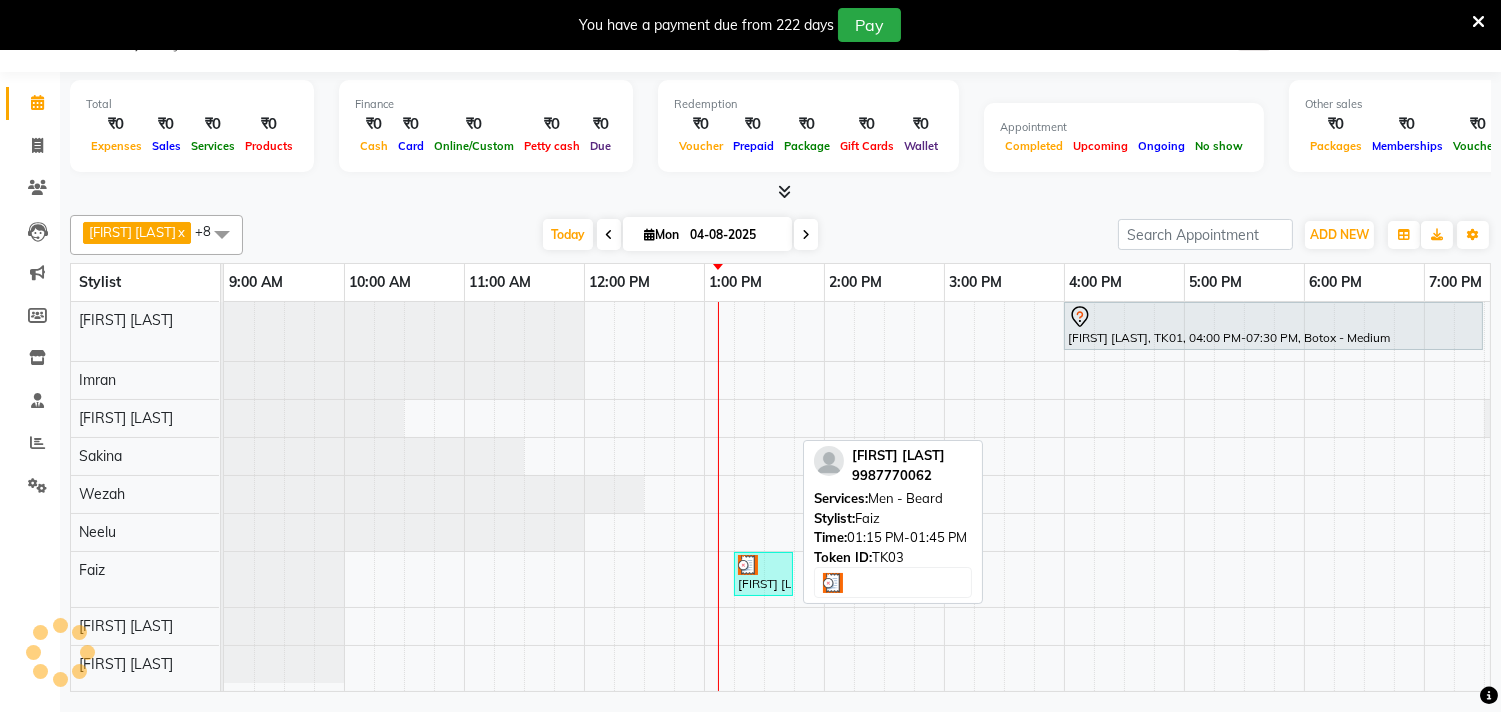click on "[FIRST] [LAST], TK03, [TIME]-[TIME], Men - Beard" at bounding box center [763, 574] 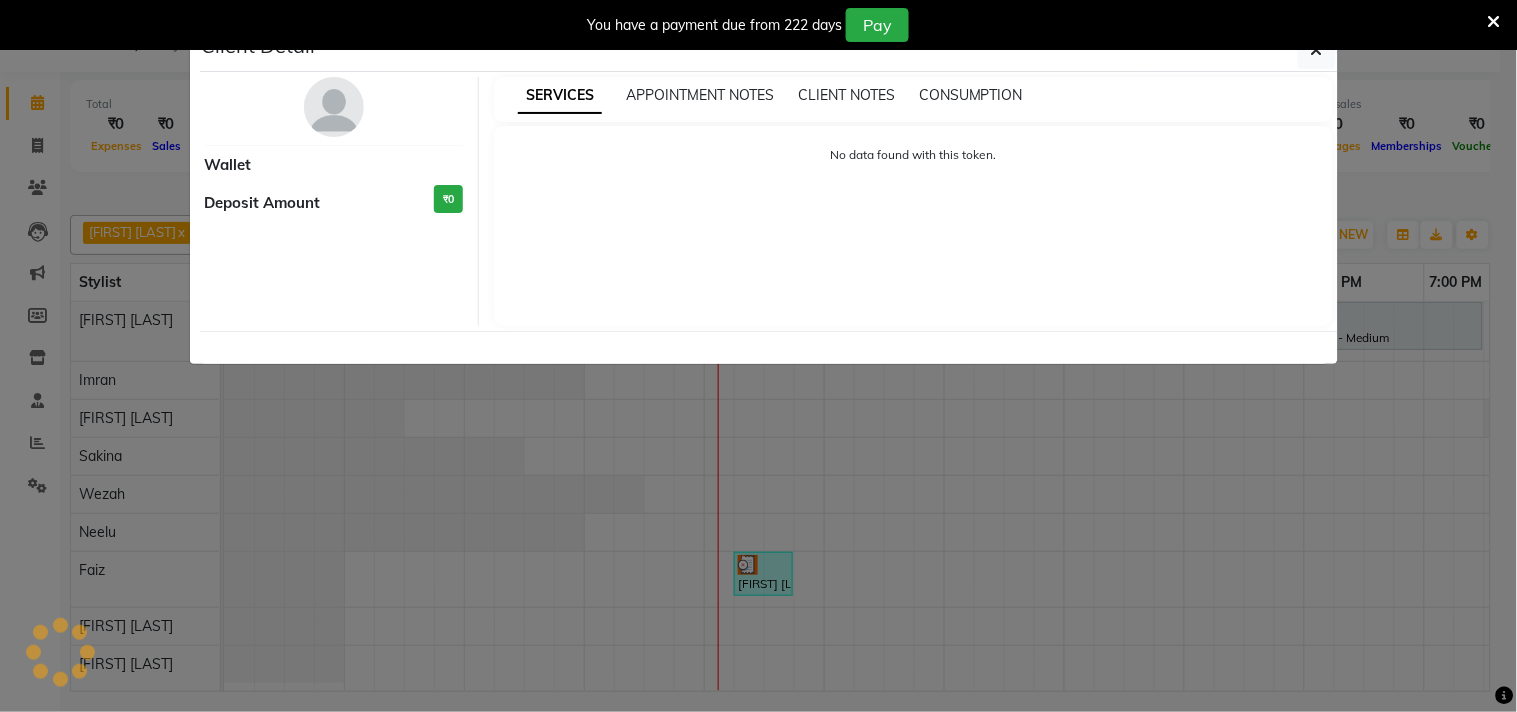 select on "3" 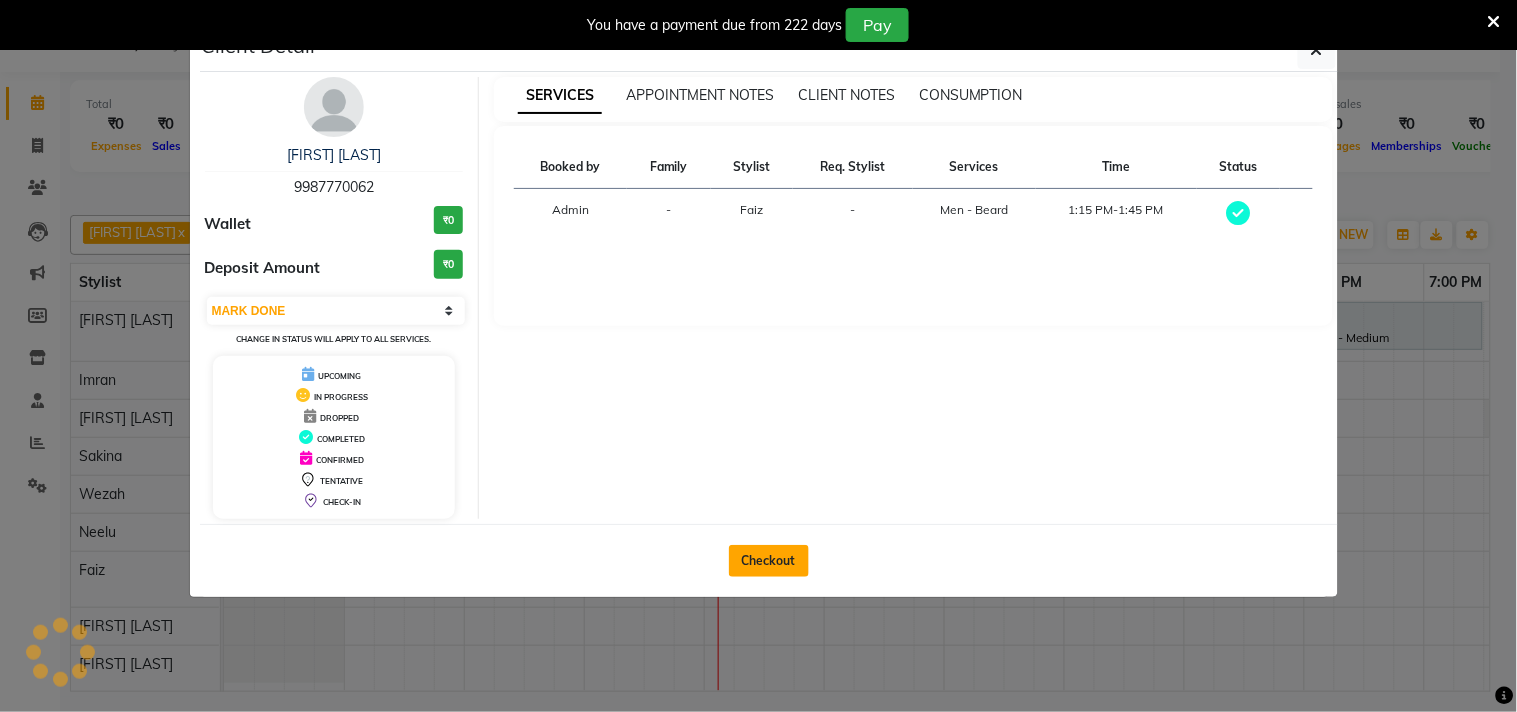 click on "Checkout" 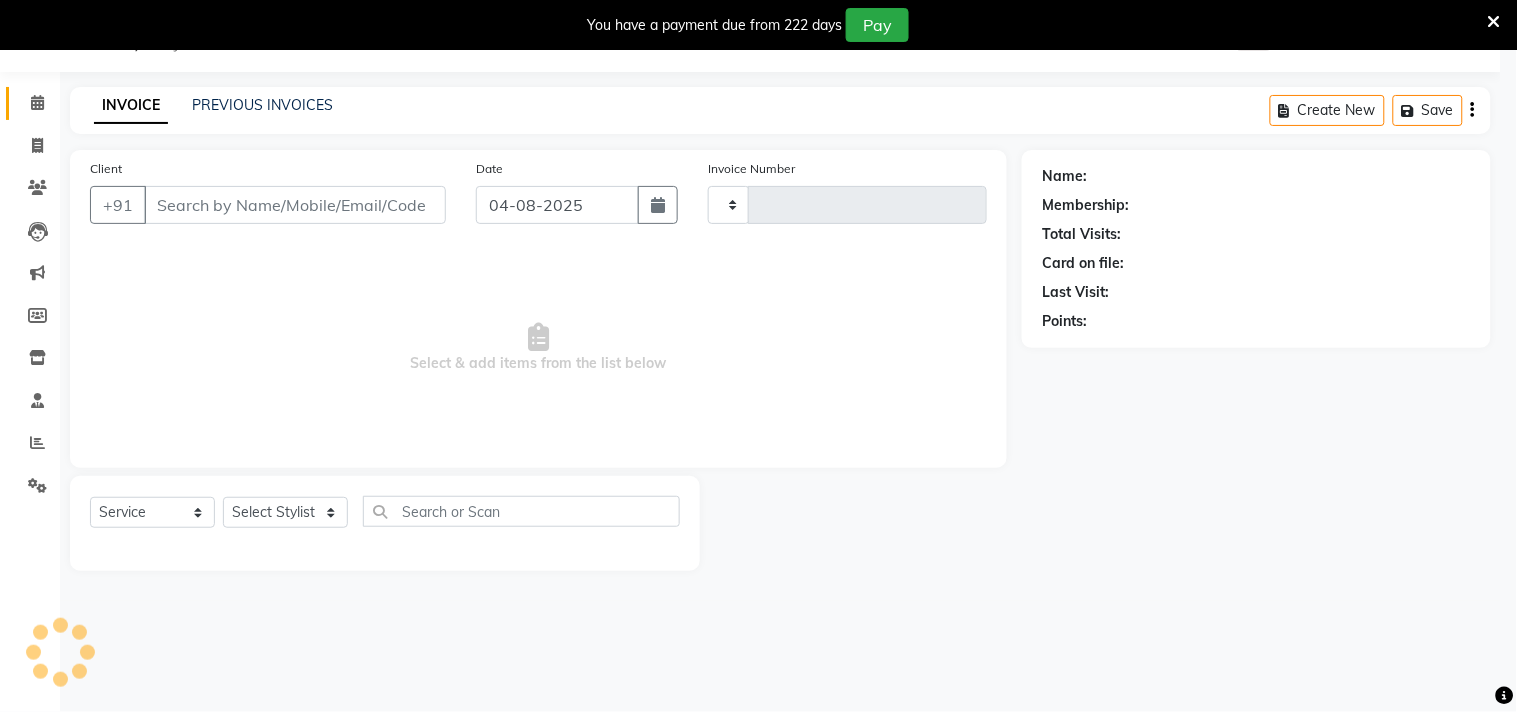 type on "1540" 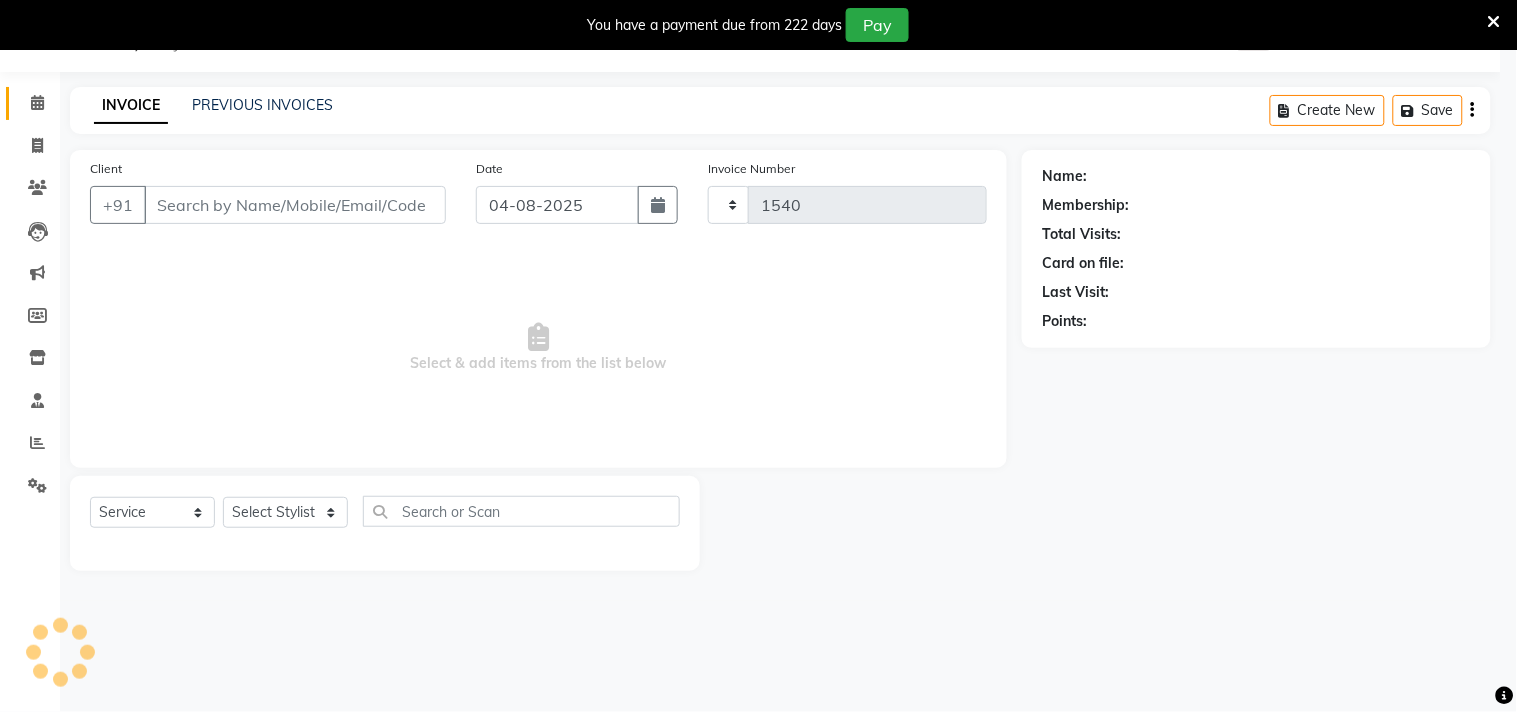 select on "5386" 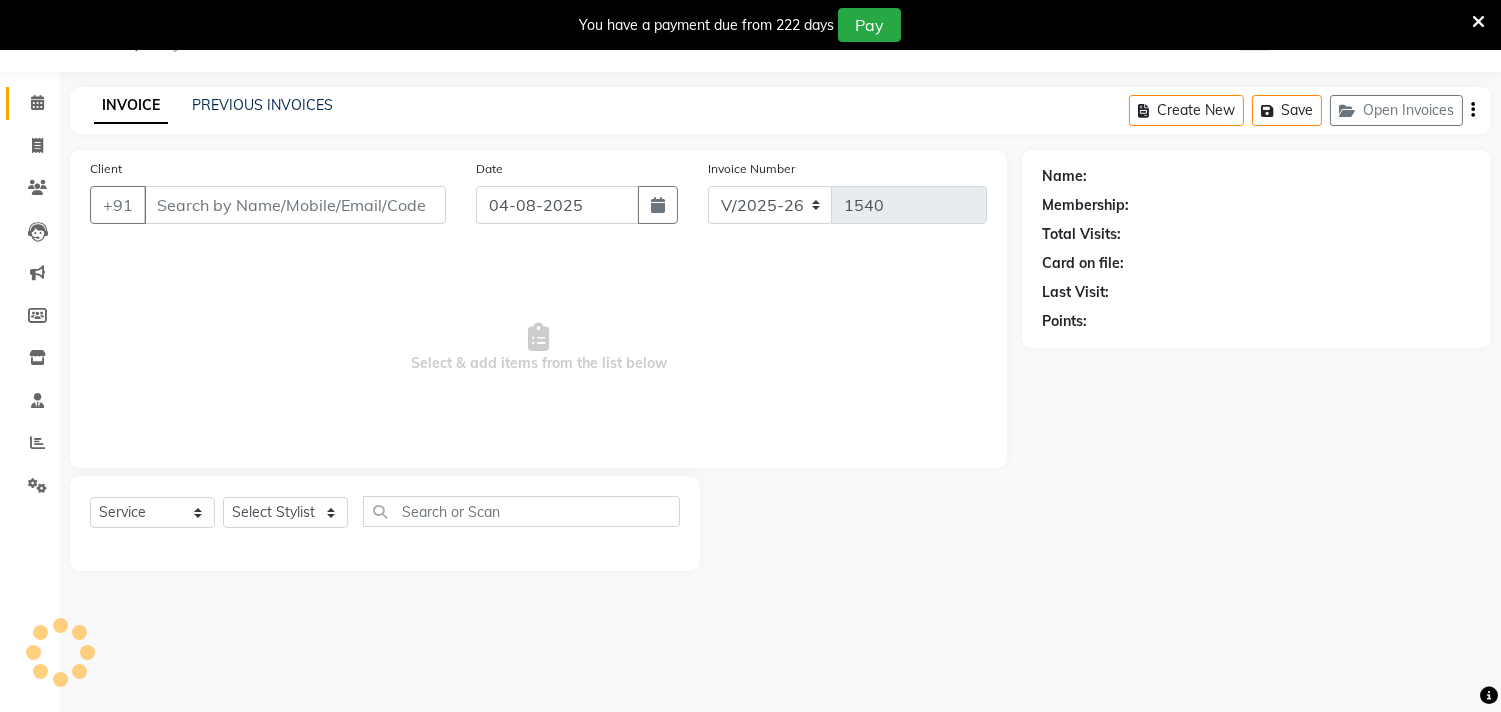 type on "9987770062" 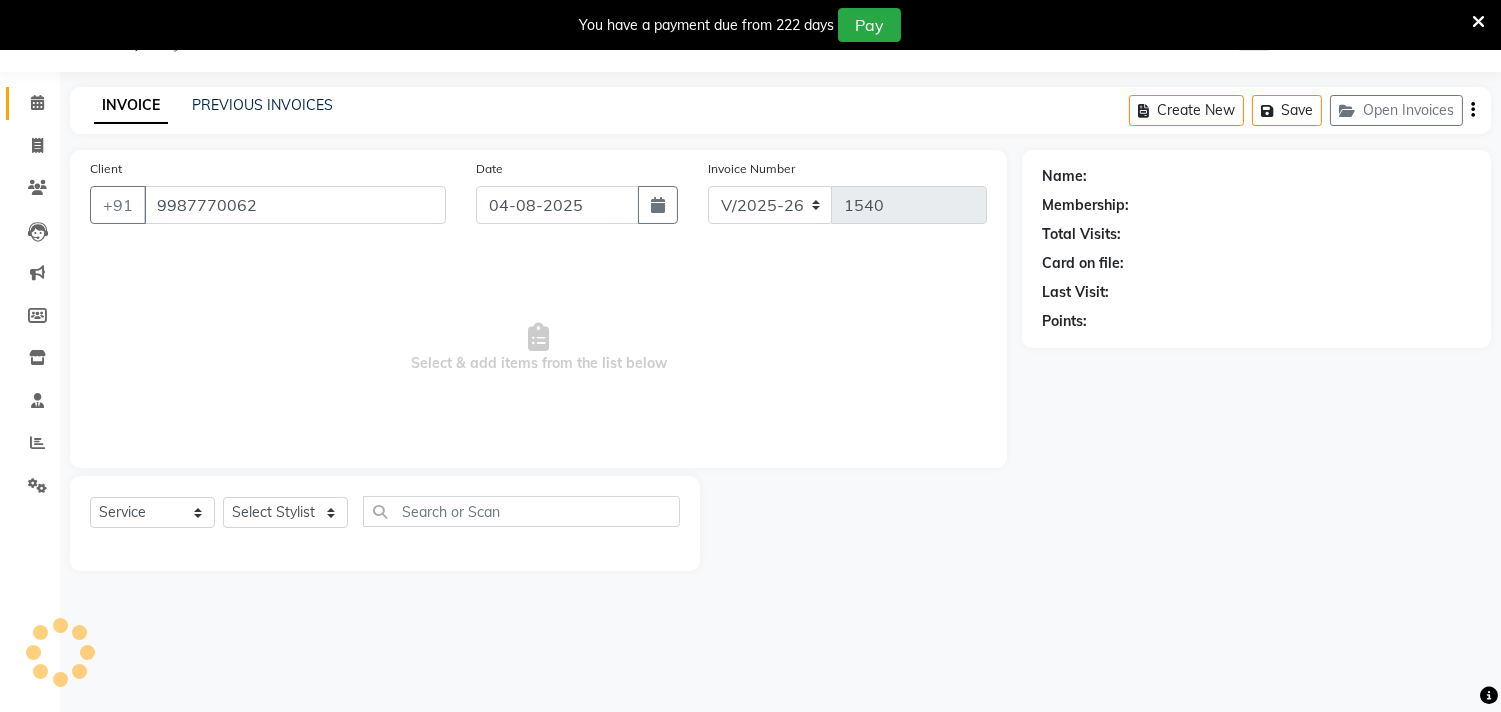 select on "67913" 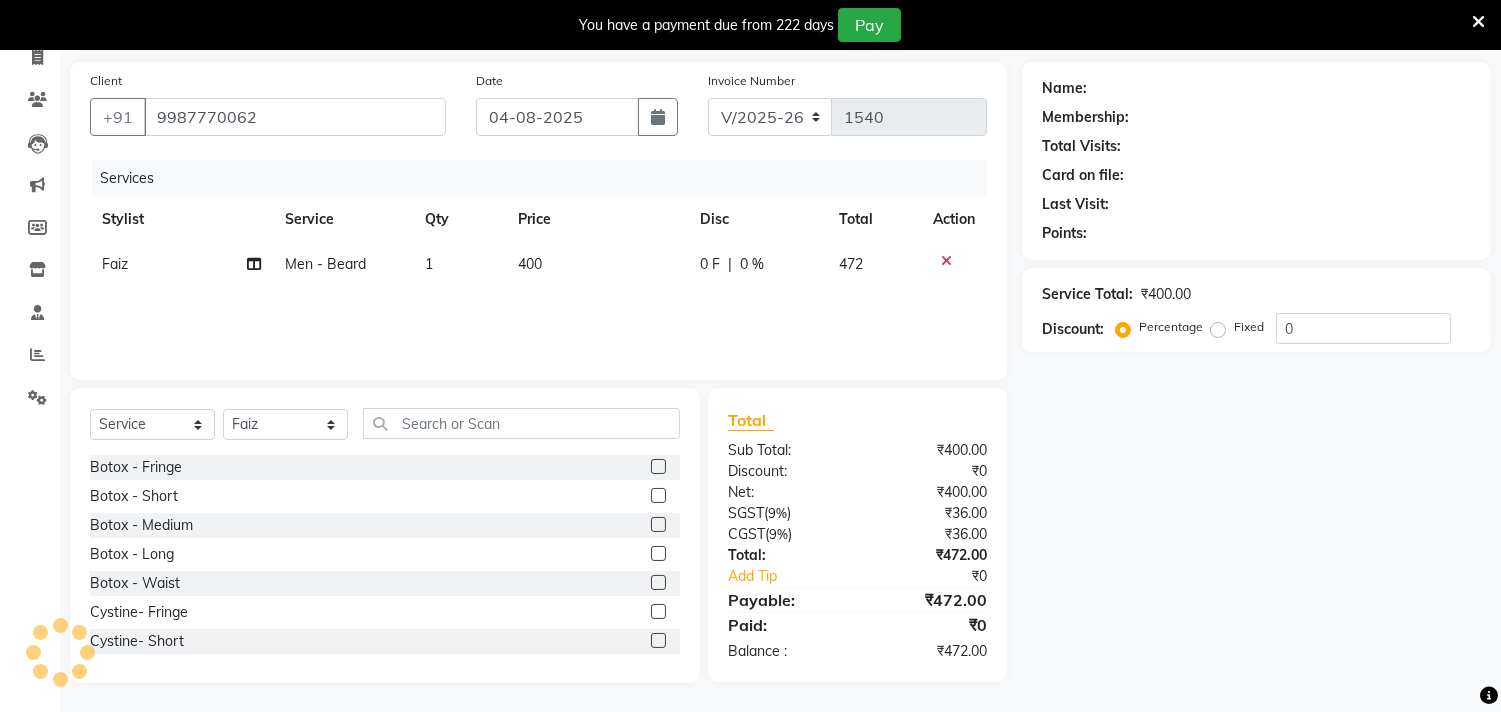 select on "1: Object" 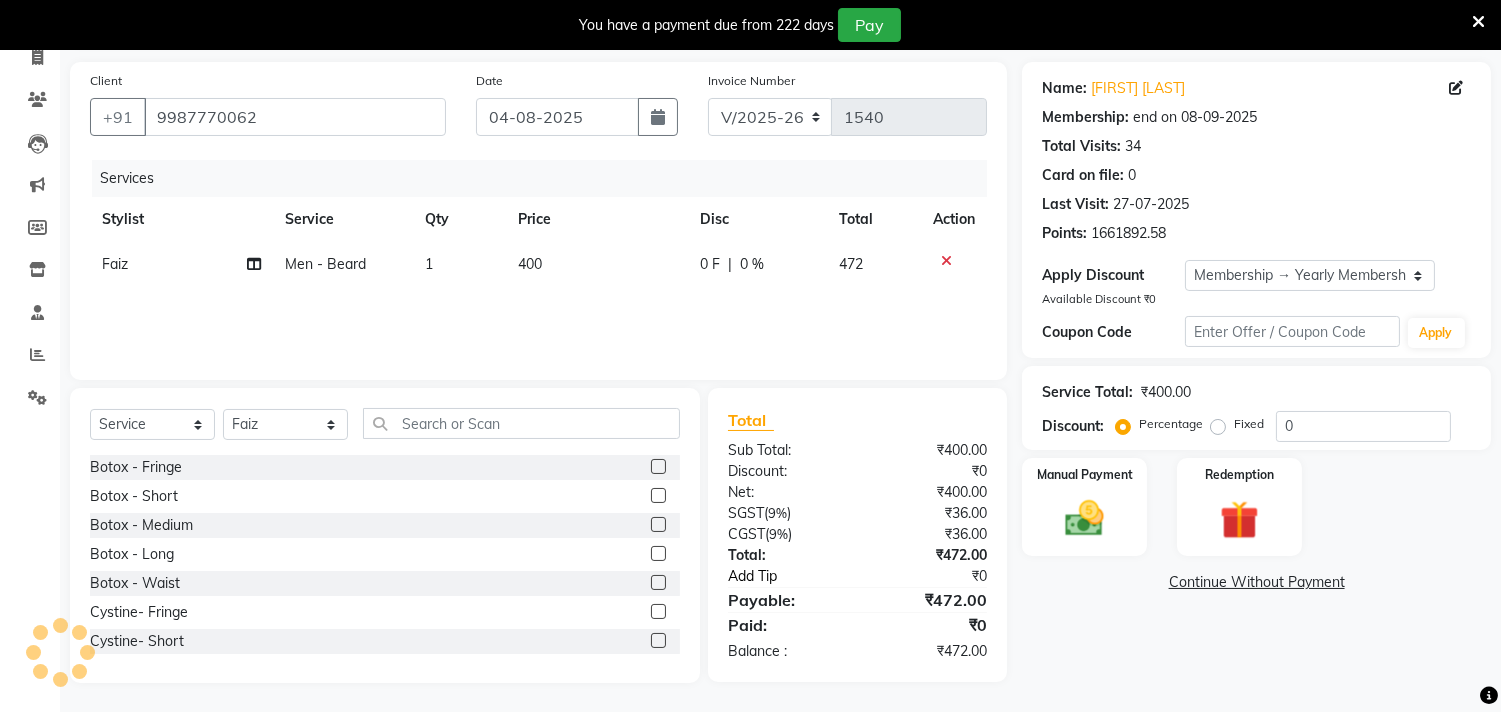 type on "20" 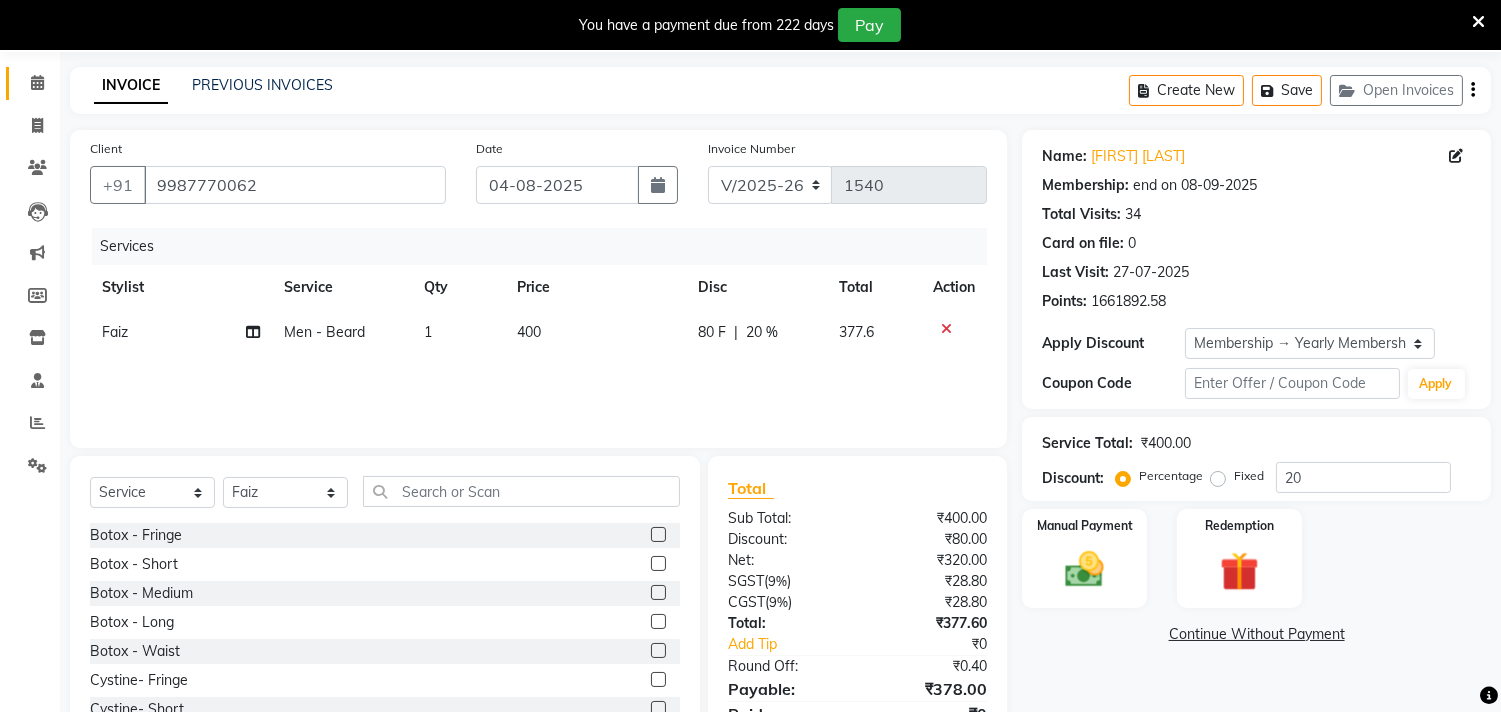 scroll, scrollTop: 0, scrollLeft: 0, axis: both 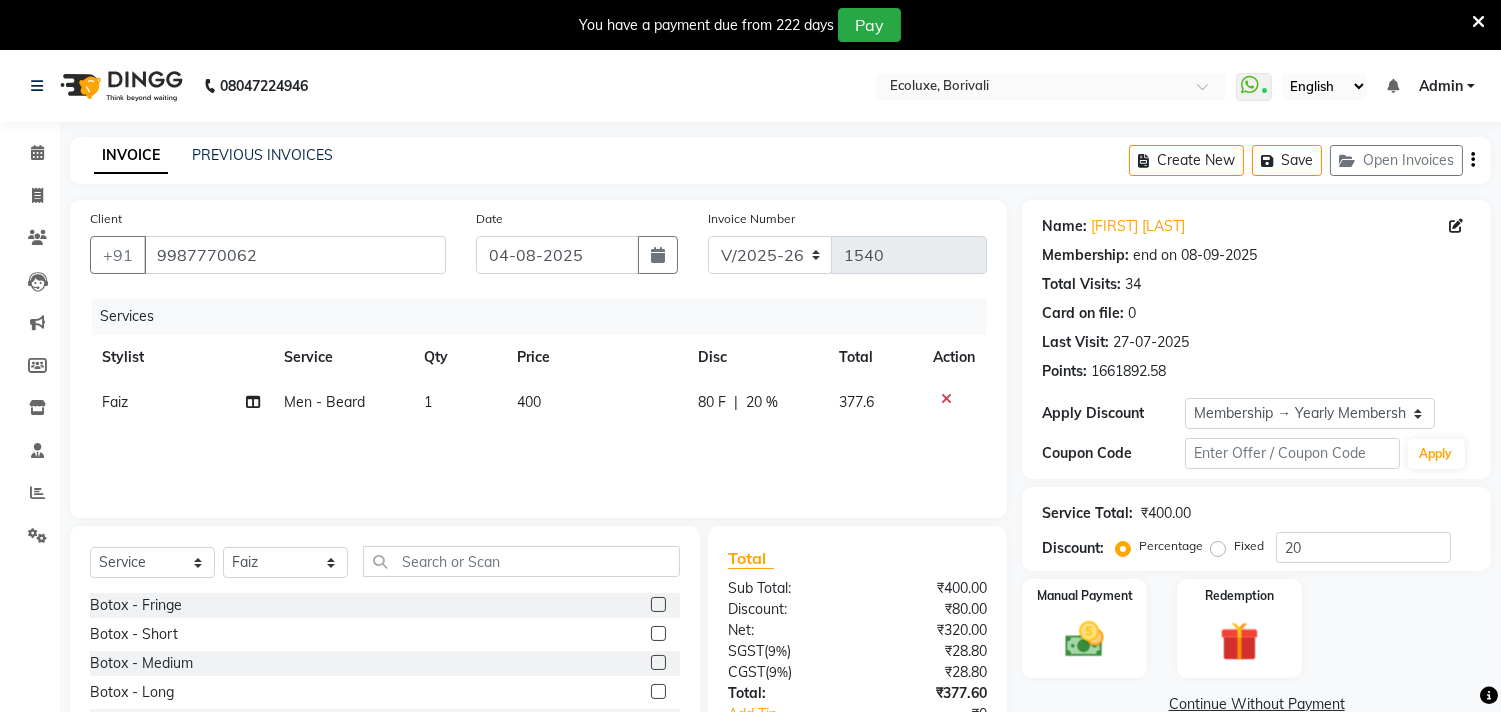 click on "Create New   Save   Open Invoices" 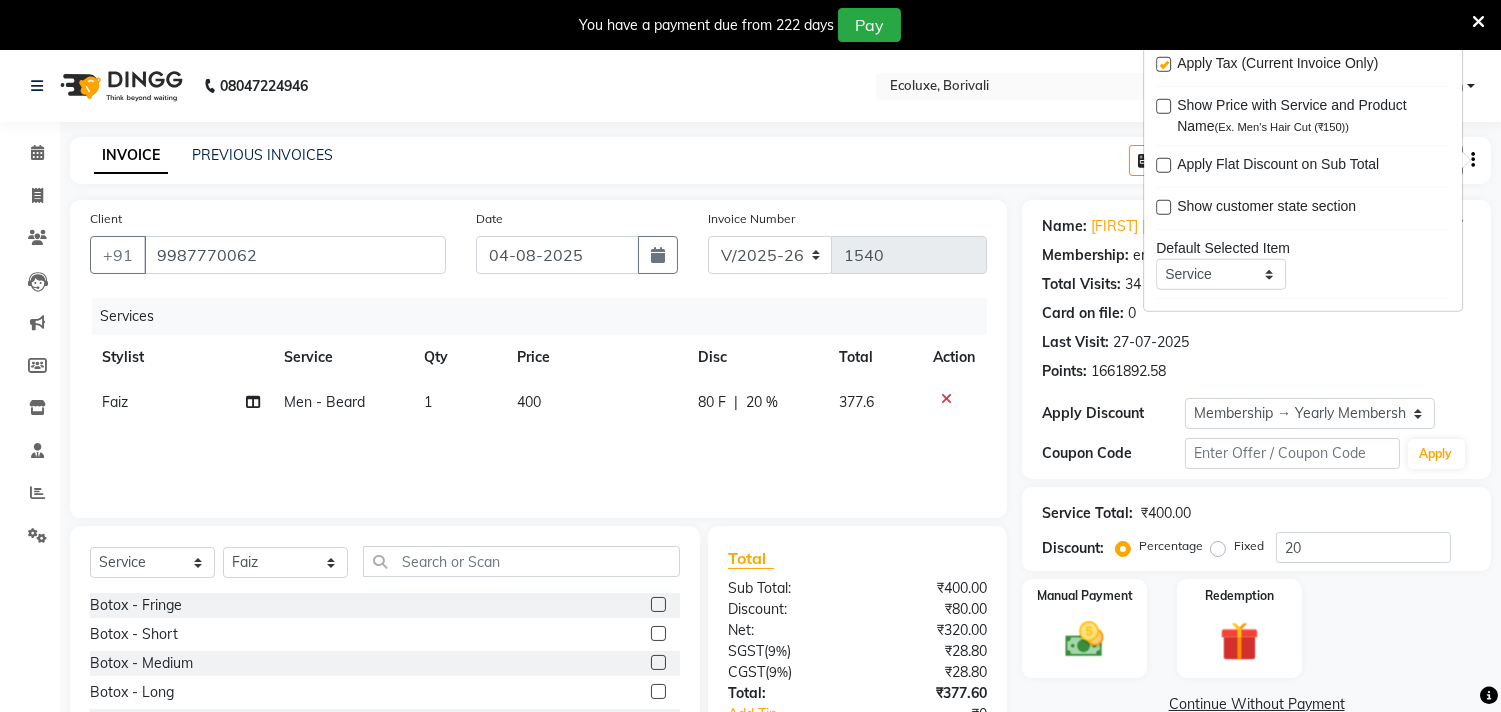 click at bounding box center (1163, 64) 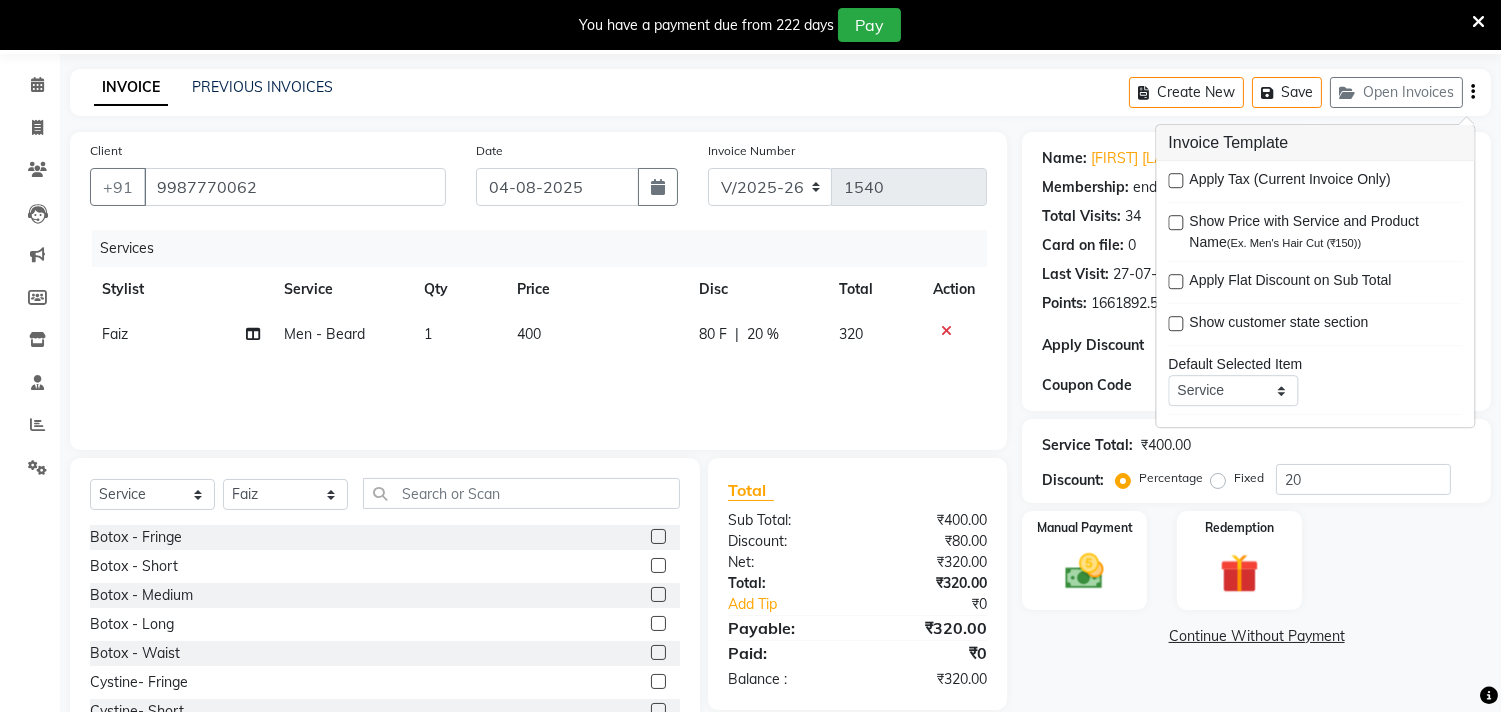 scroll, scrollTop: 138, scrollLeft: 0, axis: vertical 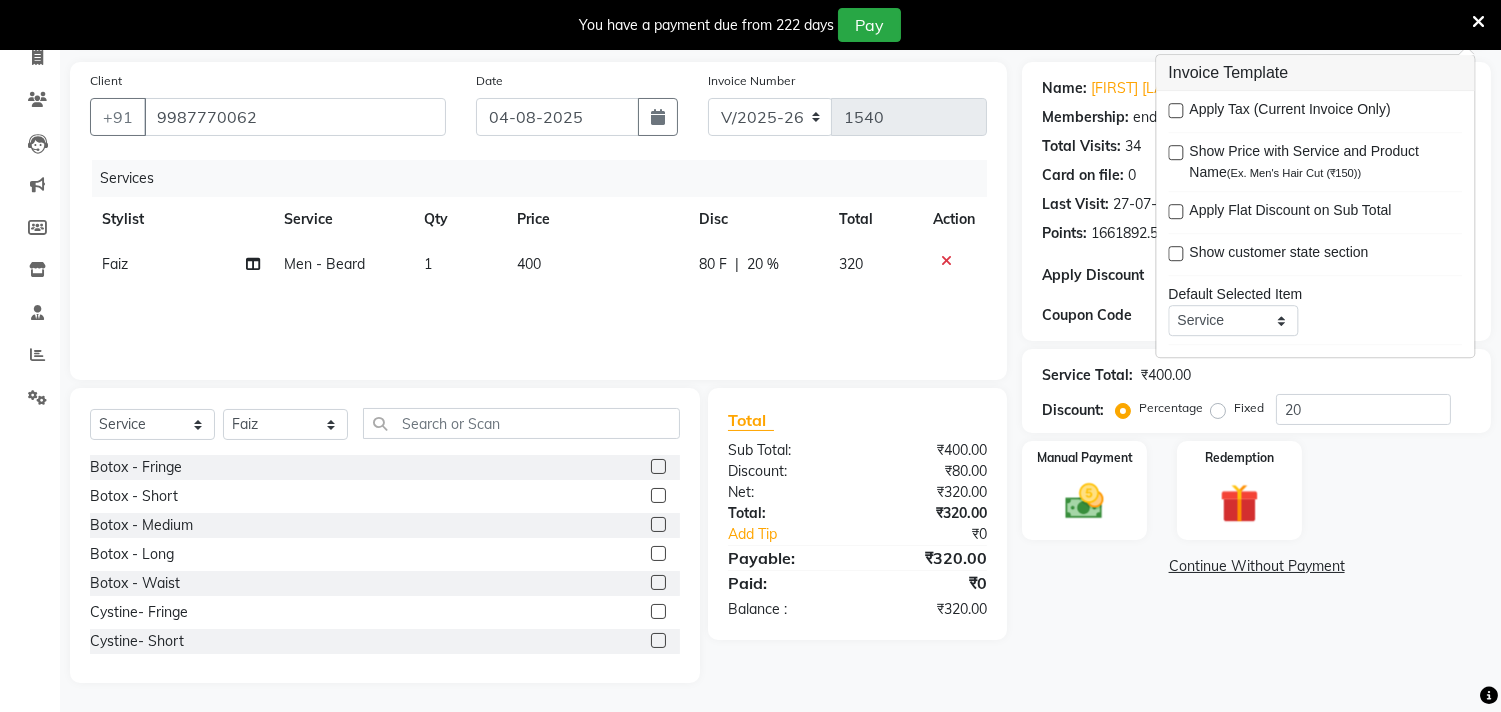 click on "Name: Nikkhil Borana Membership: end on 08-09-2025 Total Visits:  34 Card on file:  0 Last Visit:   27-07-2025 Points:   1661892.58  Apply Discount Select Membership → Yearly Membership Coupon Code Apply Service Total:  ₹400.00  Discount:  Percentage   Fixed  20 Manual Payment Redemption  Continue Without Payment" 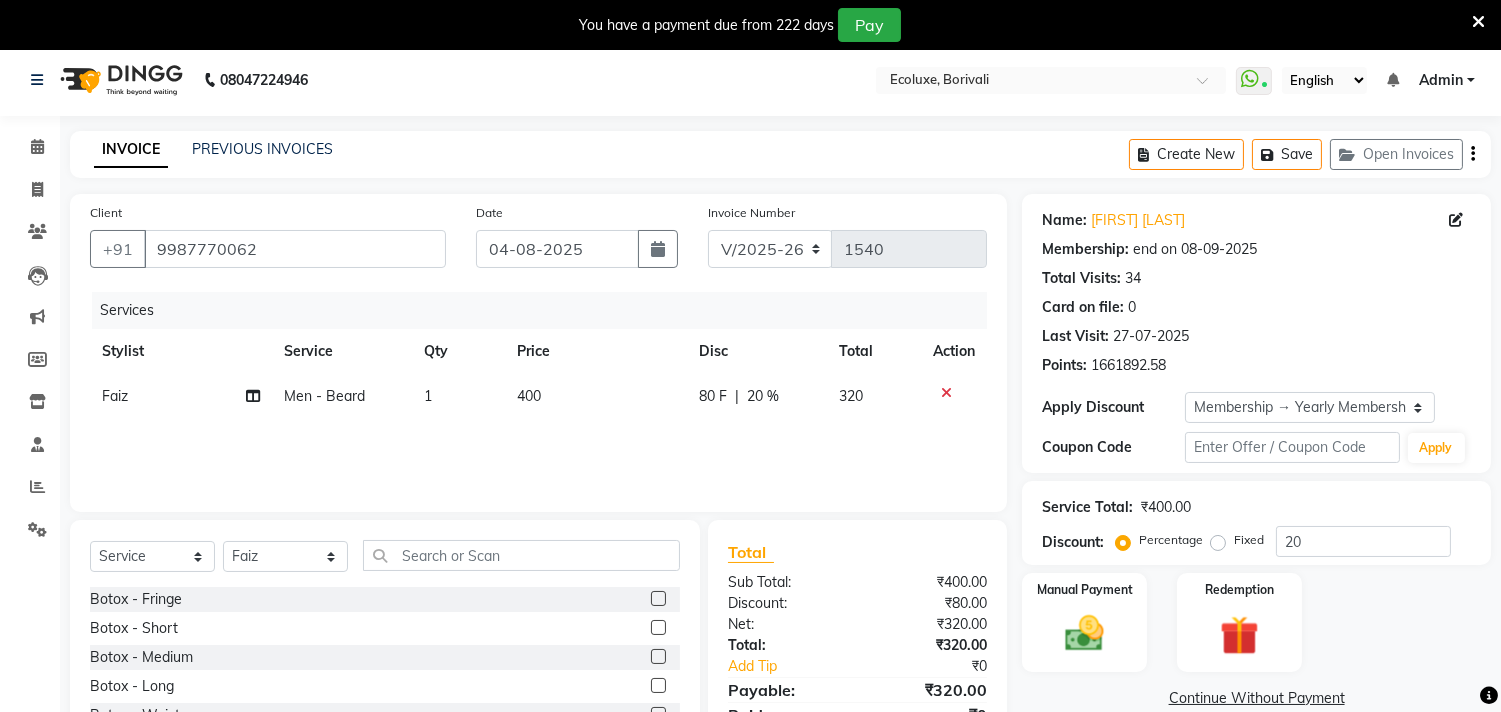 scroll, scrollTop: 0, scrollLeft: 0, axis: both 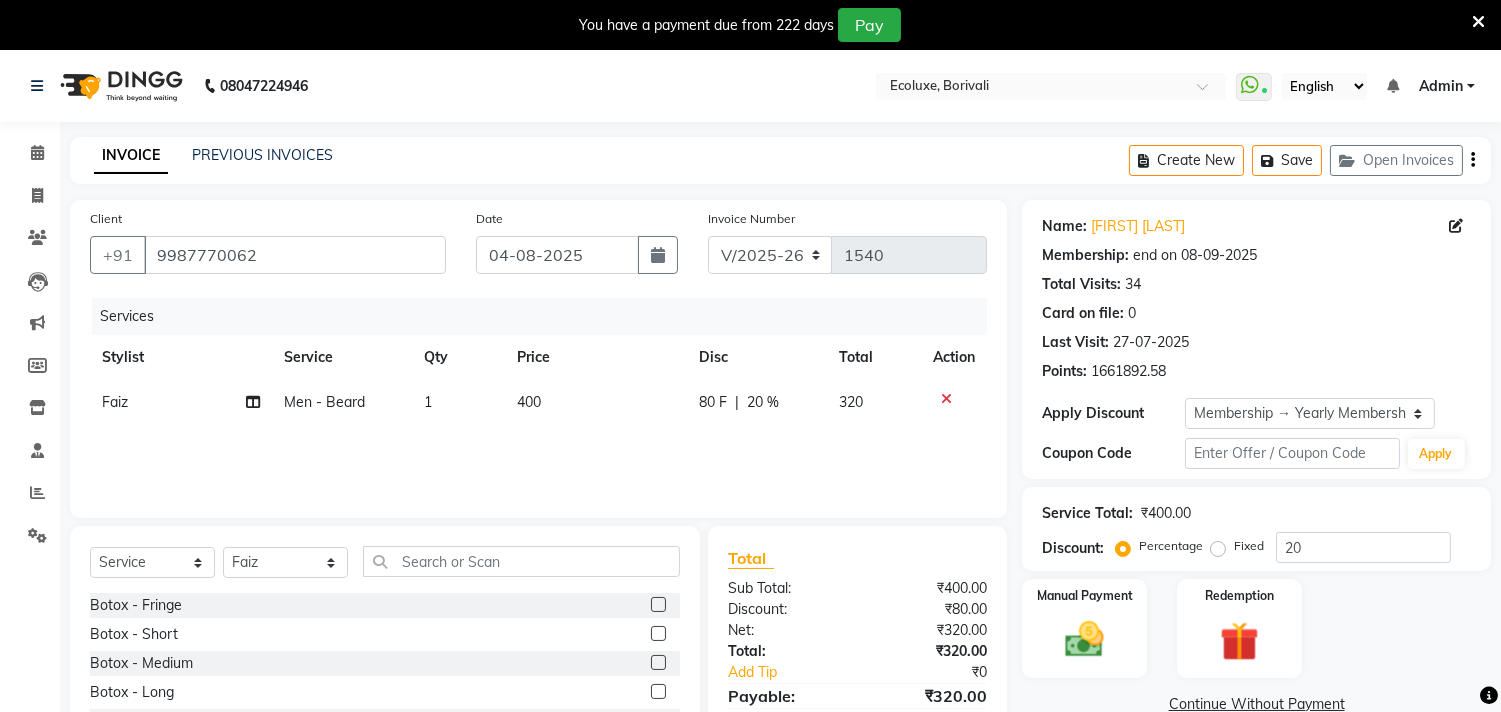 click 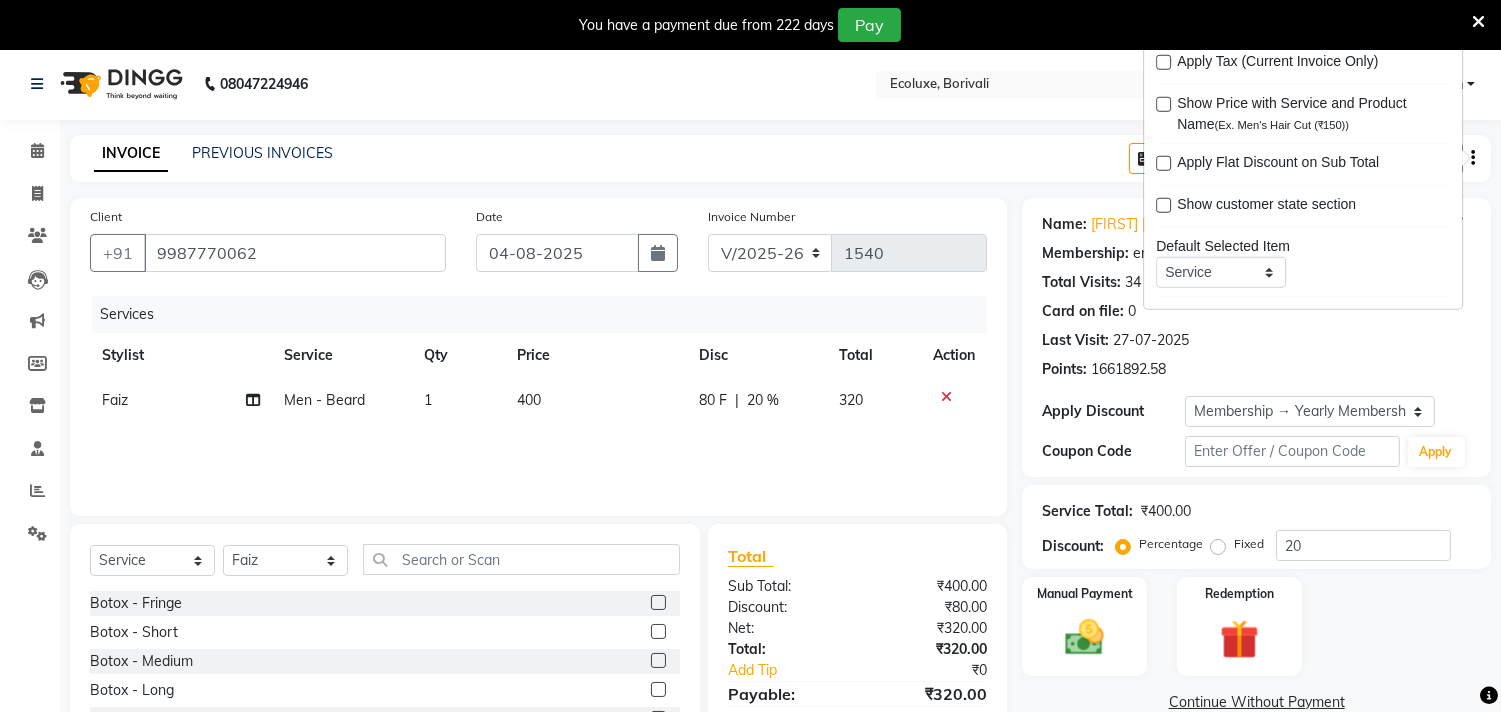 scroll, scrollTop: 0, scrollLeft: 0, axis: both 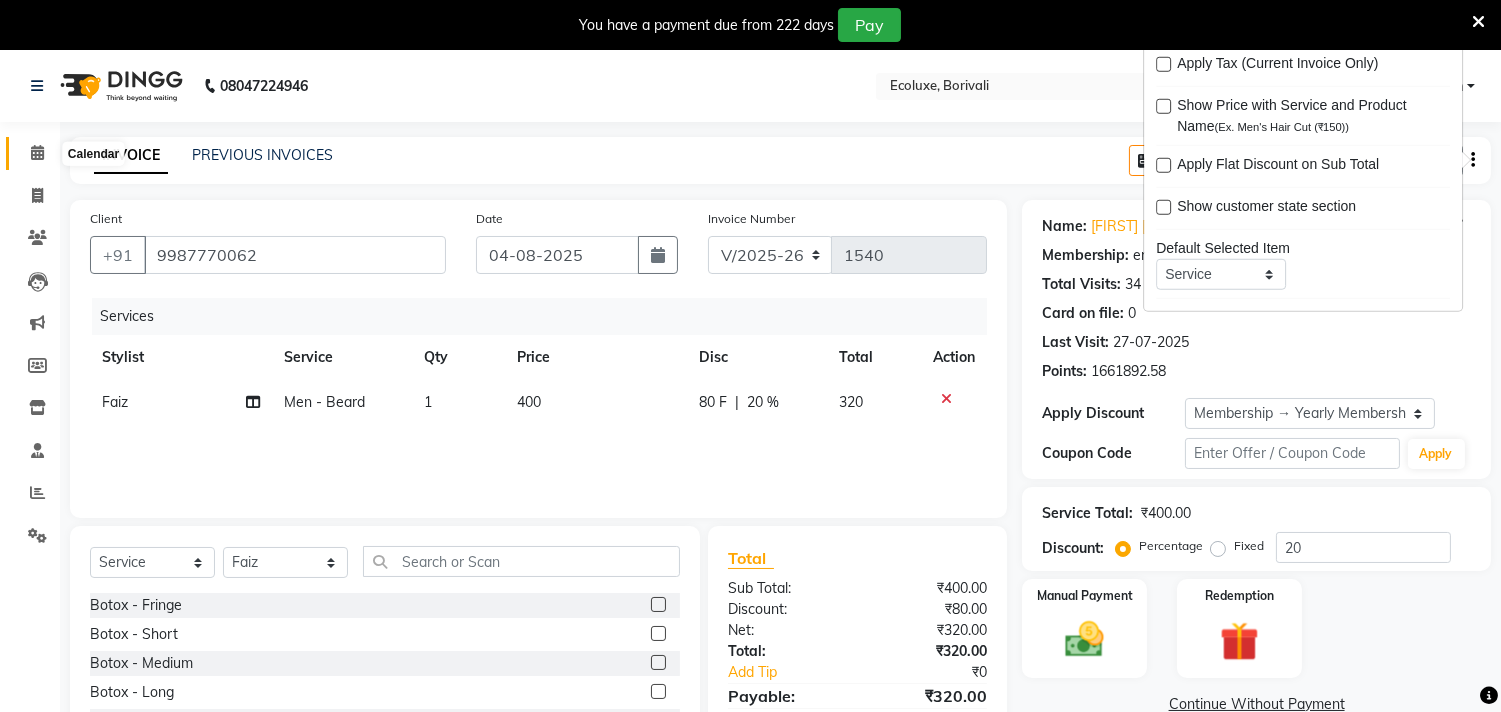 click 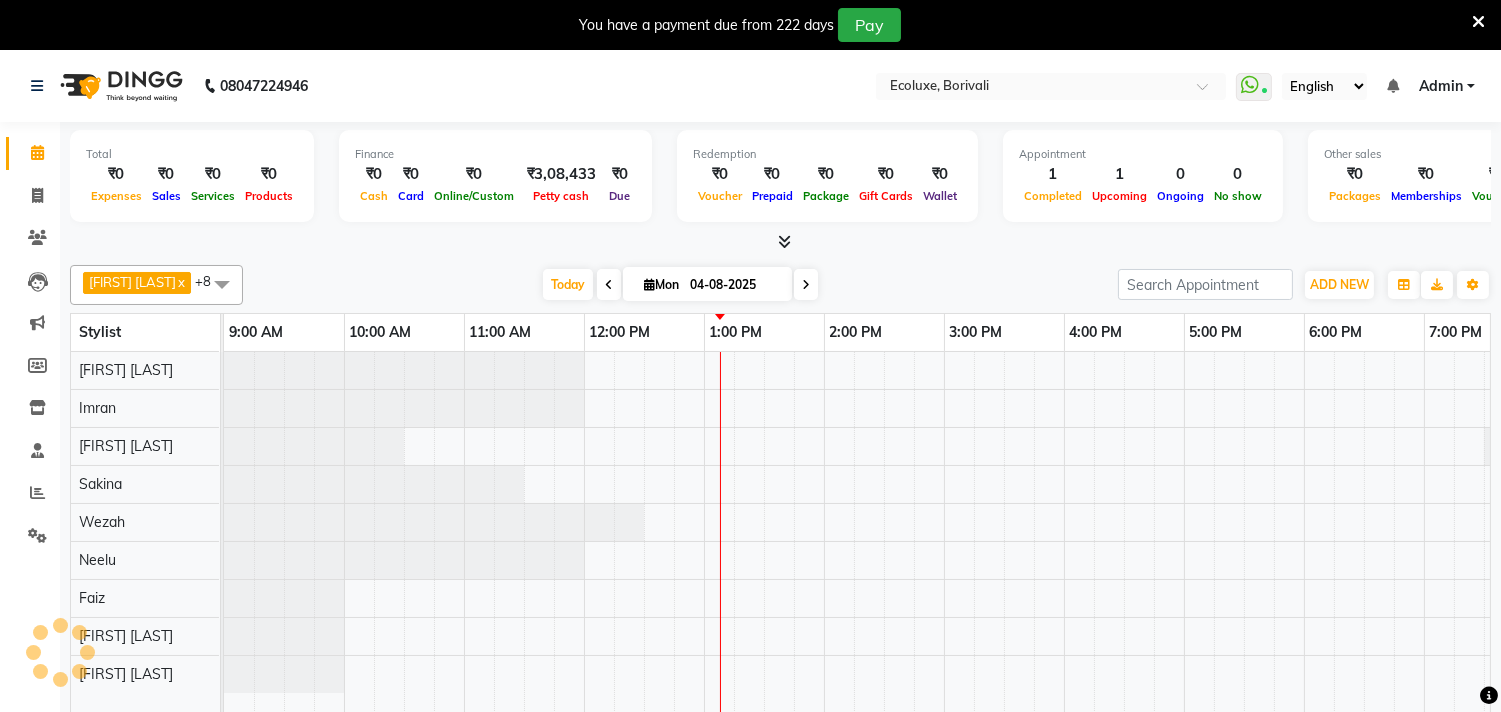 scroll, scrollTop: 0, scrollLeft: 414, axis: horizontal 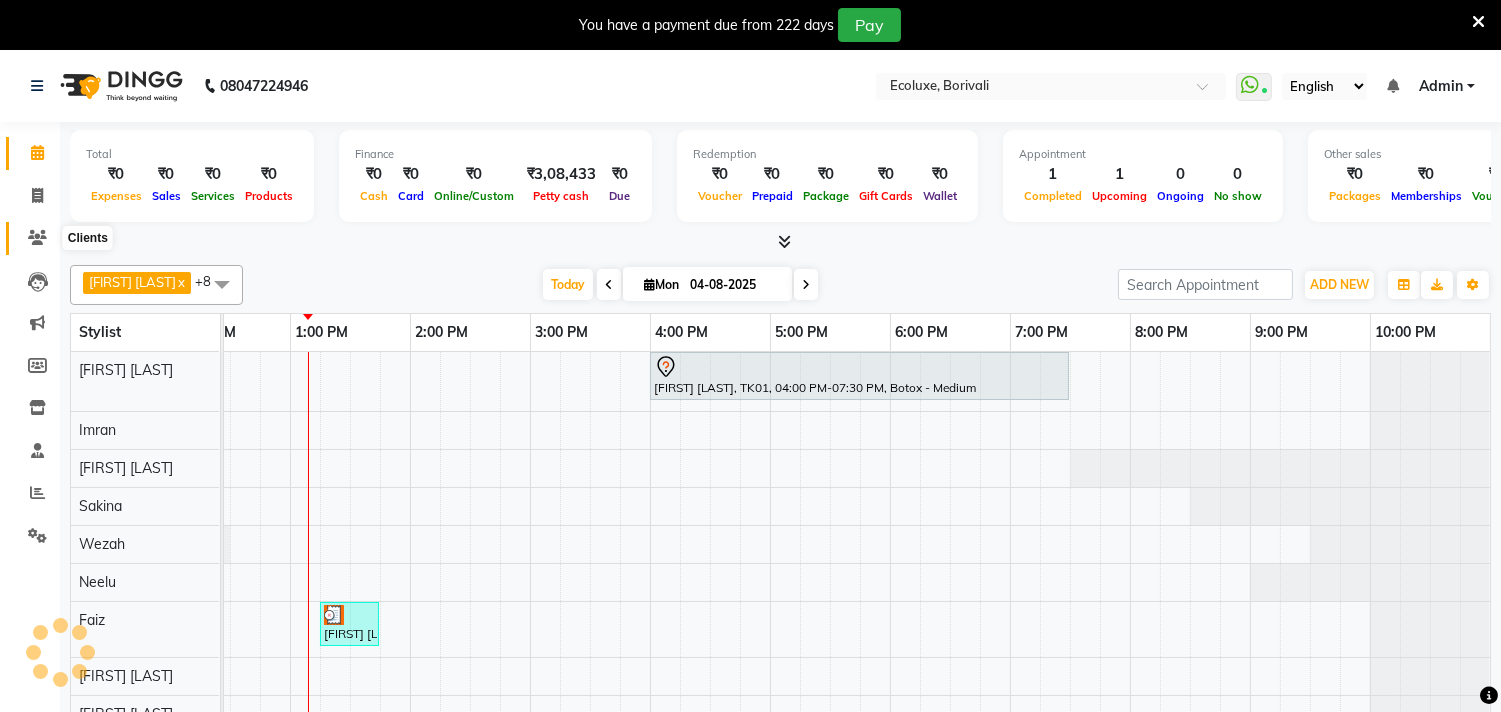 click 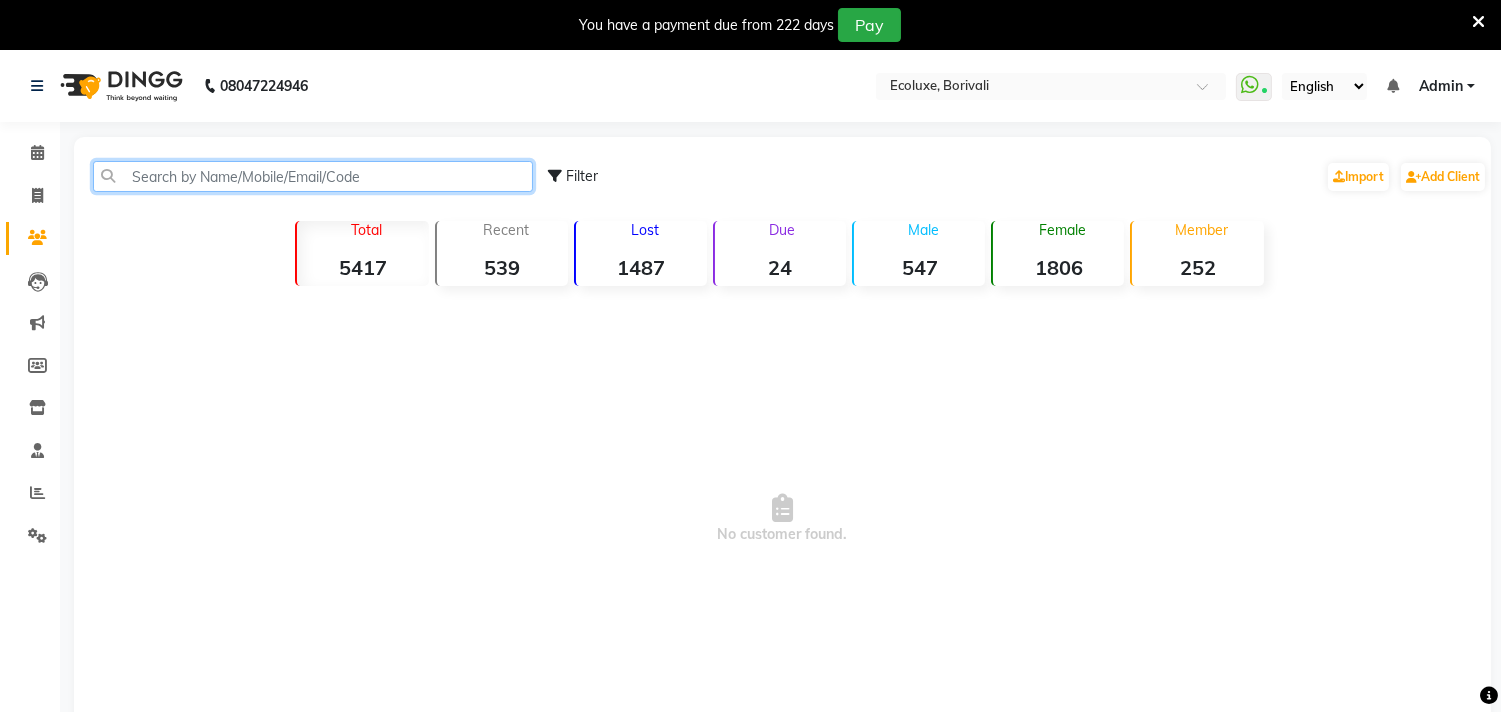click 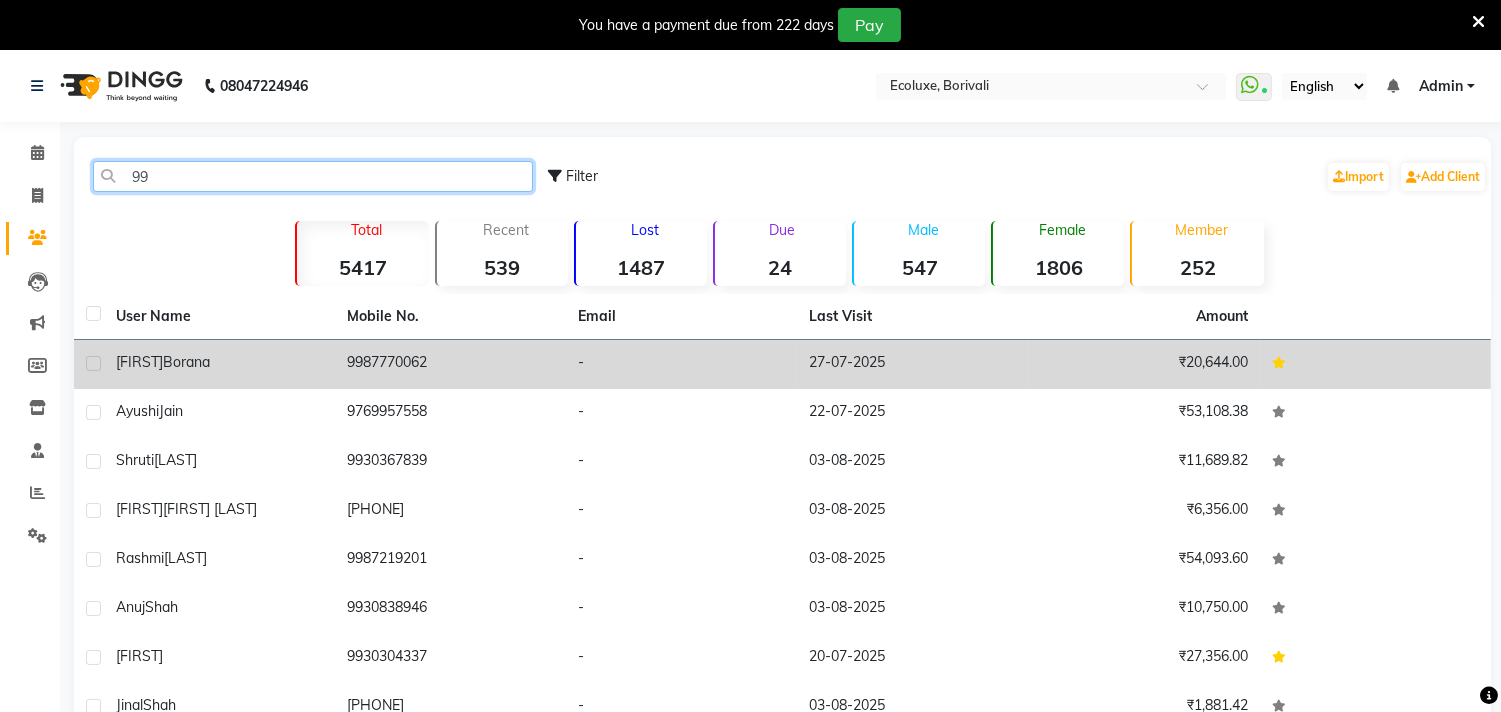 type on "99" 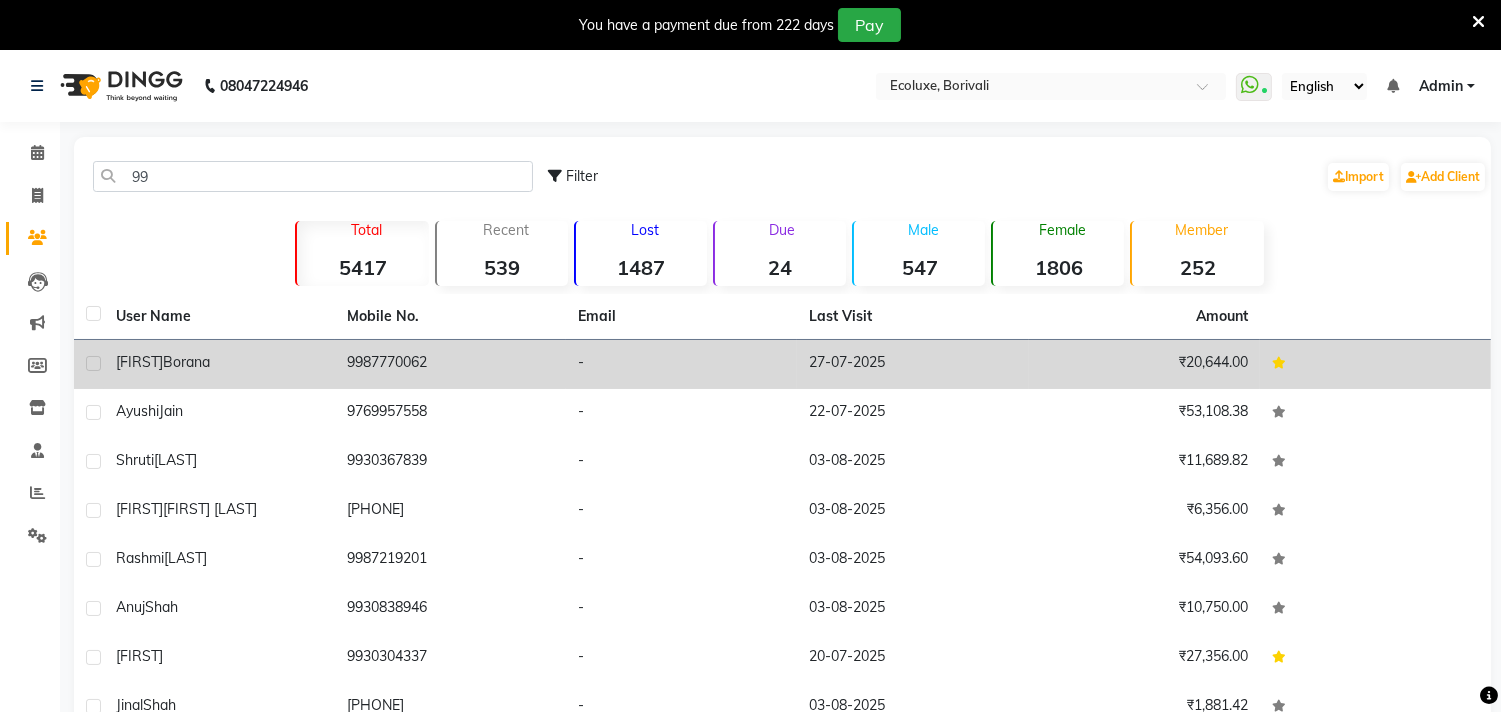 click on "9987770062" 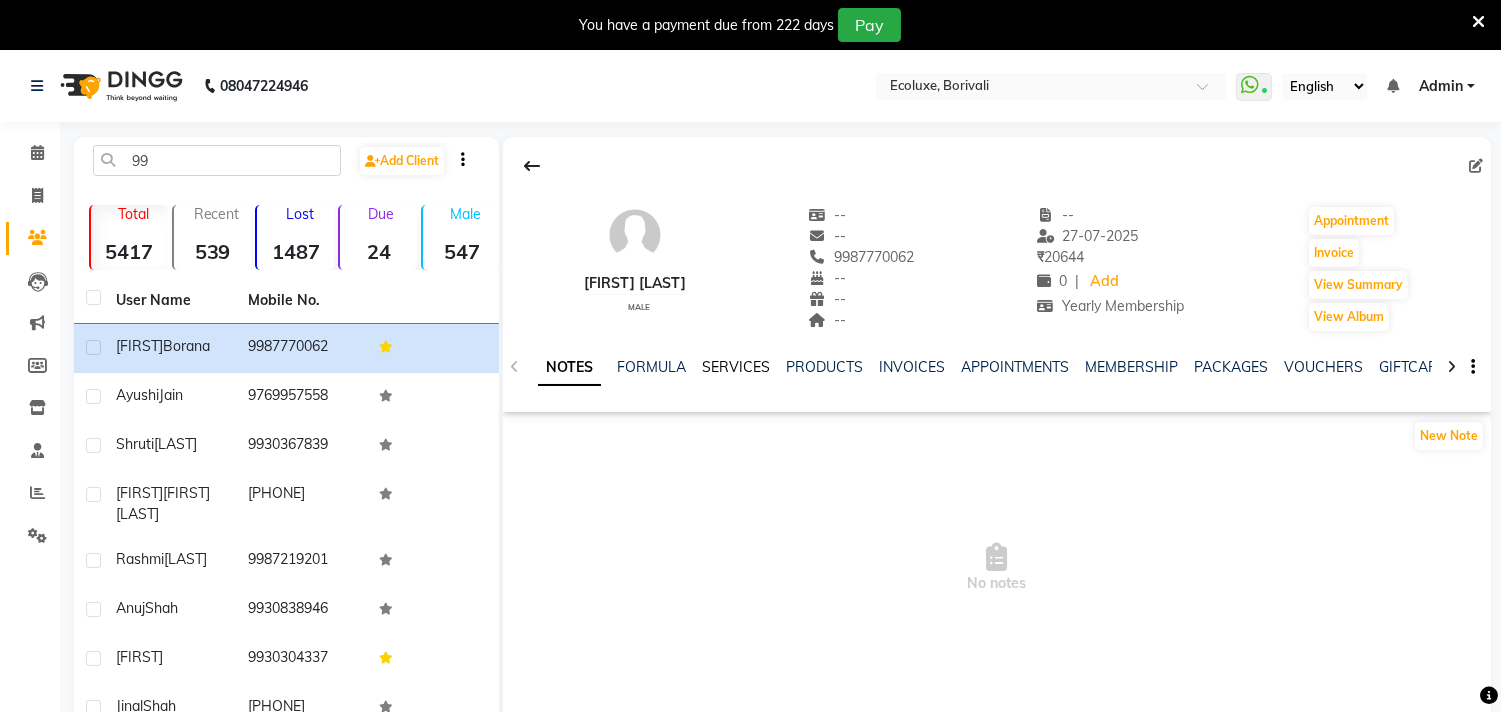click on "SERVICES" 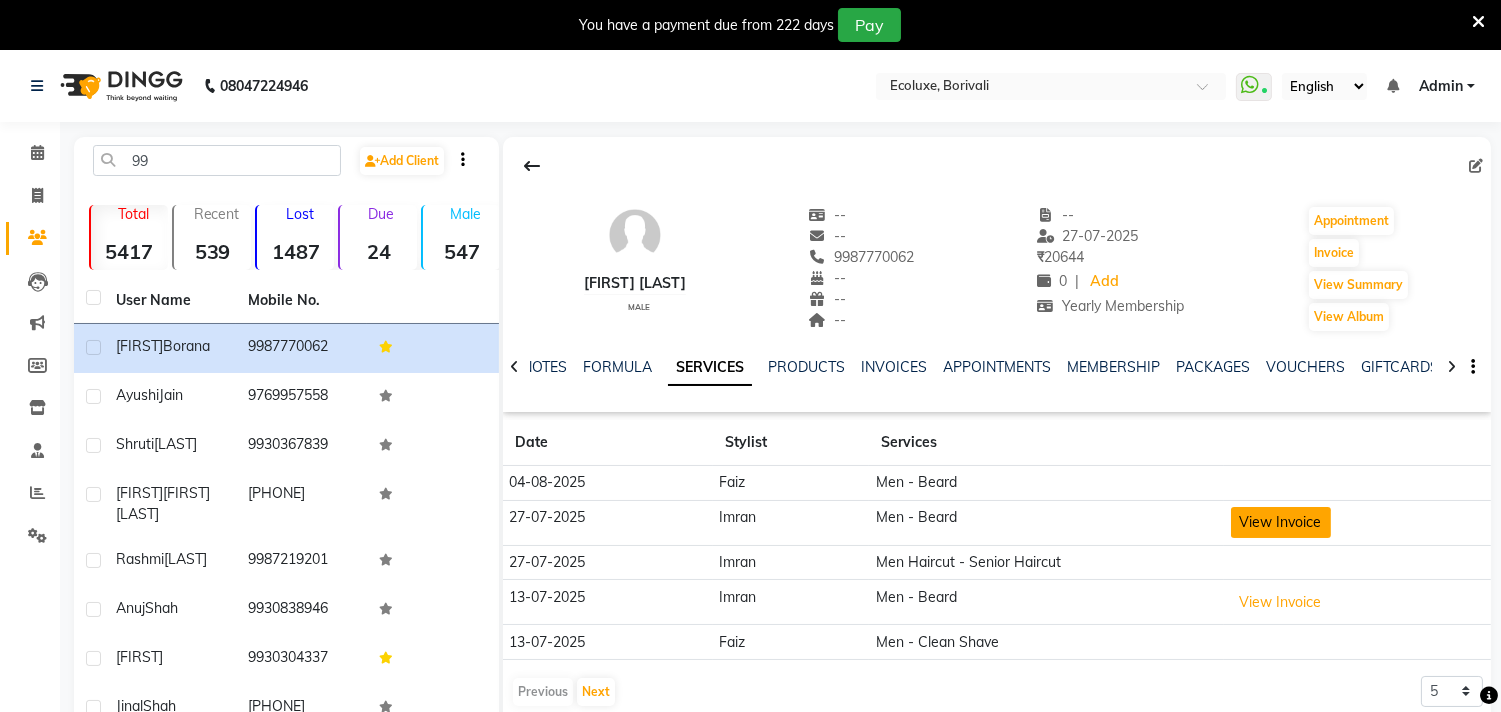 click on "View Invoice" 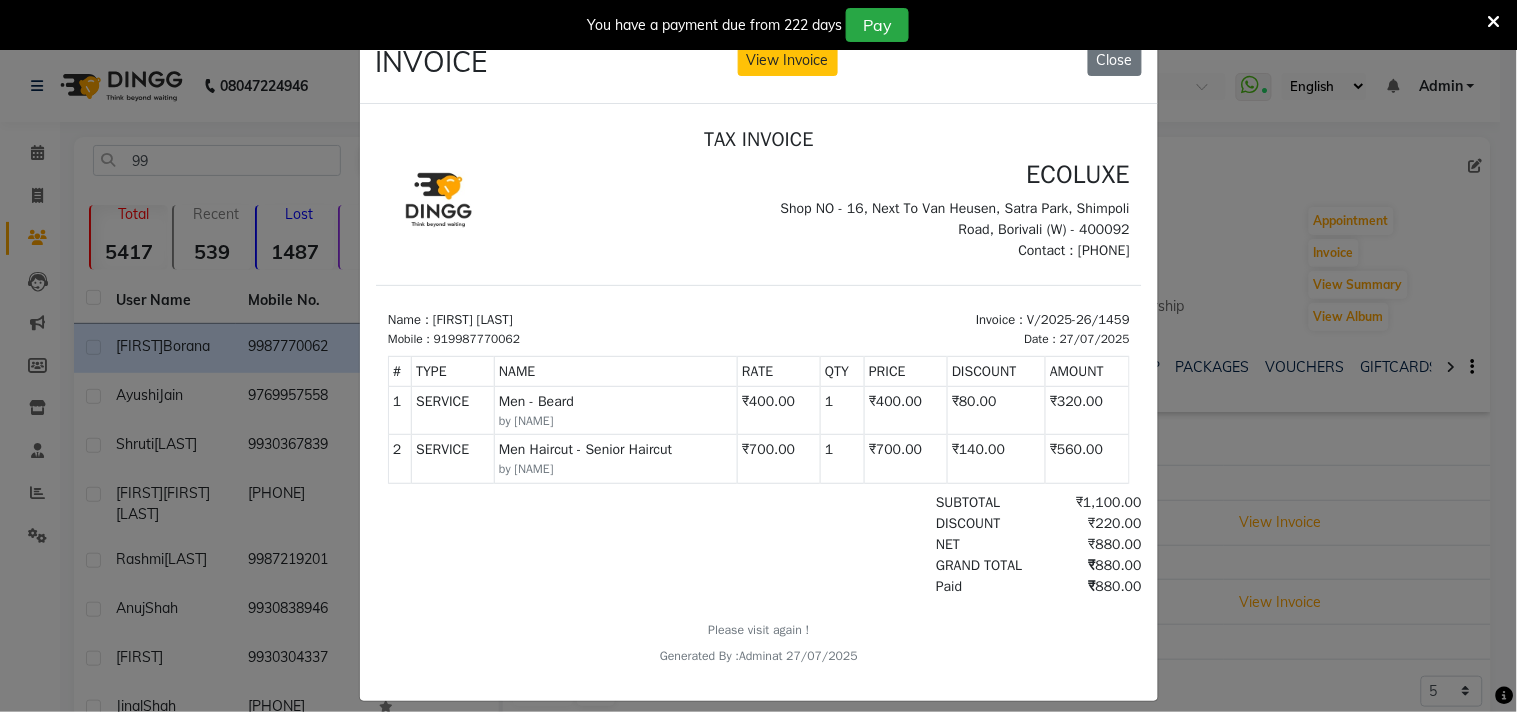 scroll, scrollTop: 15, scrollLeft: 0, axis: vertical 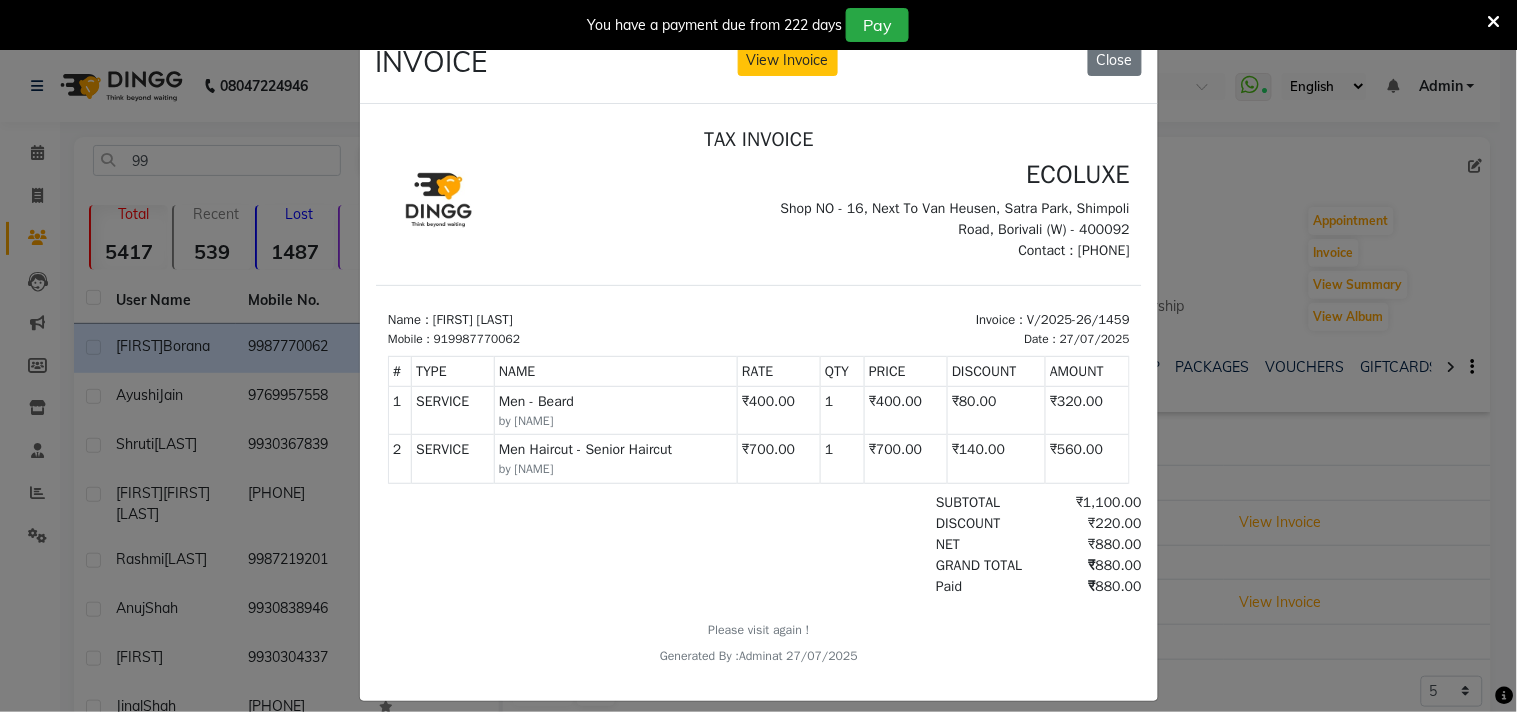 drag, startPoint x: 1087, startPoint y: 58, endPoint x: 1103, endPoint y: 64, distance: 17.088007 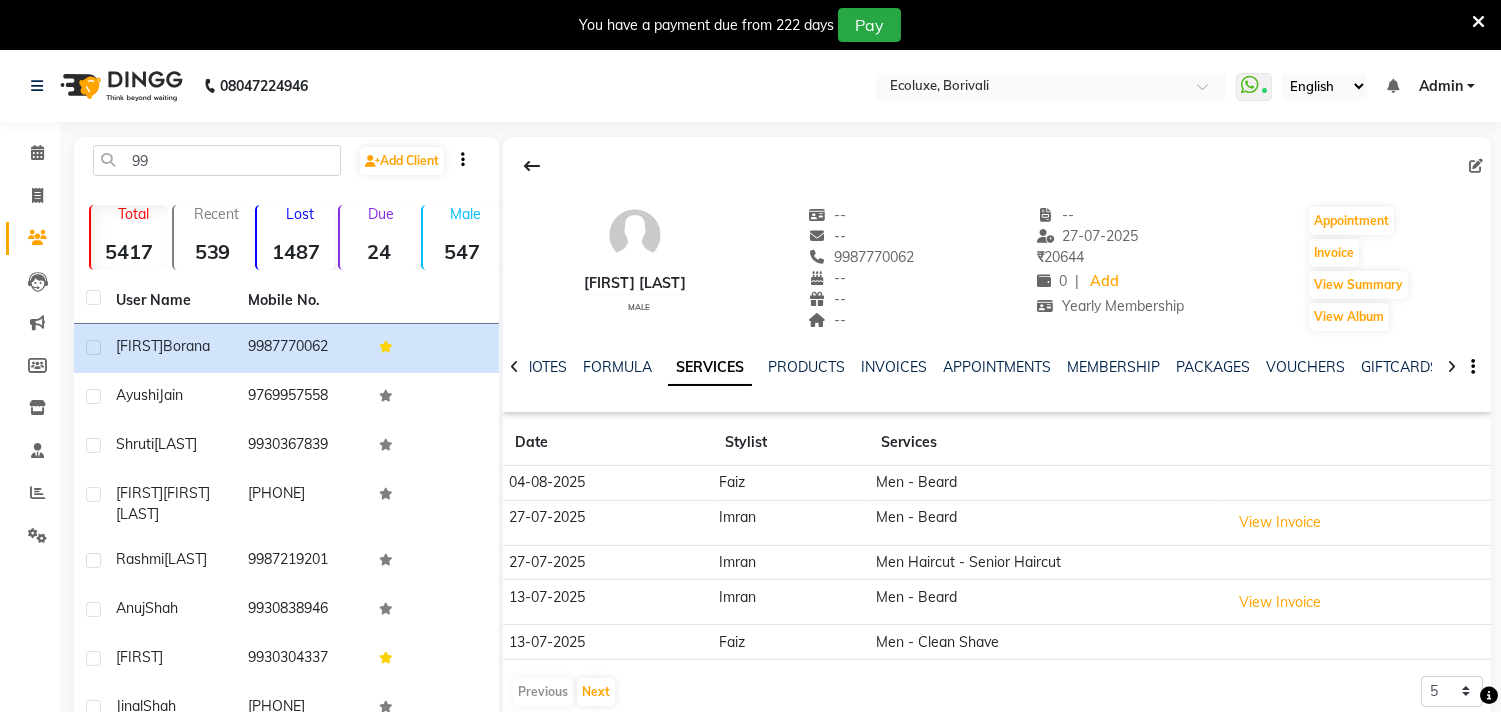 click on "Men - Beard" 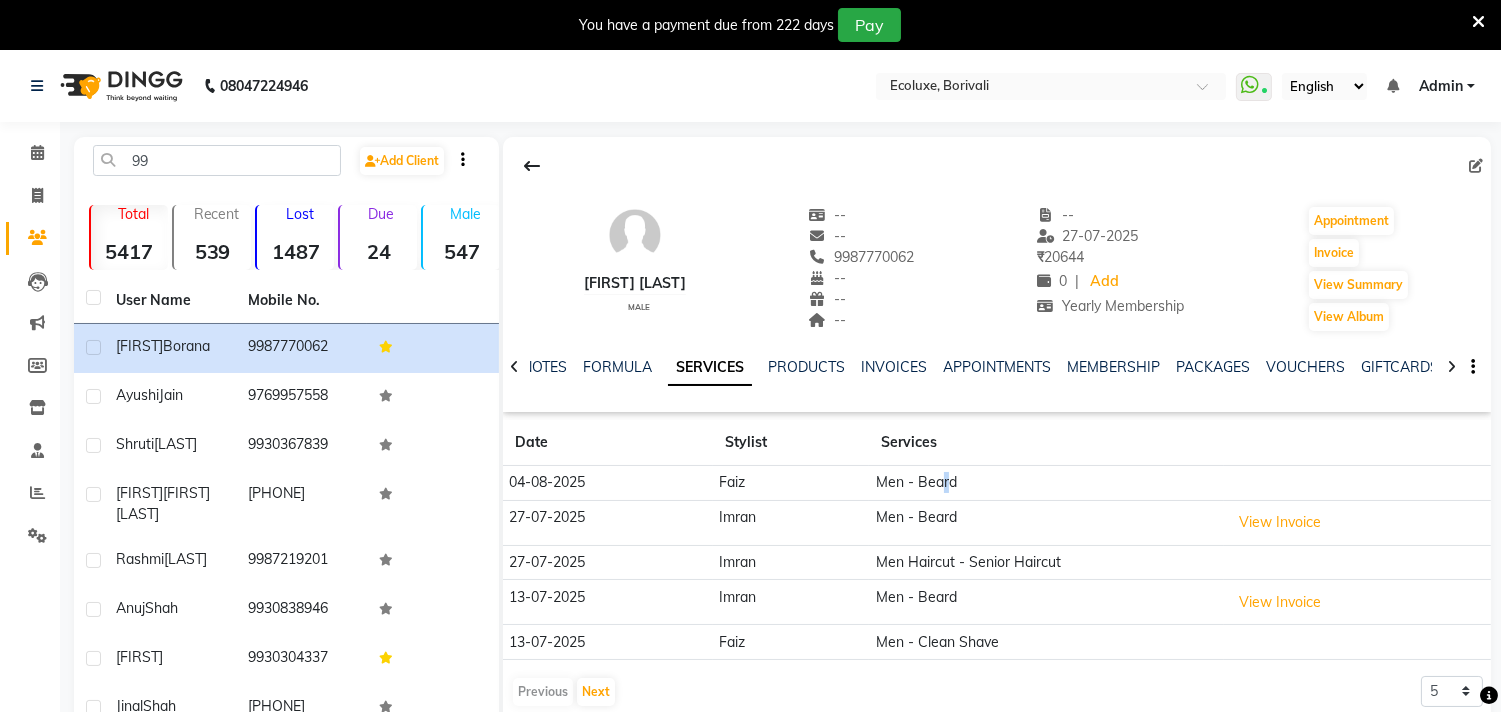 click on "Men - Beard" 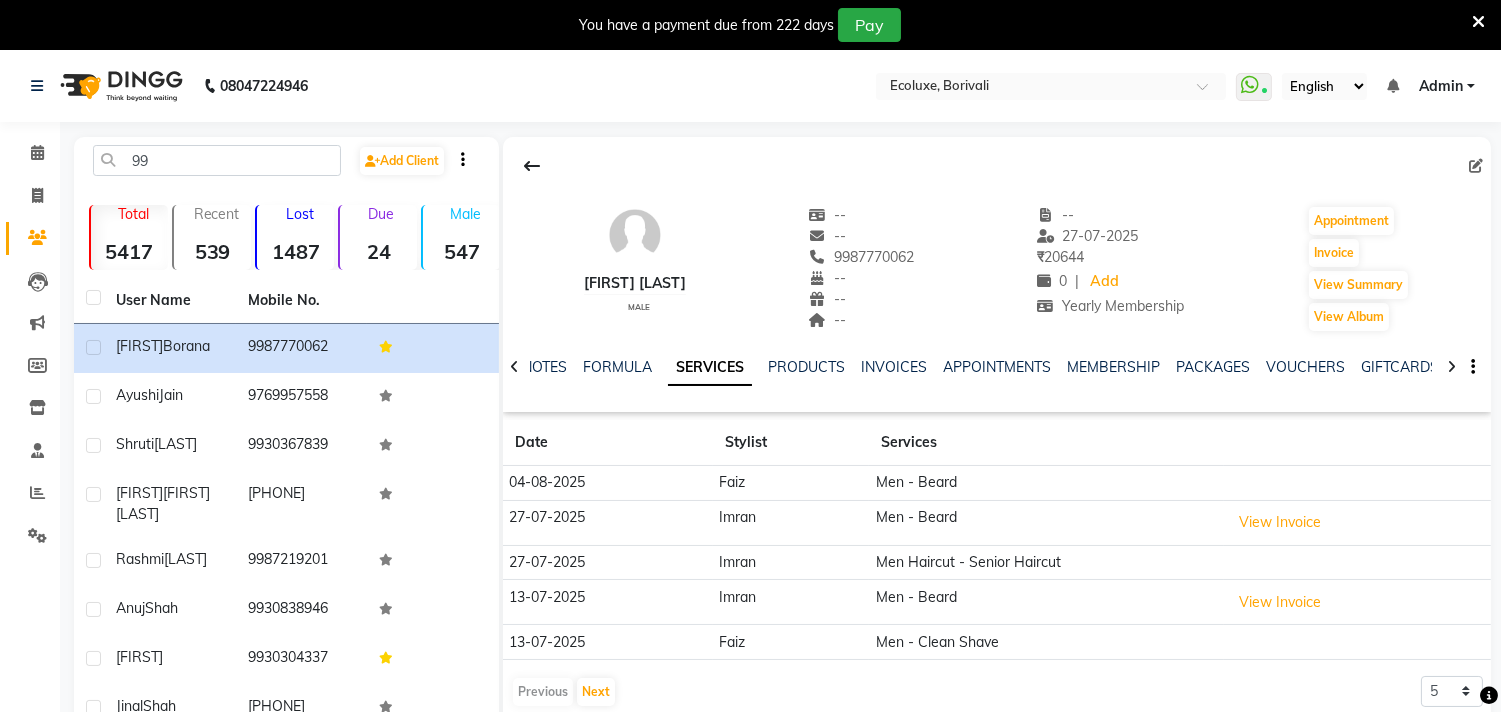 click on "Men - Beard" 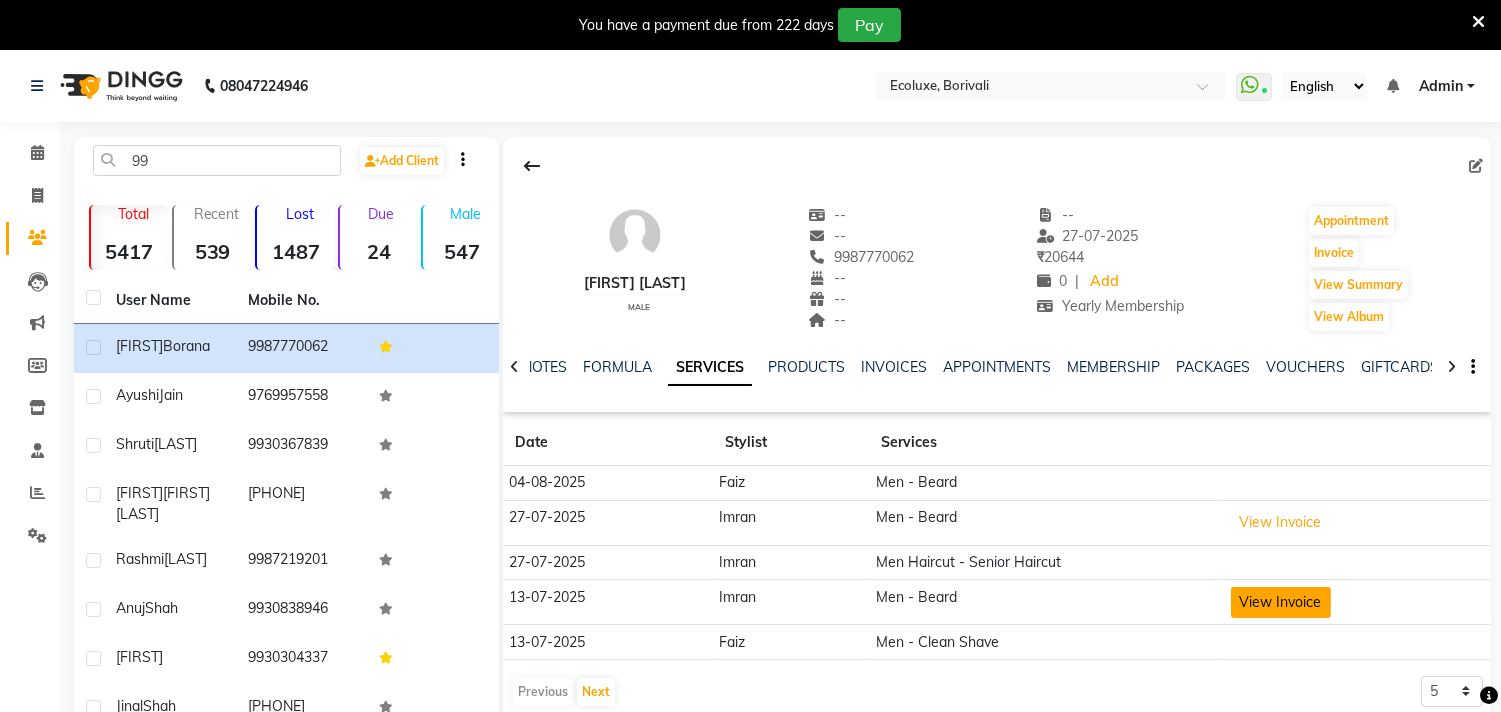click on "View Invoice" 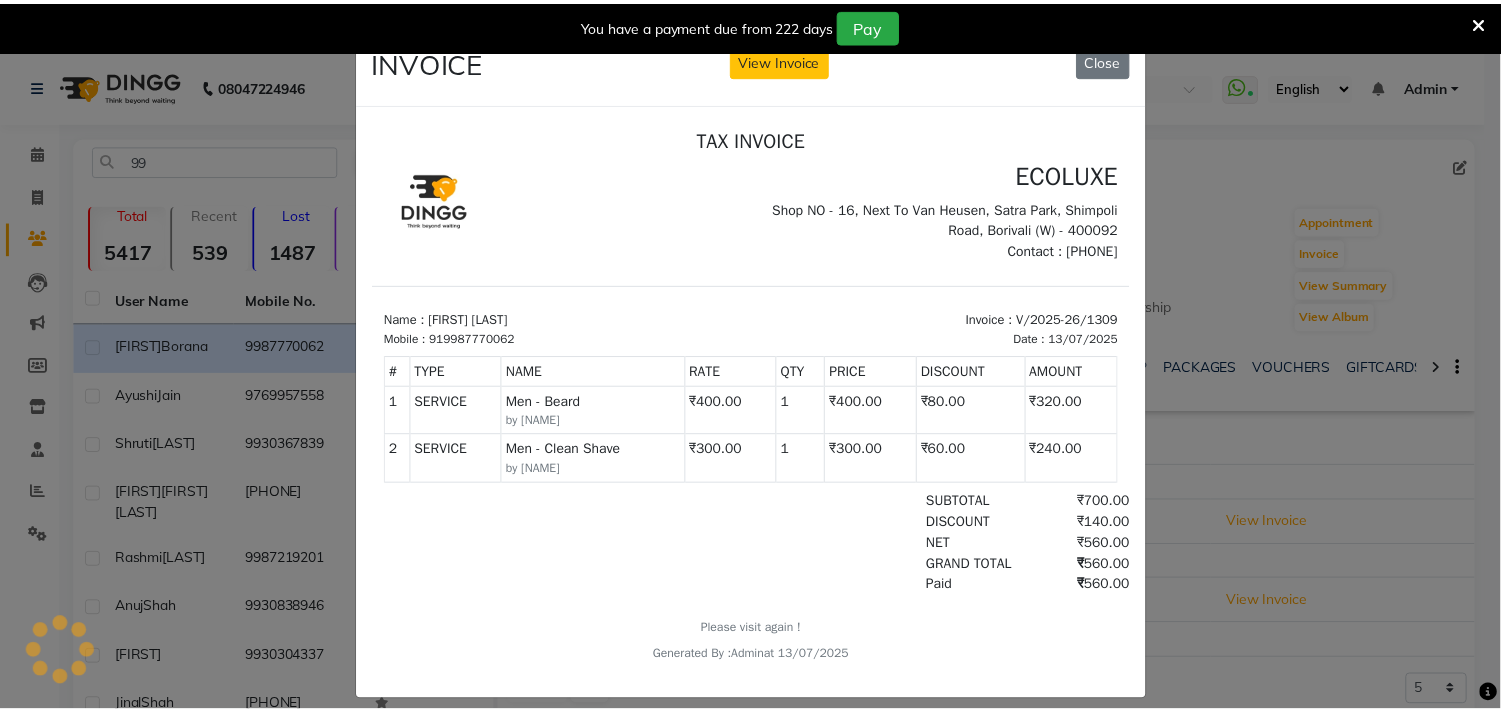 scroll, scrollTop: 0, scrollLeft: 0, axis: both 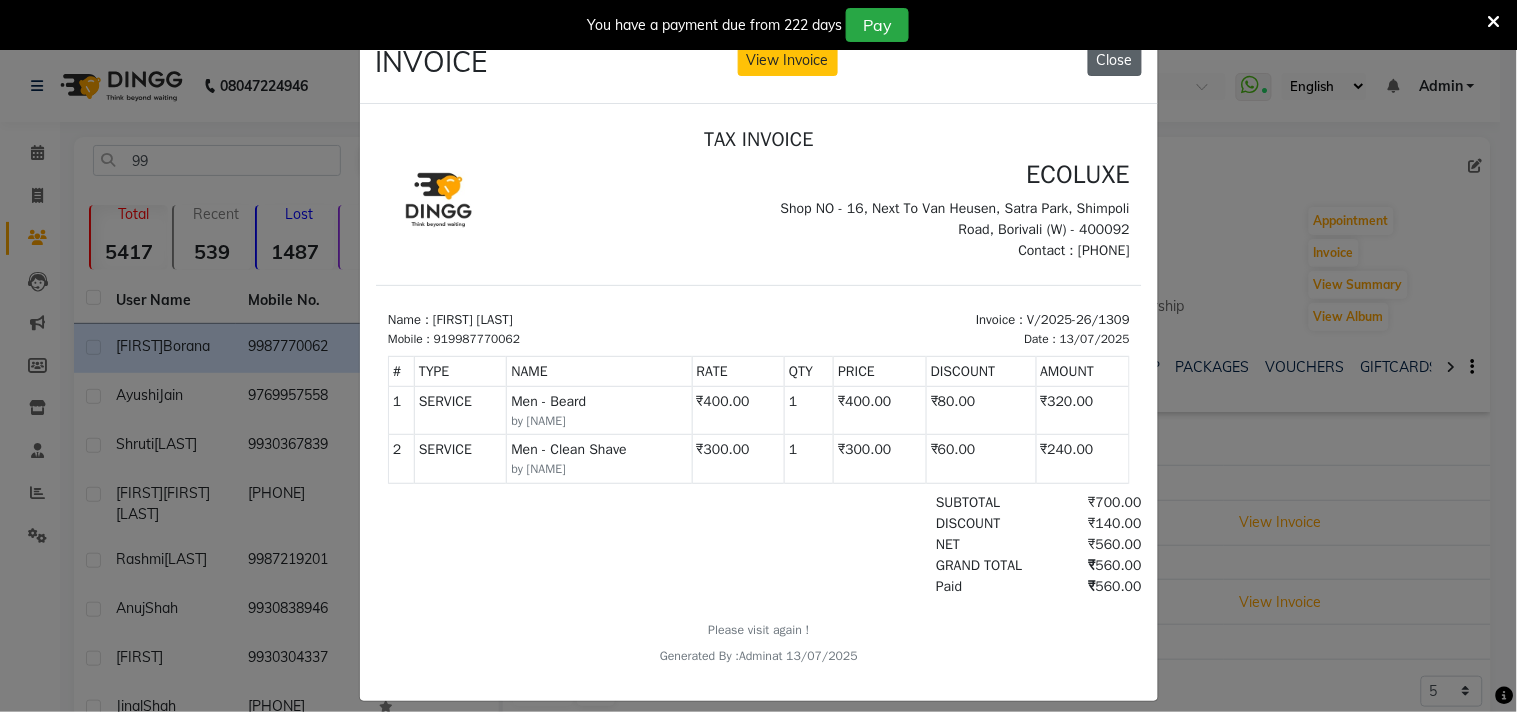 click on "Close" 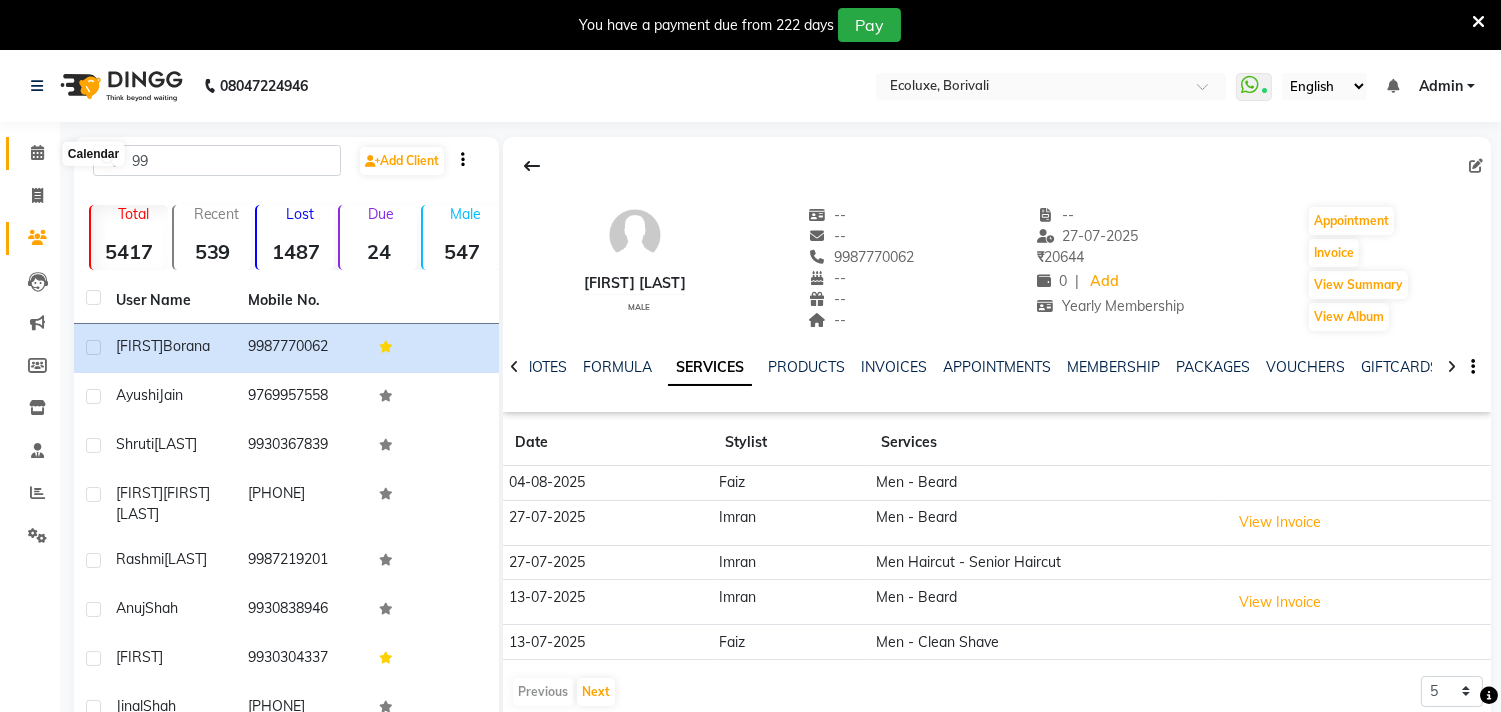 click 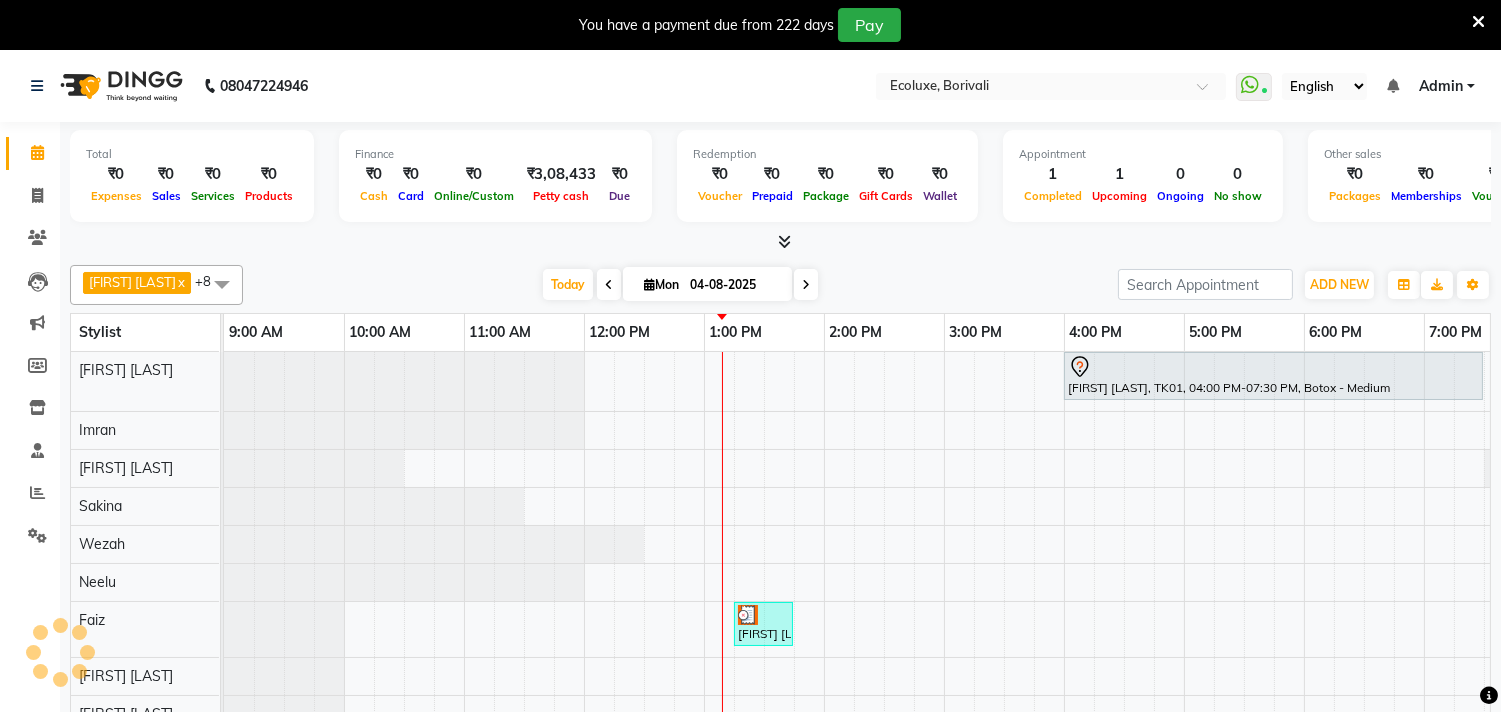 scroll, scrollTop: 0, scrollLeft: 0, axis: both 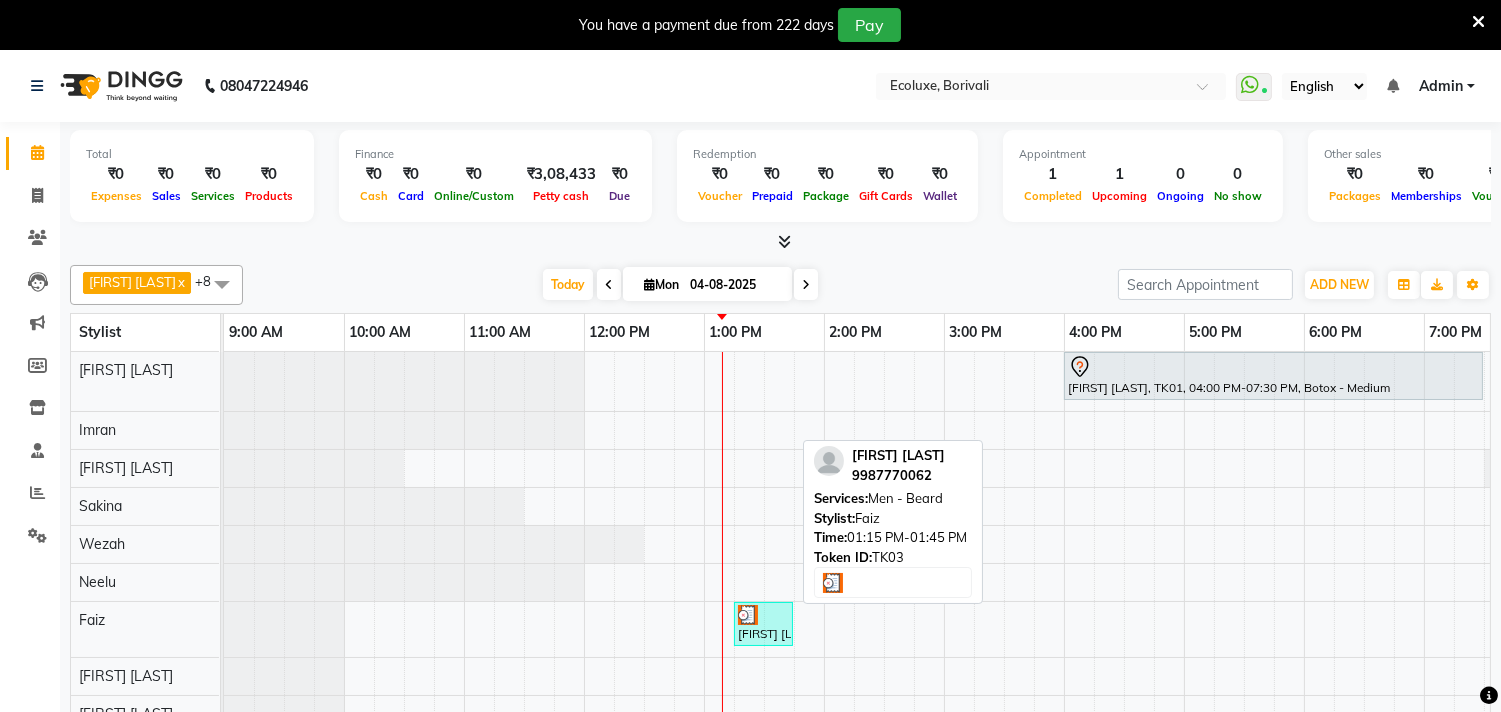 click on "[FIRST] [LAST], TK03, [TIME]-[TIME], Men - Beard" at bounding box center [763, 624] 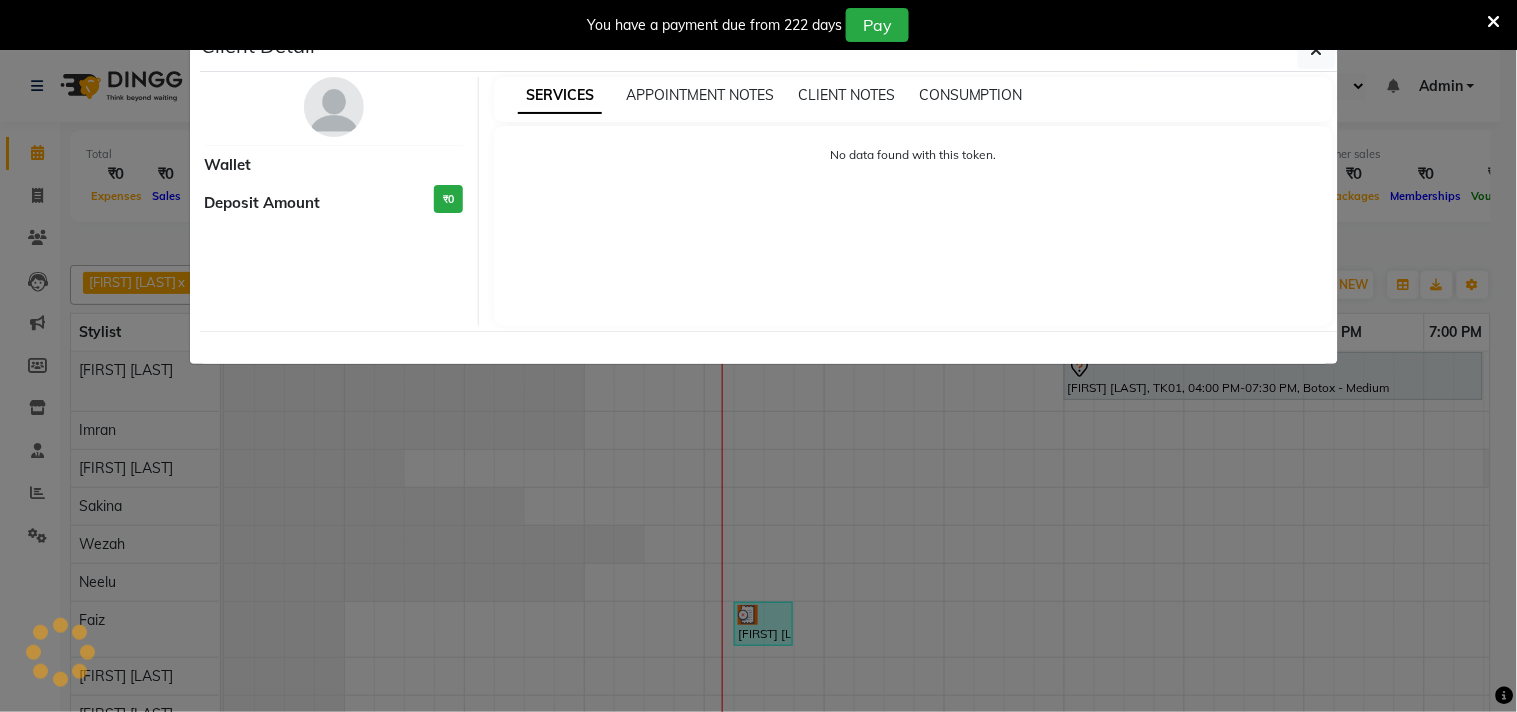 select on "3" 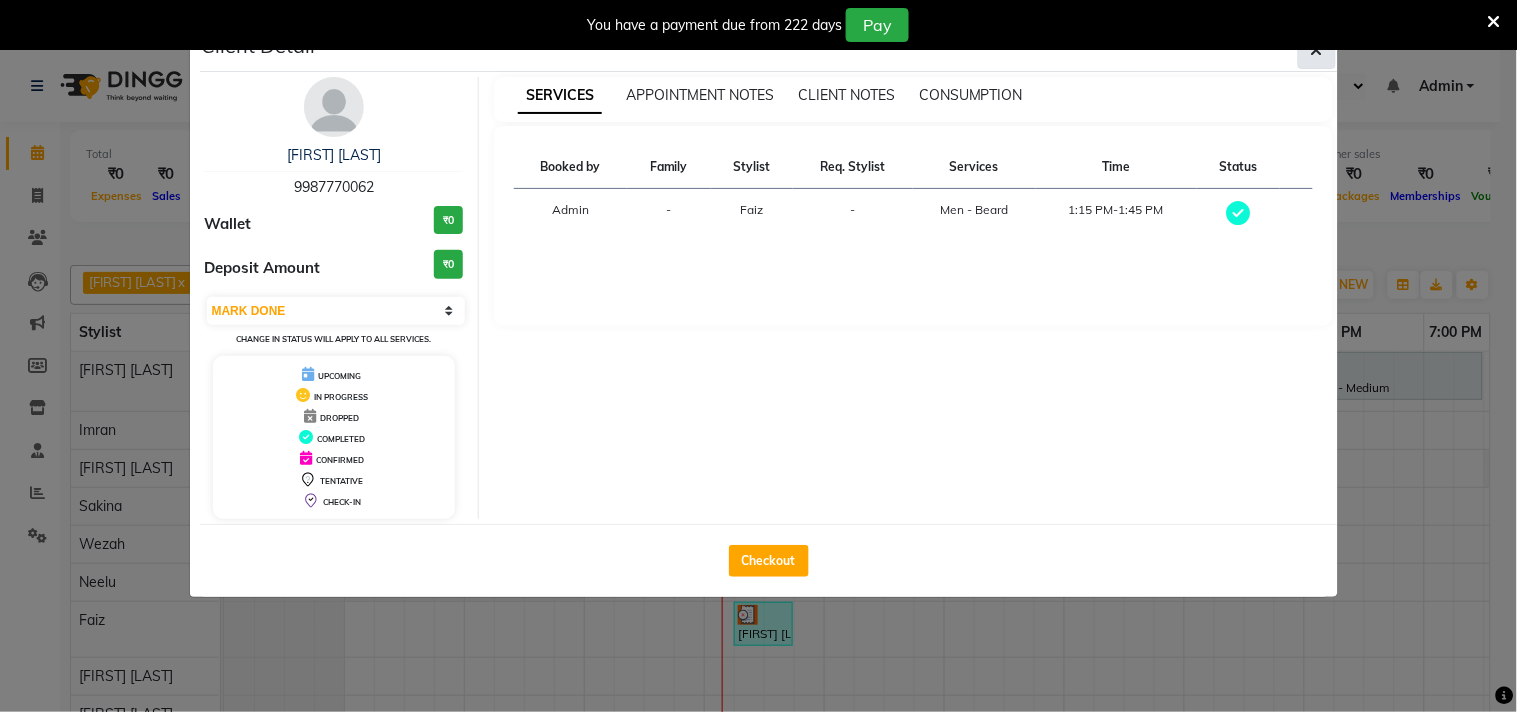 click 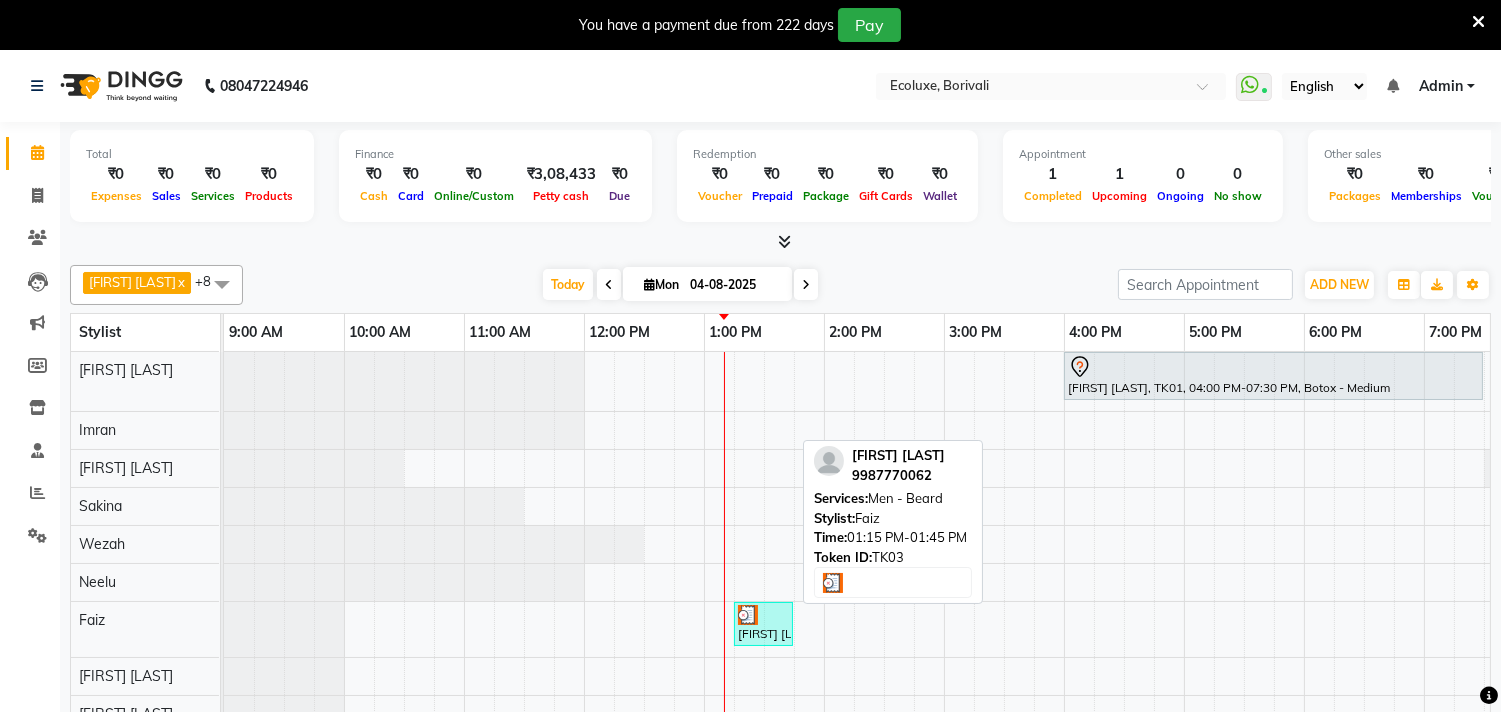 click on "[FIRST] [LAST], TK03, [TIME]-[TIME], Men - Beard" at bounding box center [763, 624] 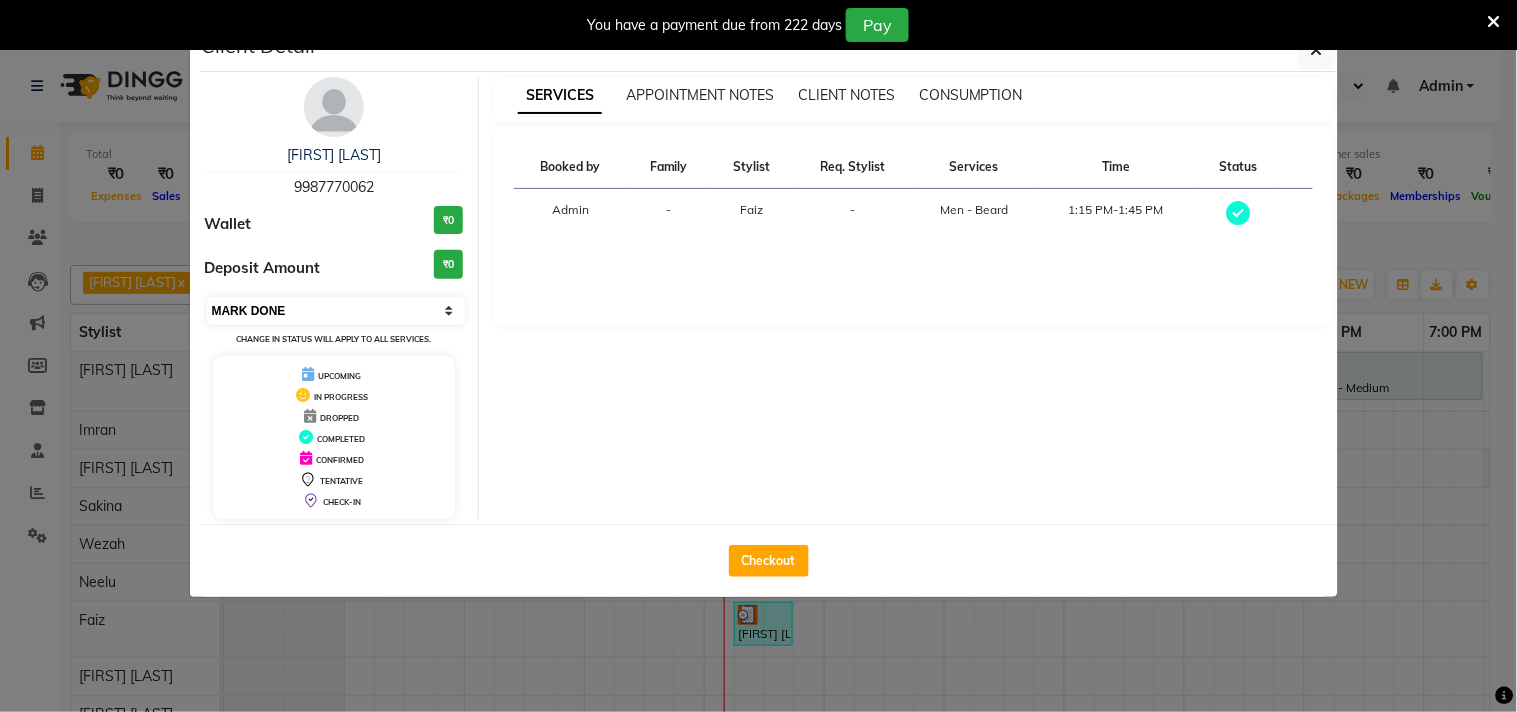 click on "Select MARK DONE UPCOMING" at bounding box center [336, 311] 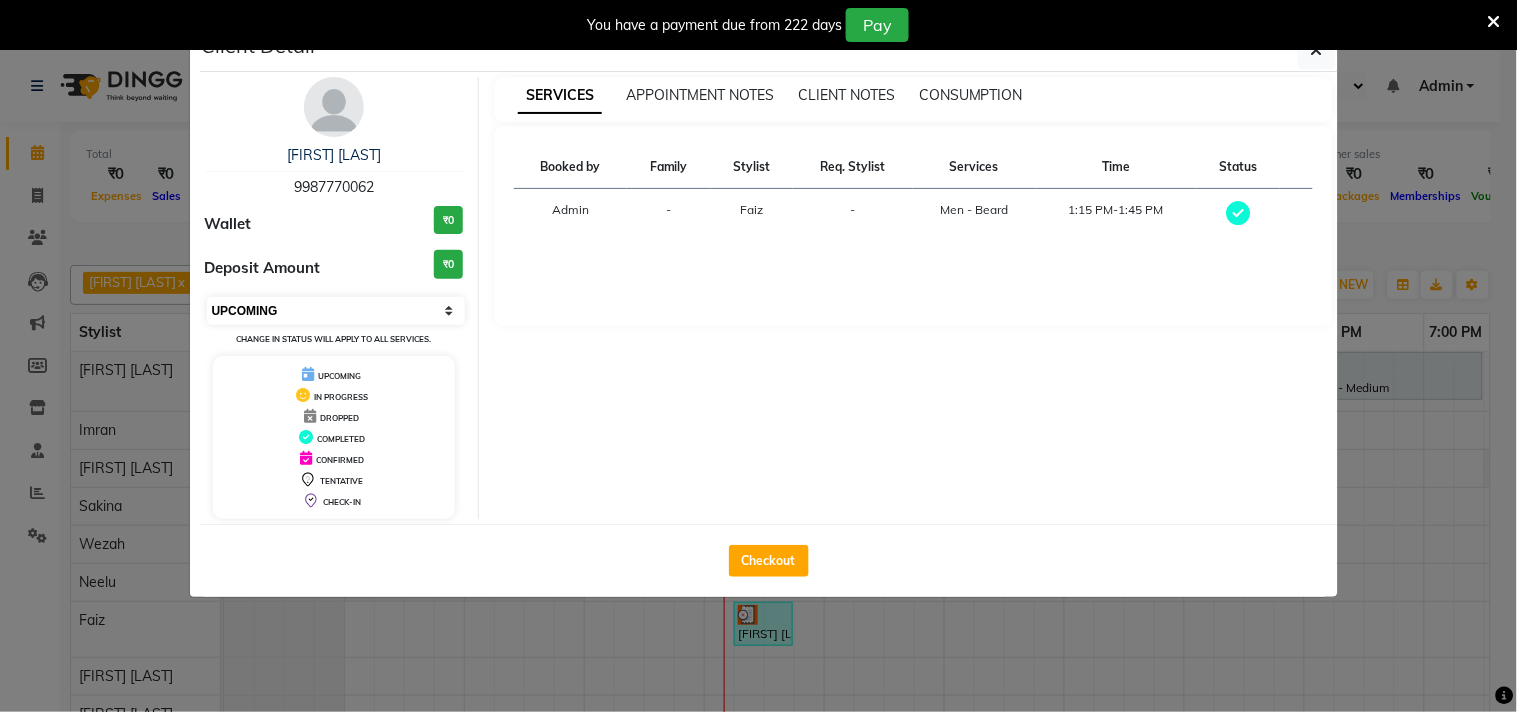 click on "Select MARK DONE UPCOMING" at bounding box center [336, 311] 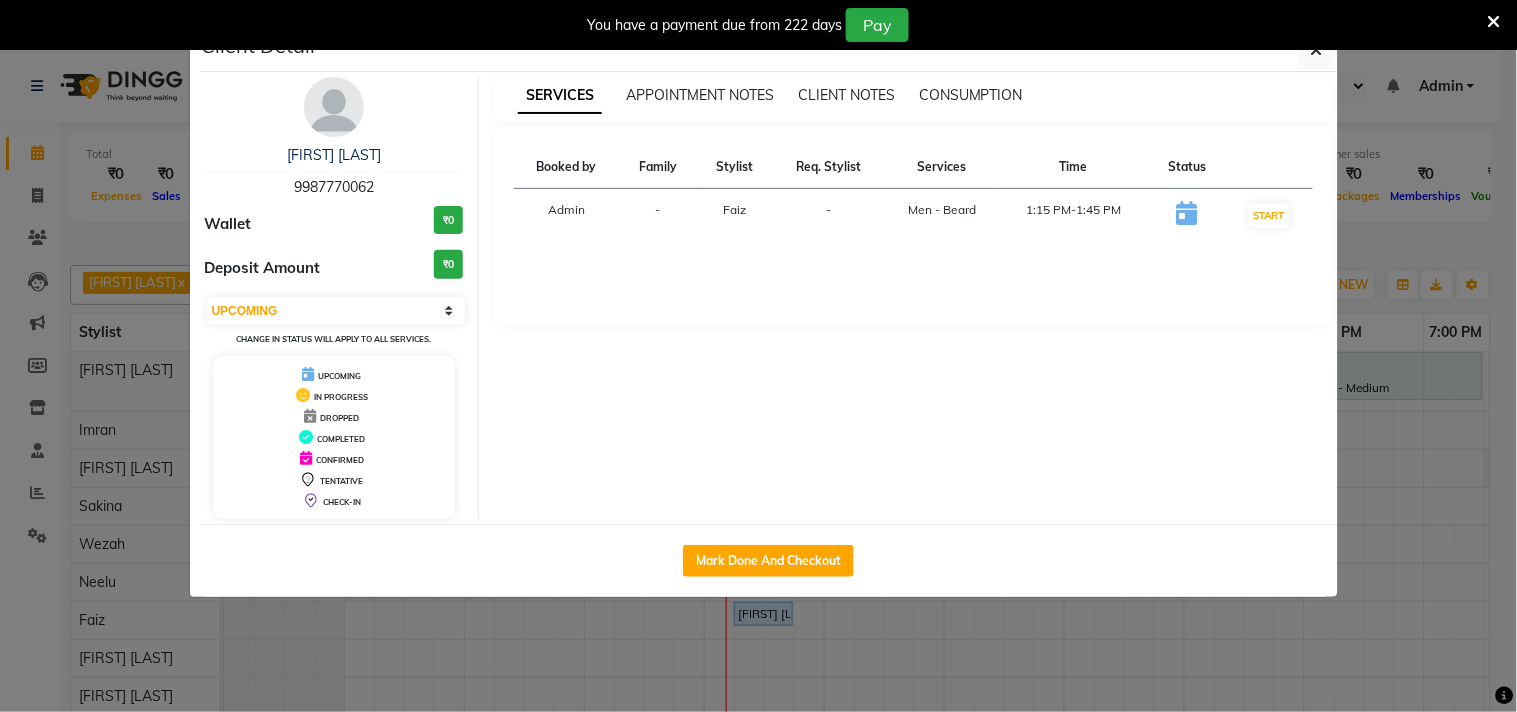 click on "You have a payment due from 222 days   Pay" at bounding box center [758, 25] 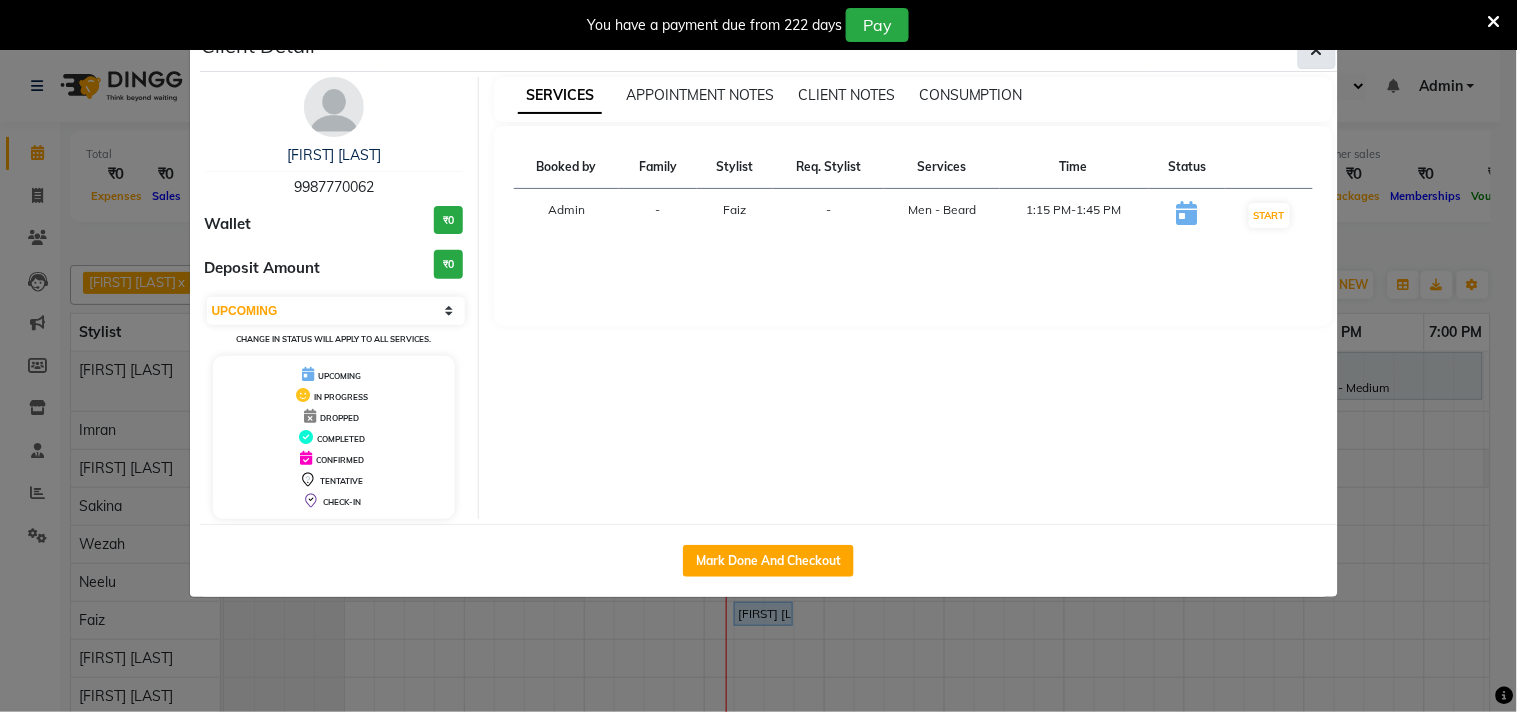 click 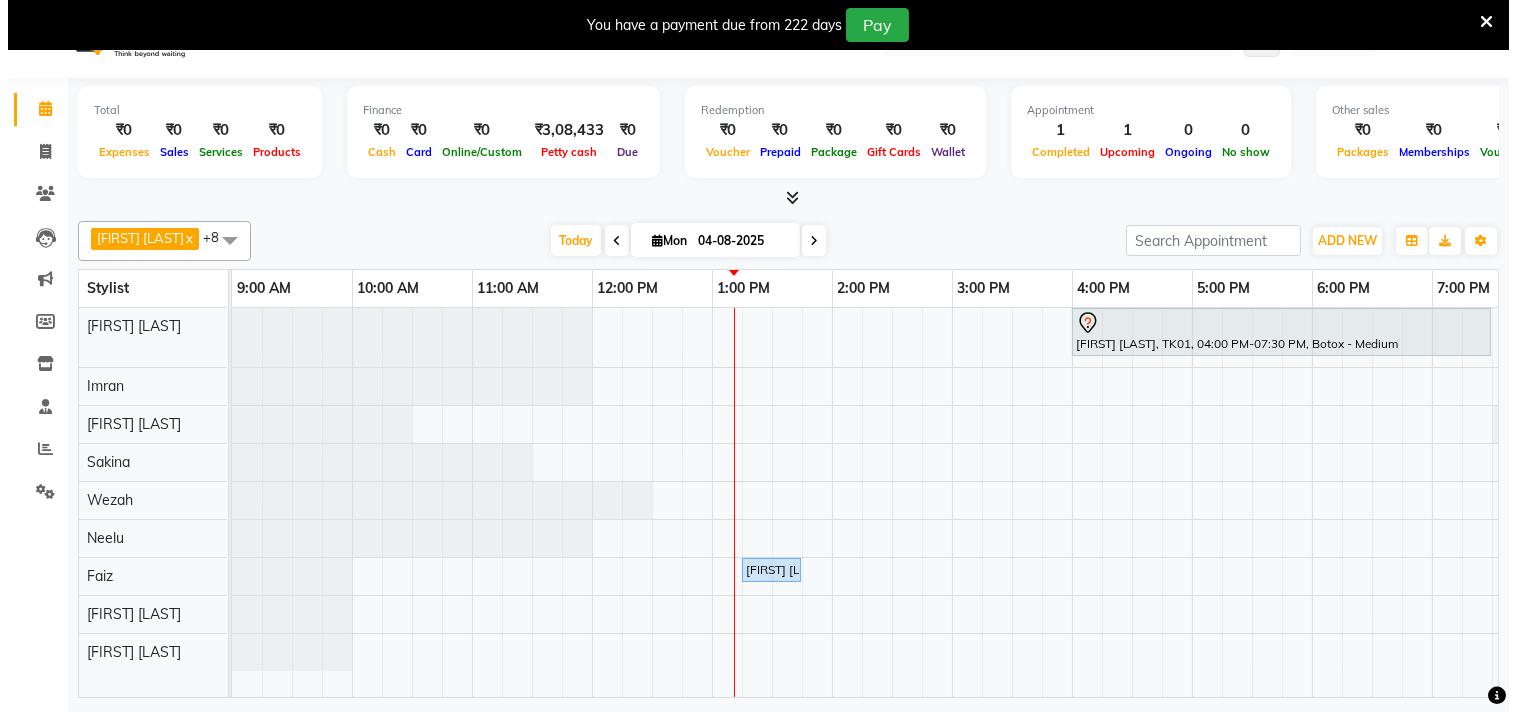 scroll, scrollTop: 50, scrollLeft: 0, axis: vertical 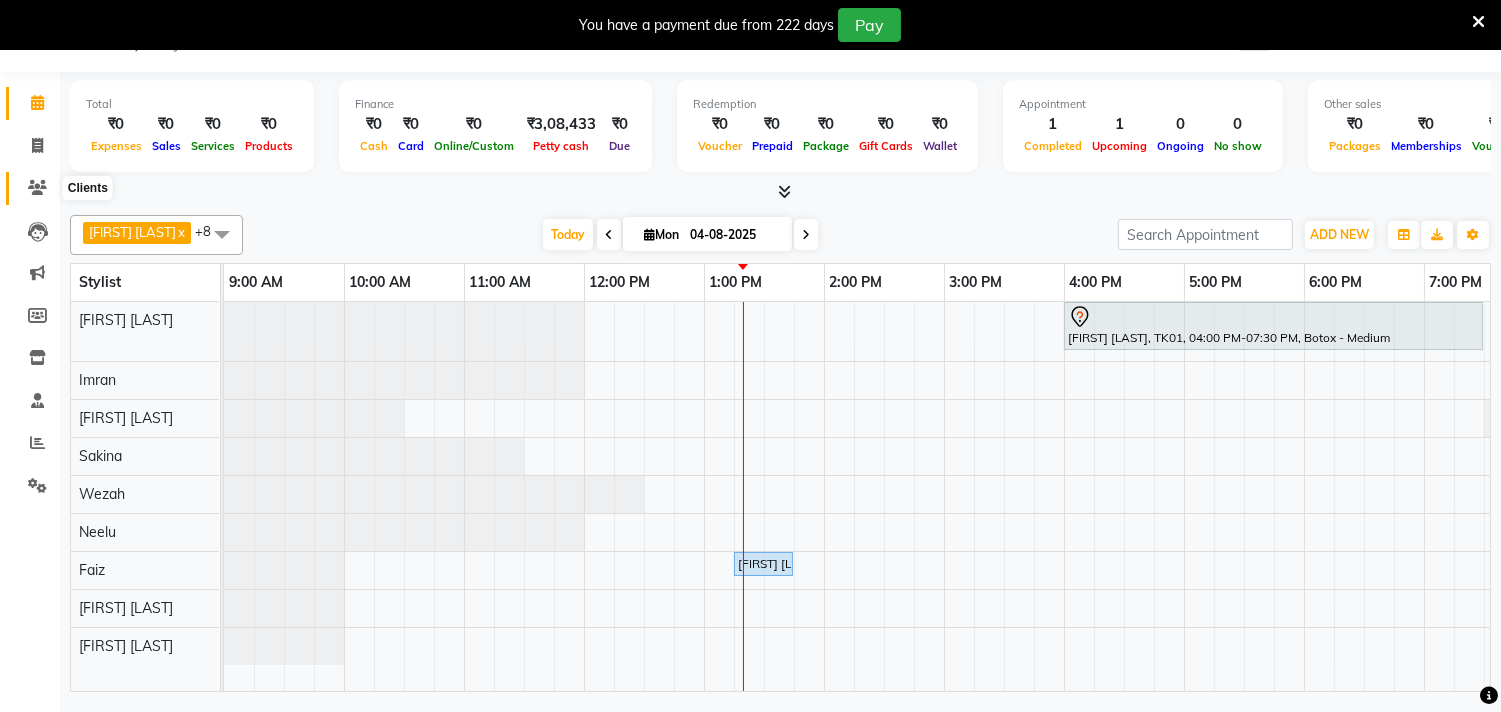click 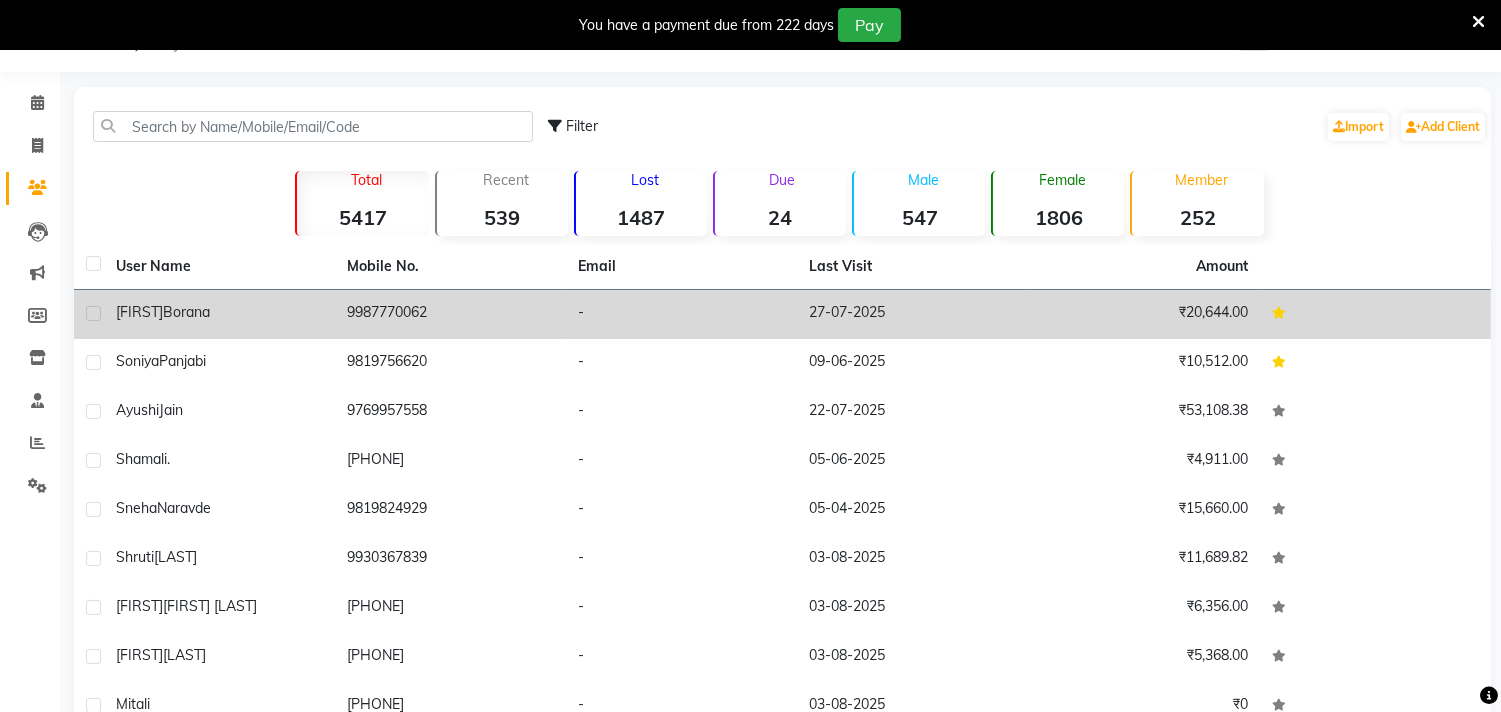 click on "Borana" 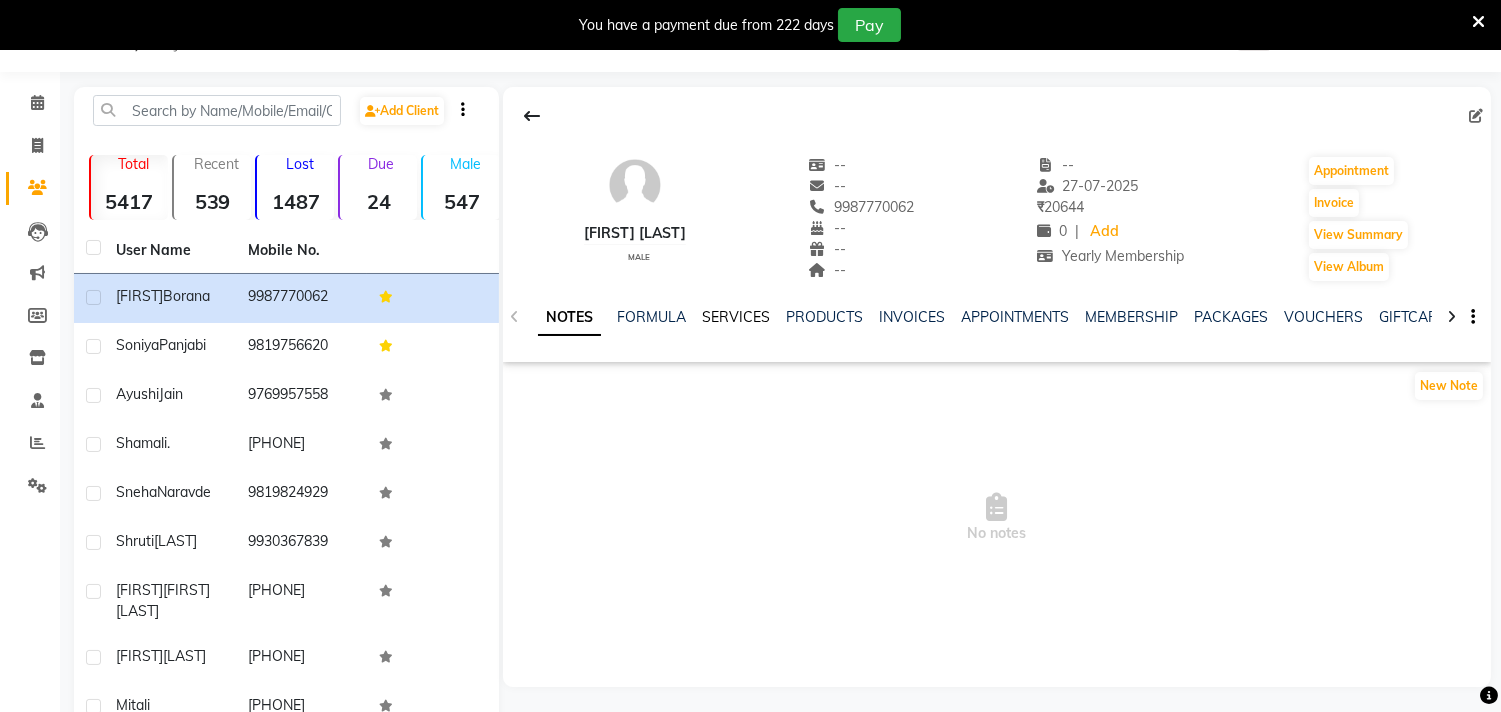 click on "SERVICES" 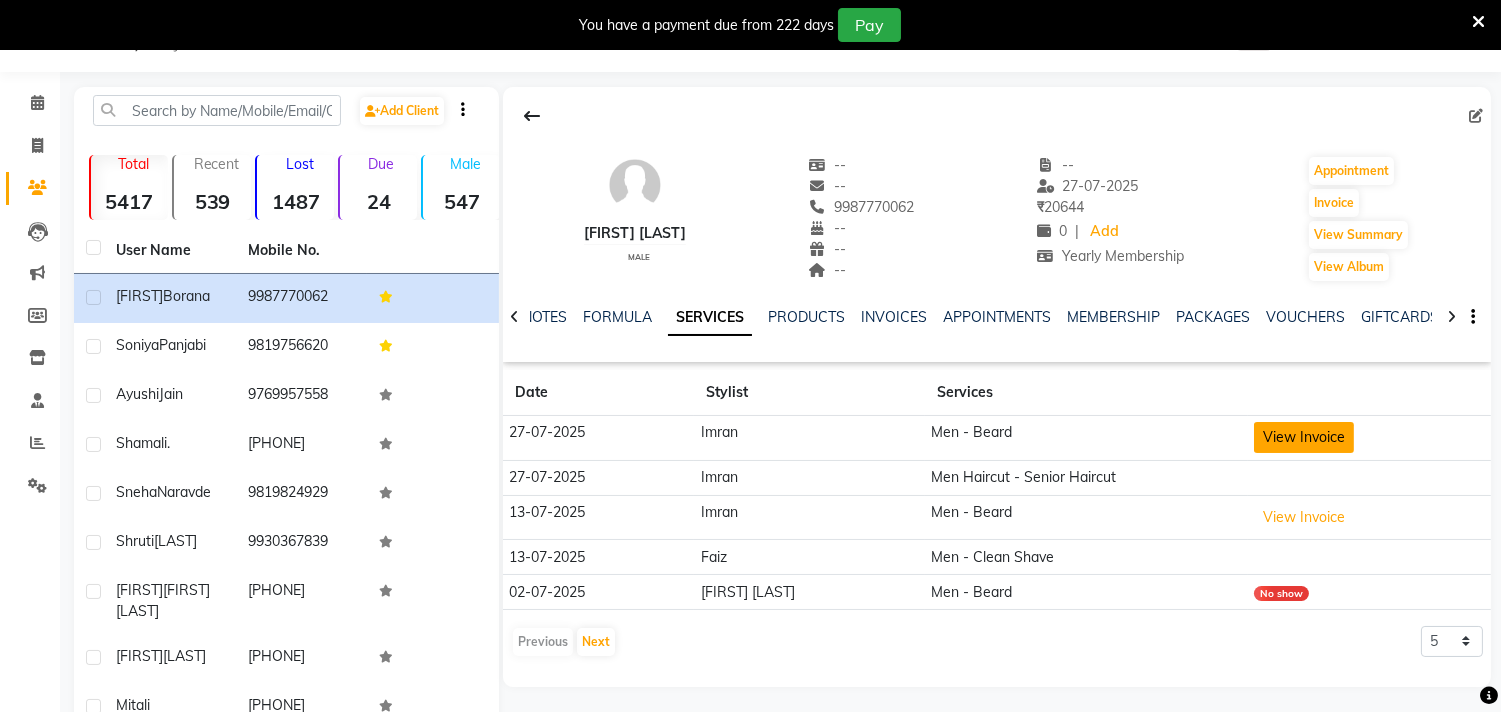 click on "View Invoice" 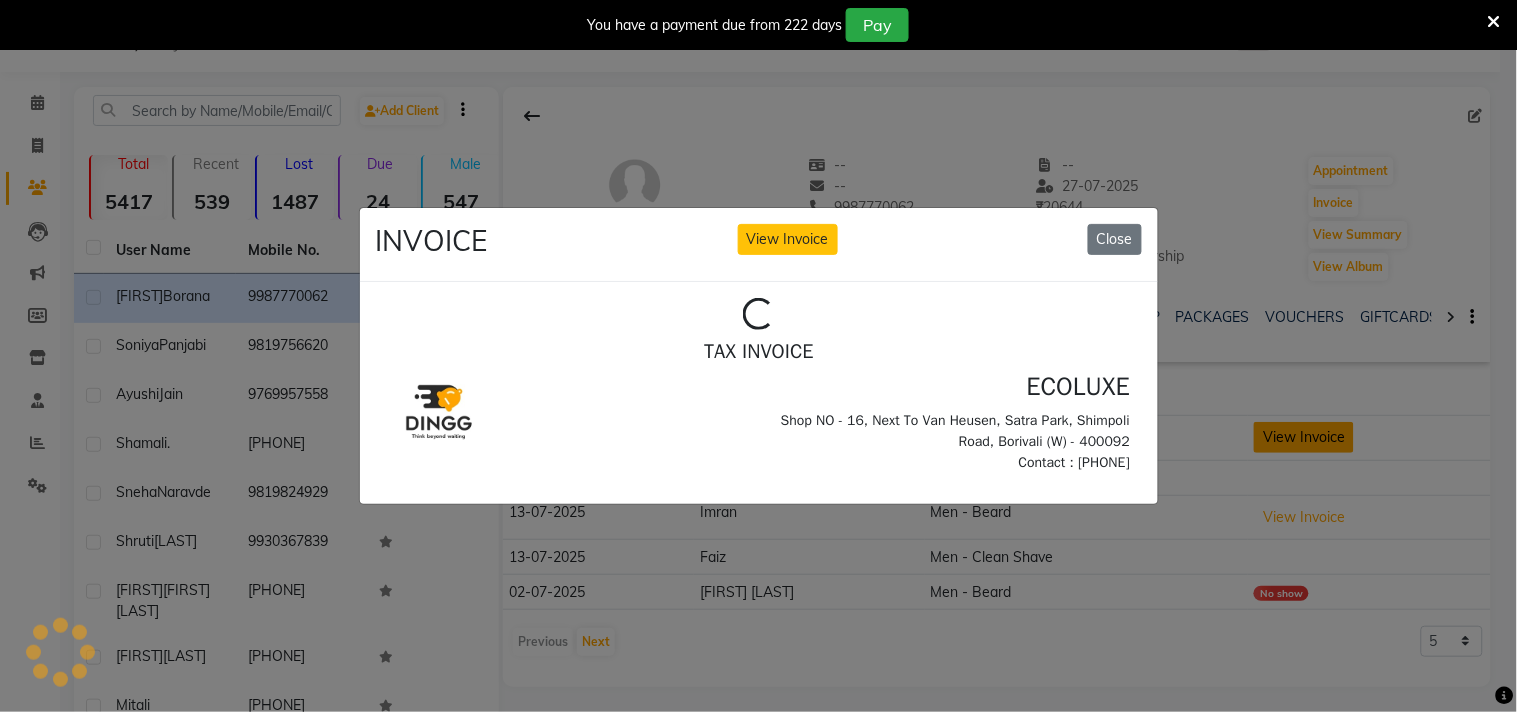 scroll, scrollTop: 0, scrollLeft: 0, axis: both 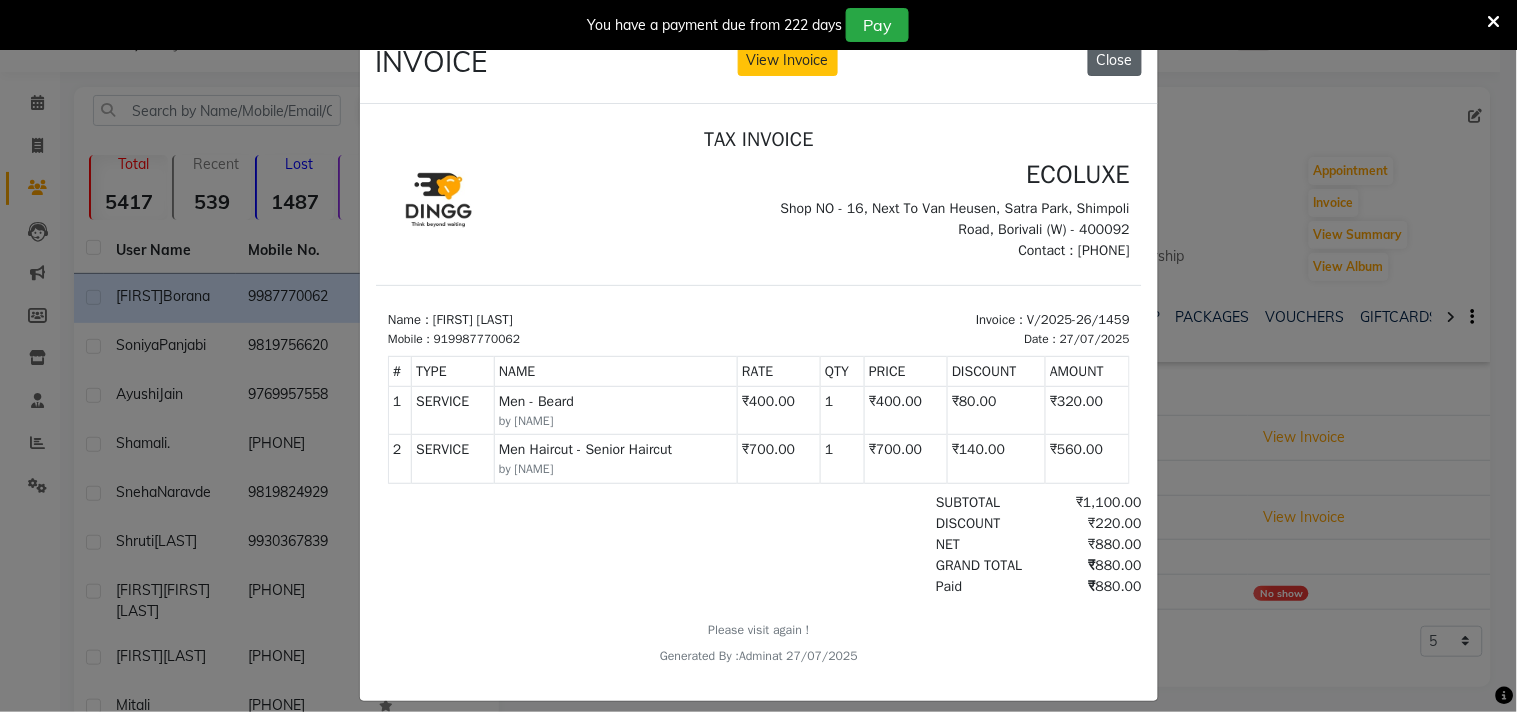 click on "Close" 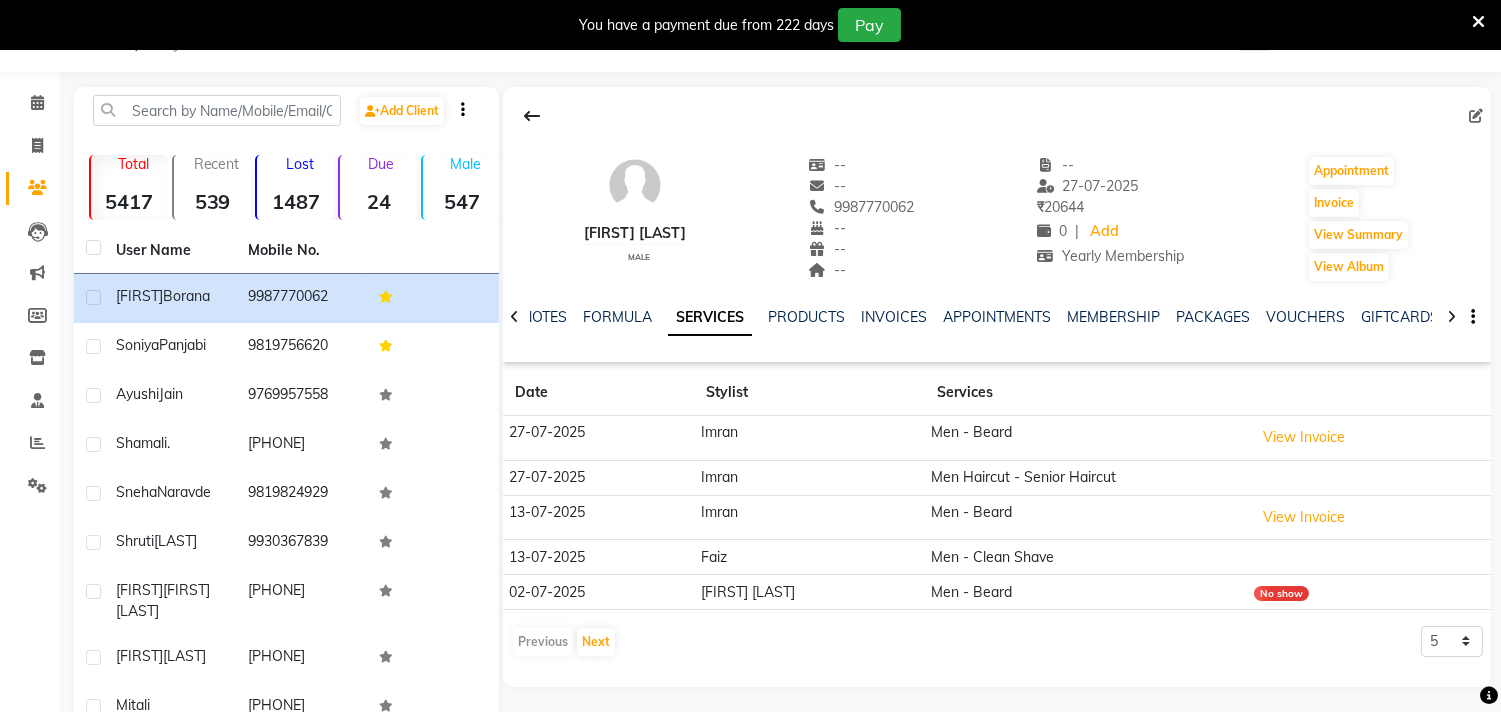 click on "No show" 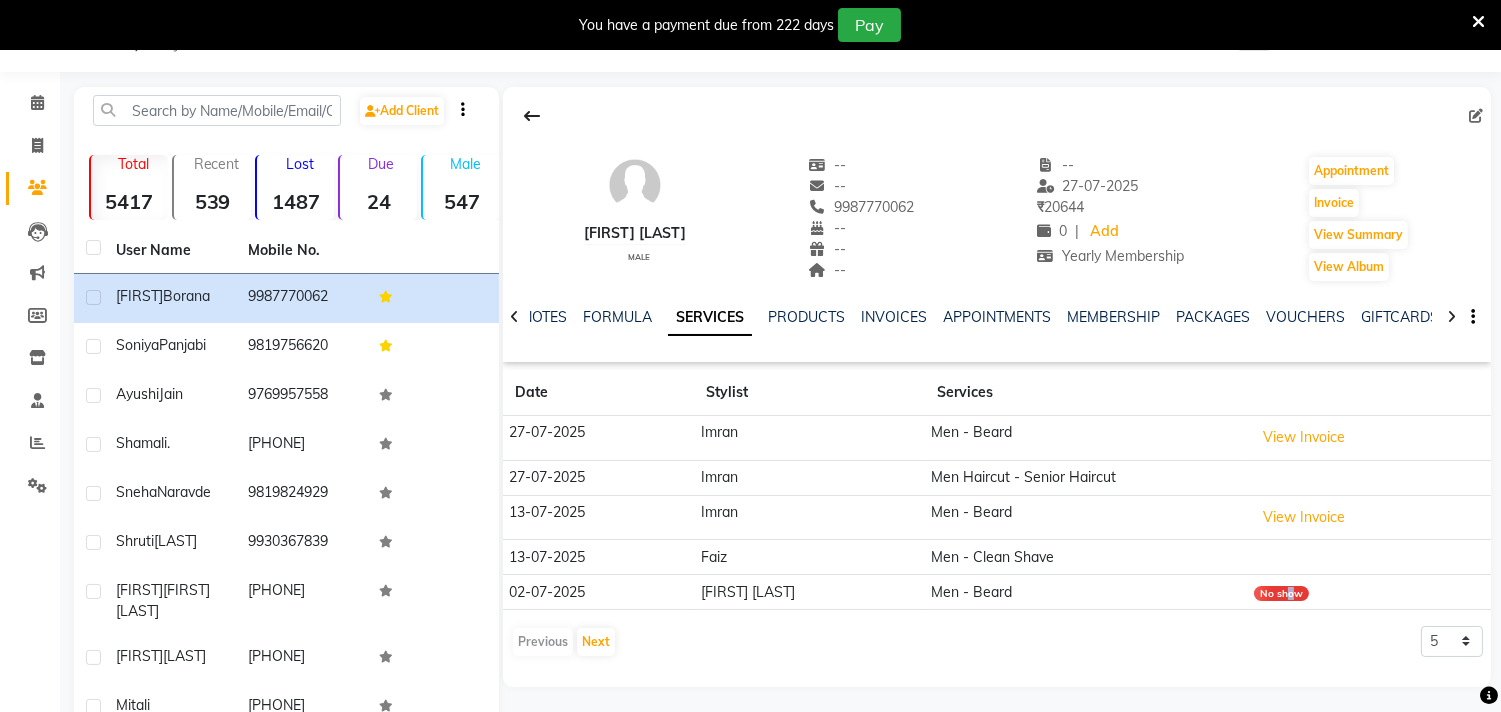 click on "No show" 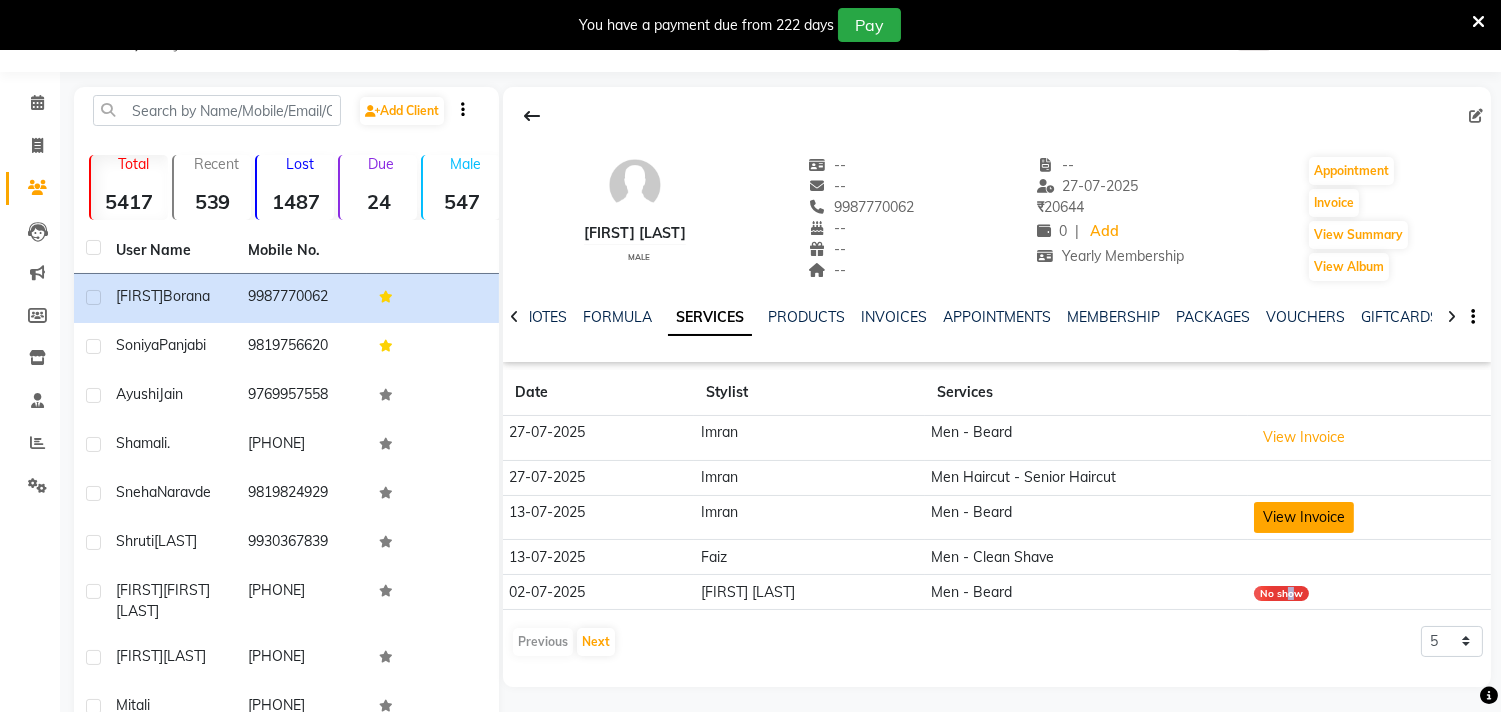 click on "View Invoice" 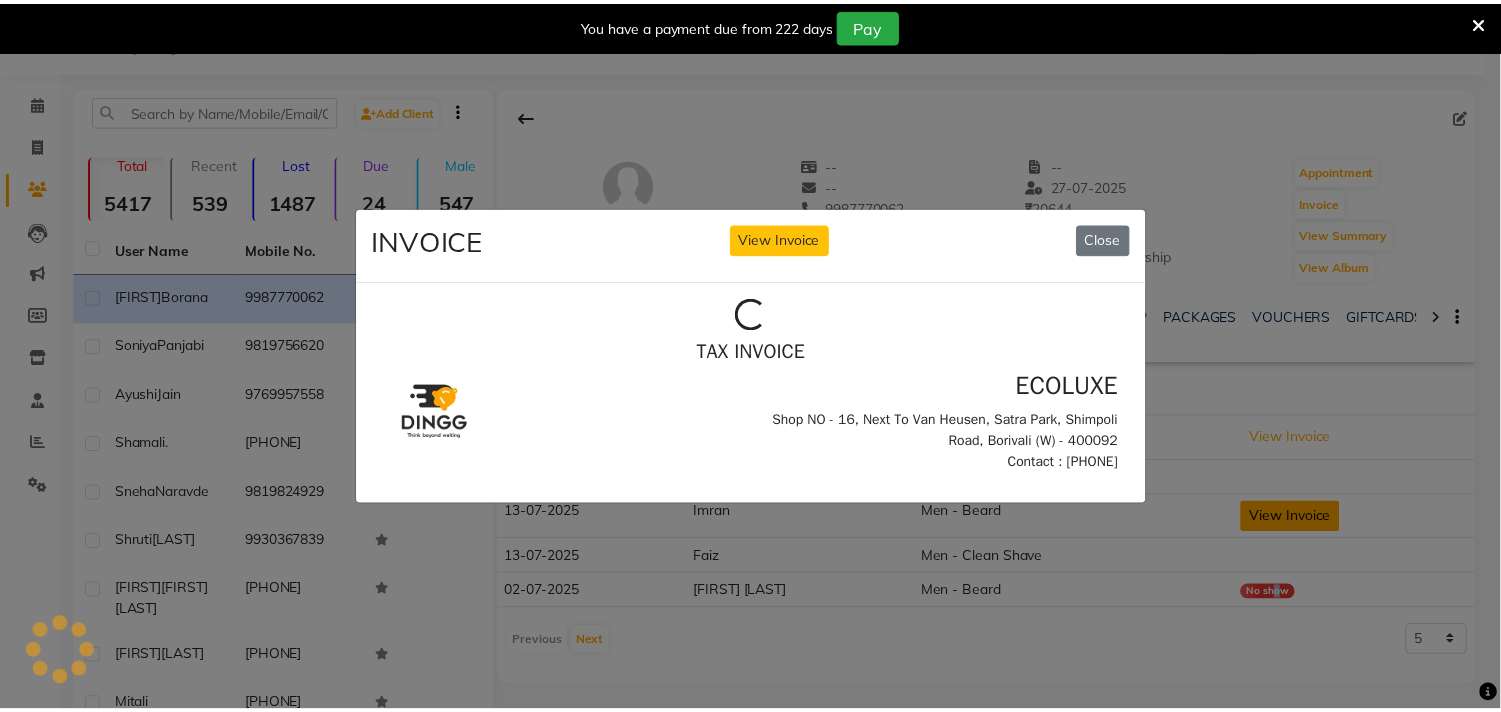 scroll, scrollTop: 0, scrollLeft: 0, axis: both 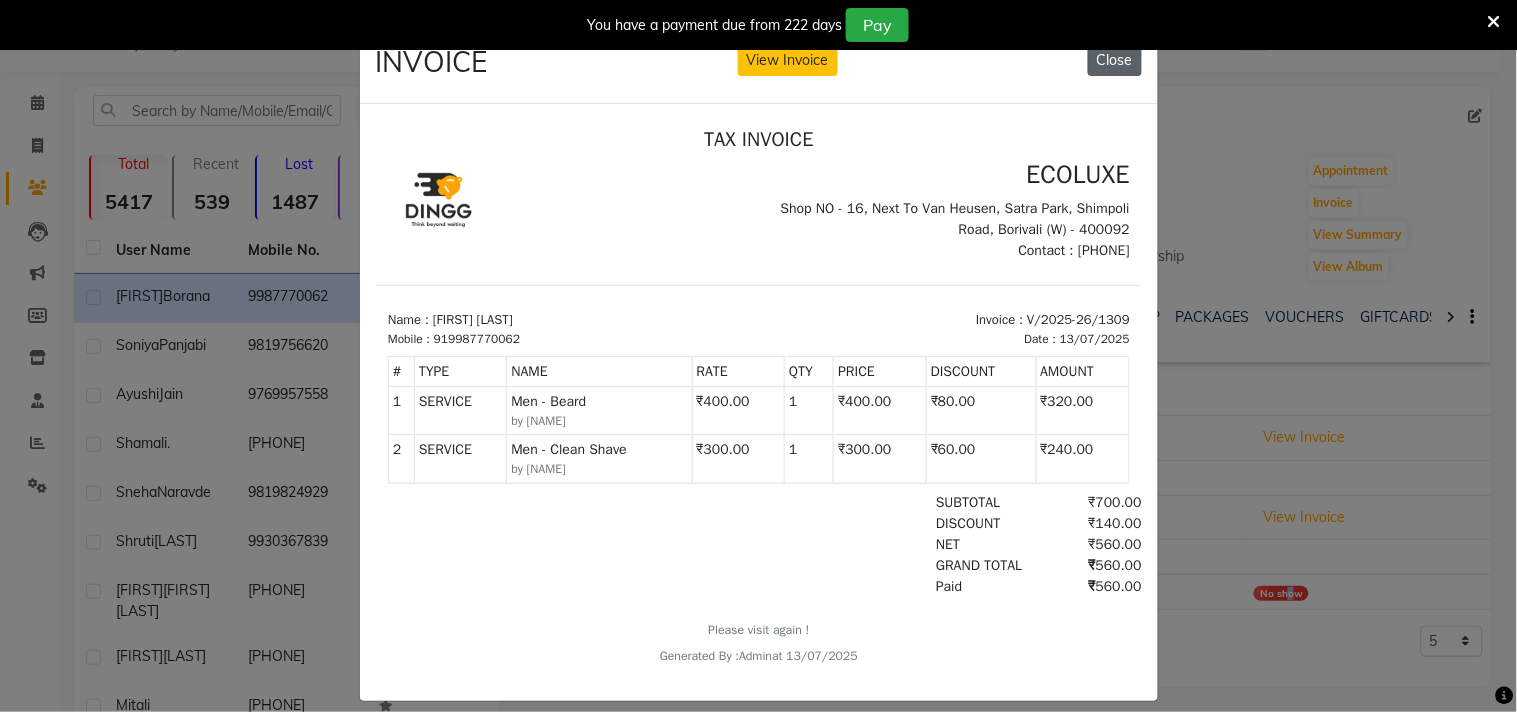 click on "Close" 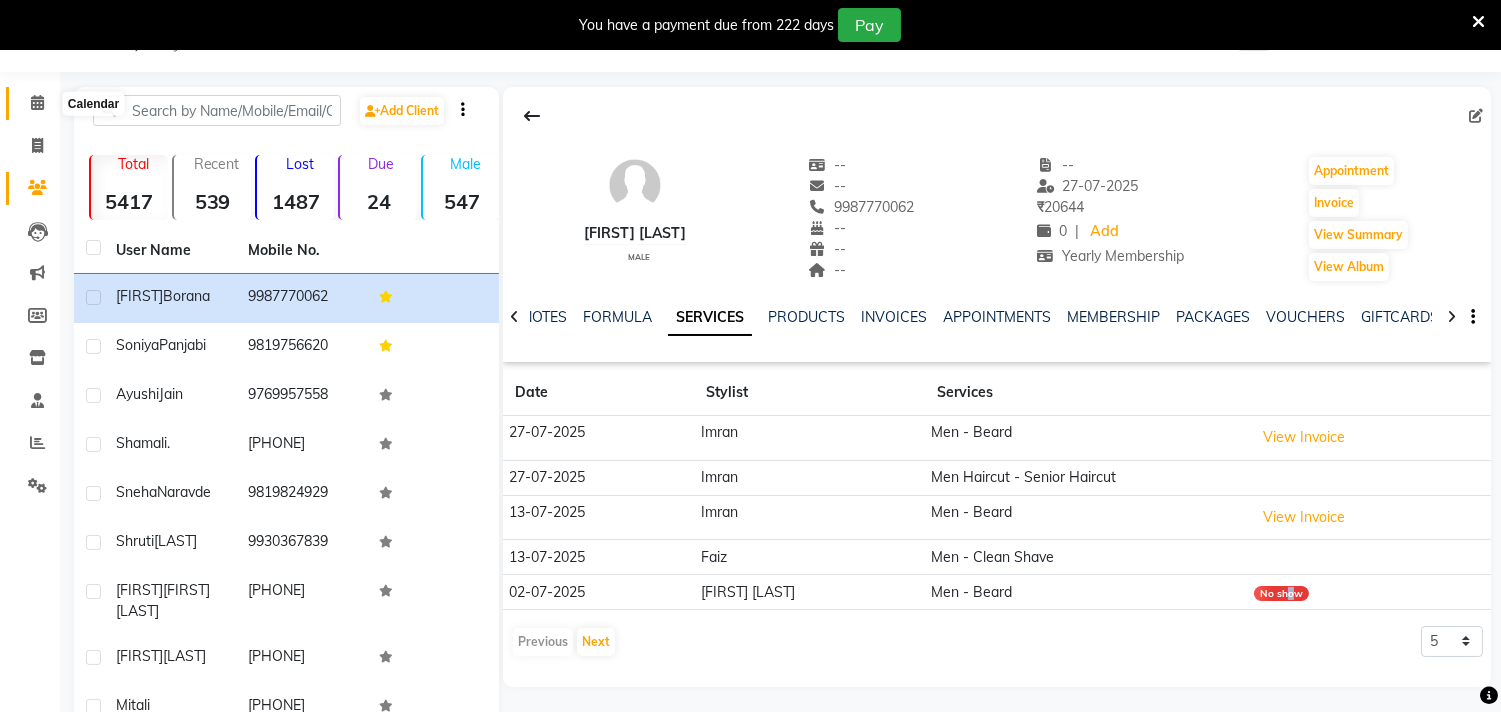 click 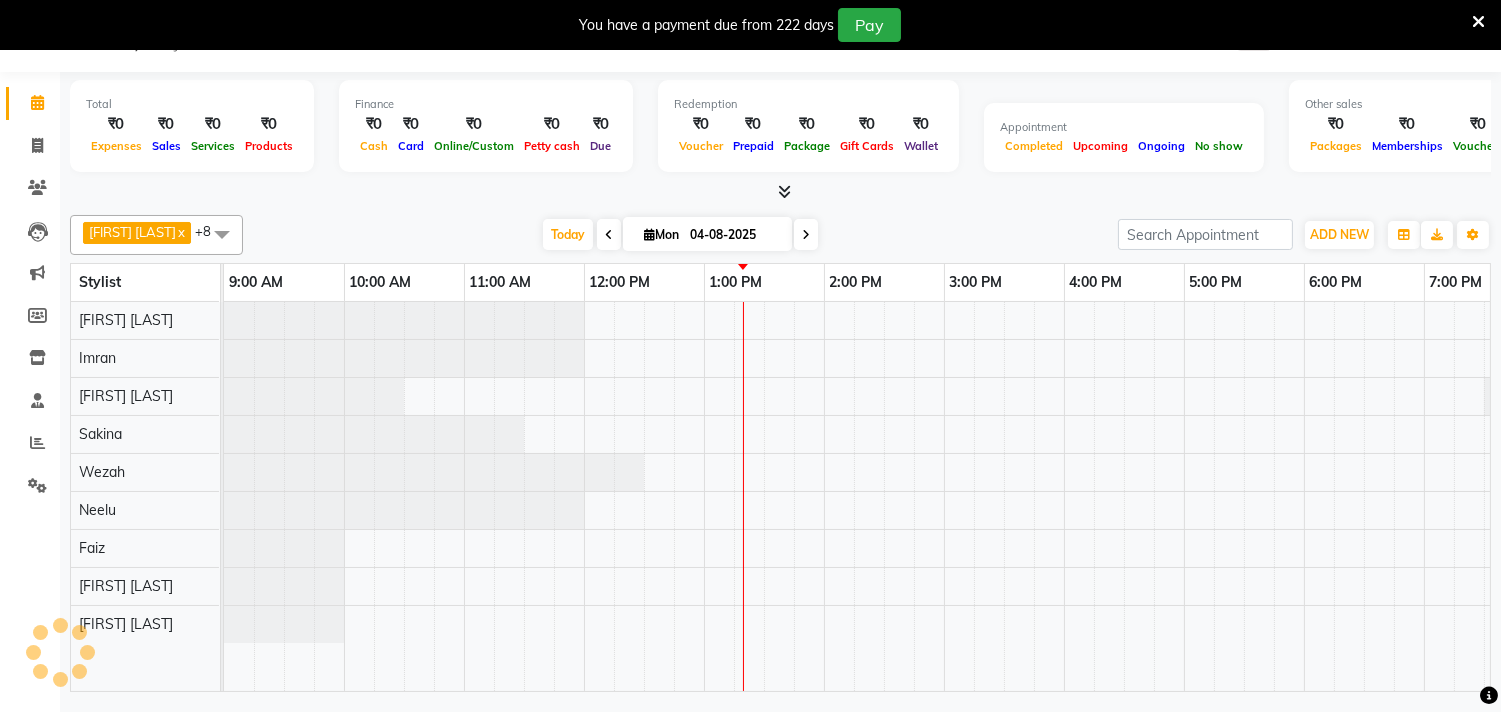 scroll, scrollTop: 0, scrollLeft: 0, axis: both 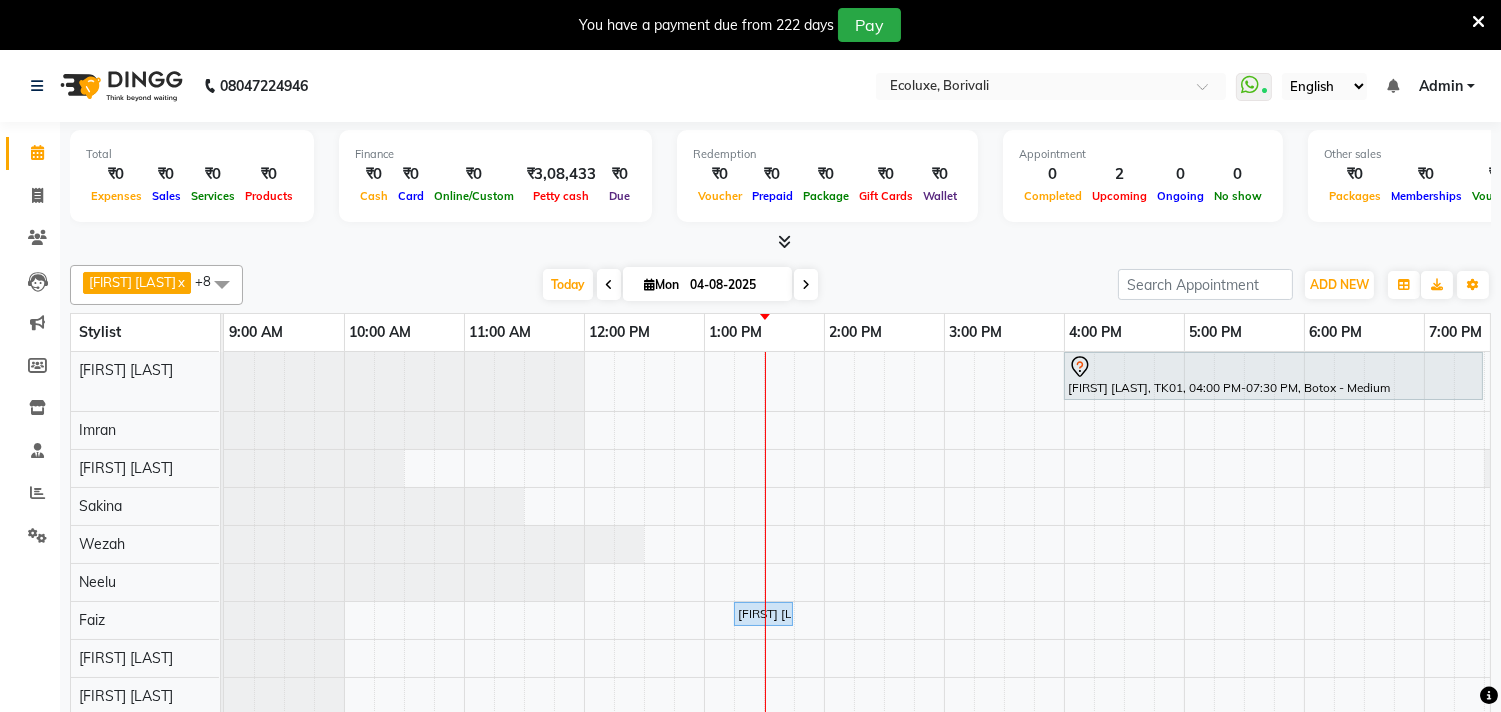 click at bounding box center [609, 284] 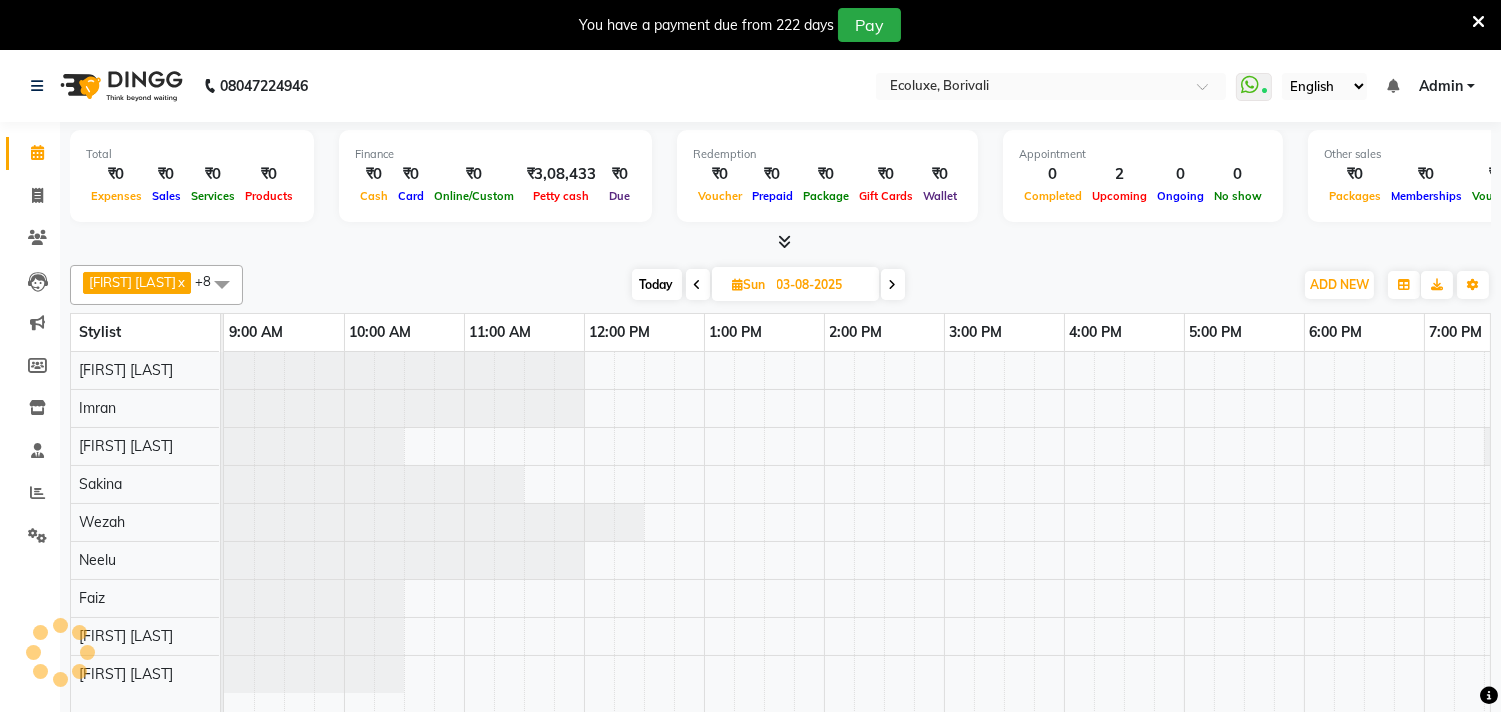 scroll, scrollTop: 0, scrollLeft: 414, axis: horizontal 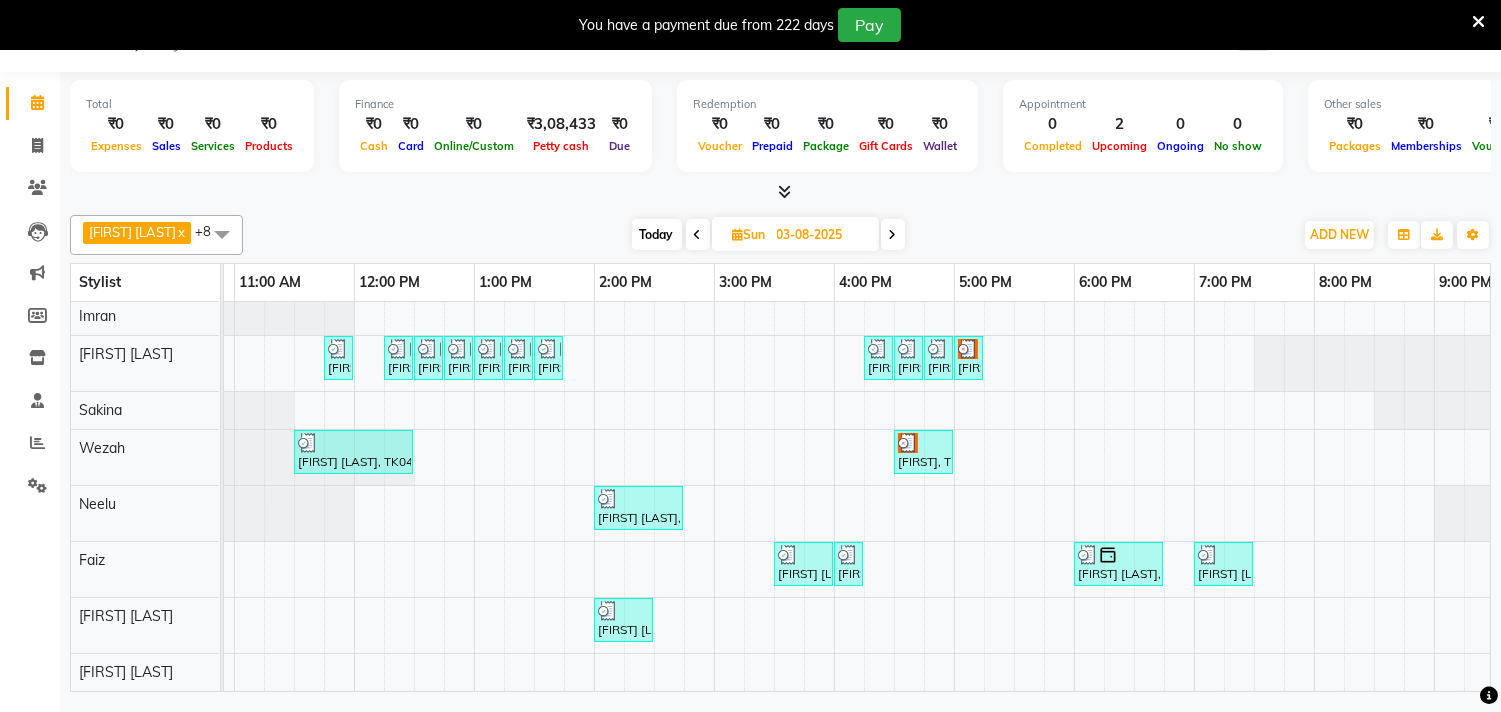 click at bounding box center [698, 235] 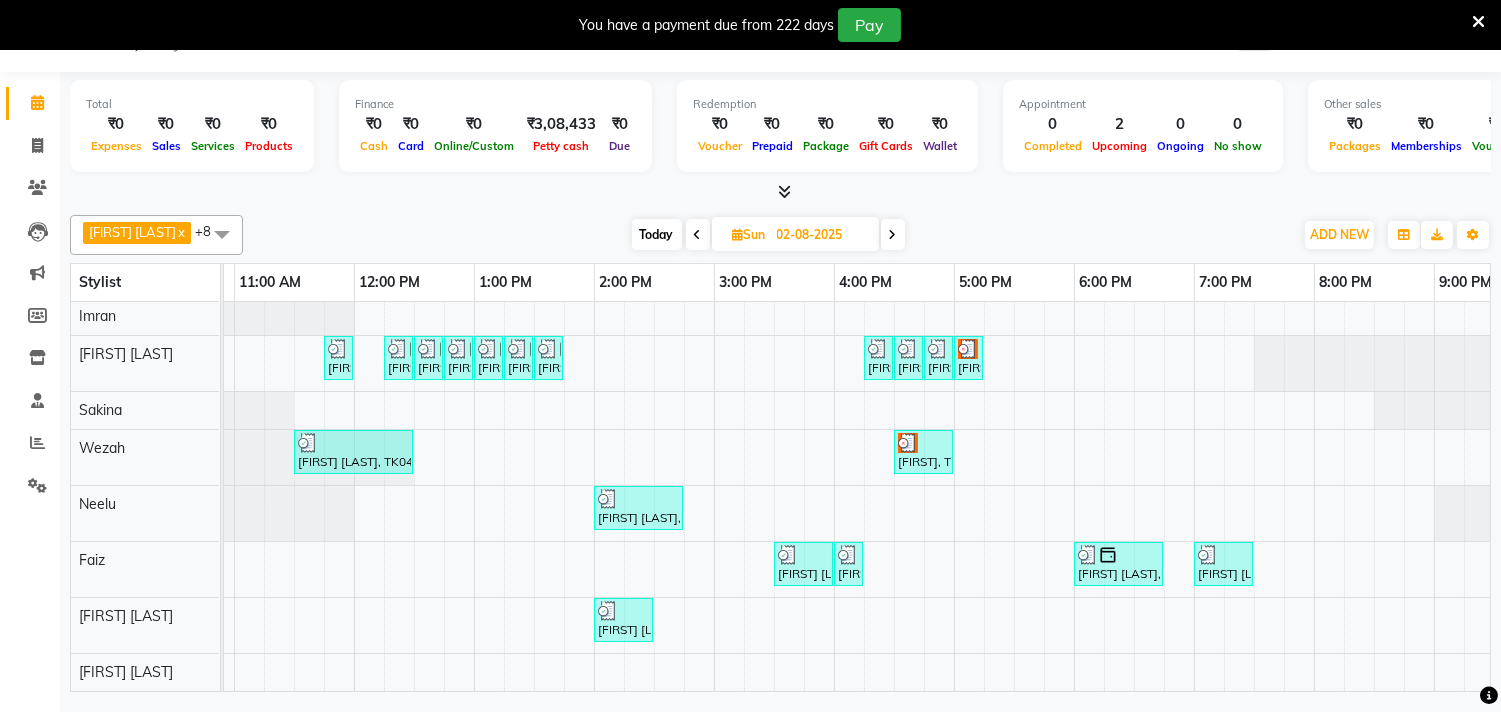 scroll, scrollTop: 0, scrollLeft: 414, axis: horizontal 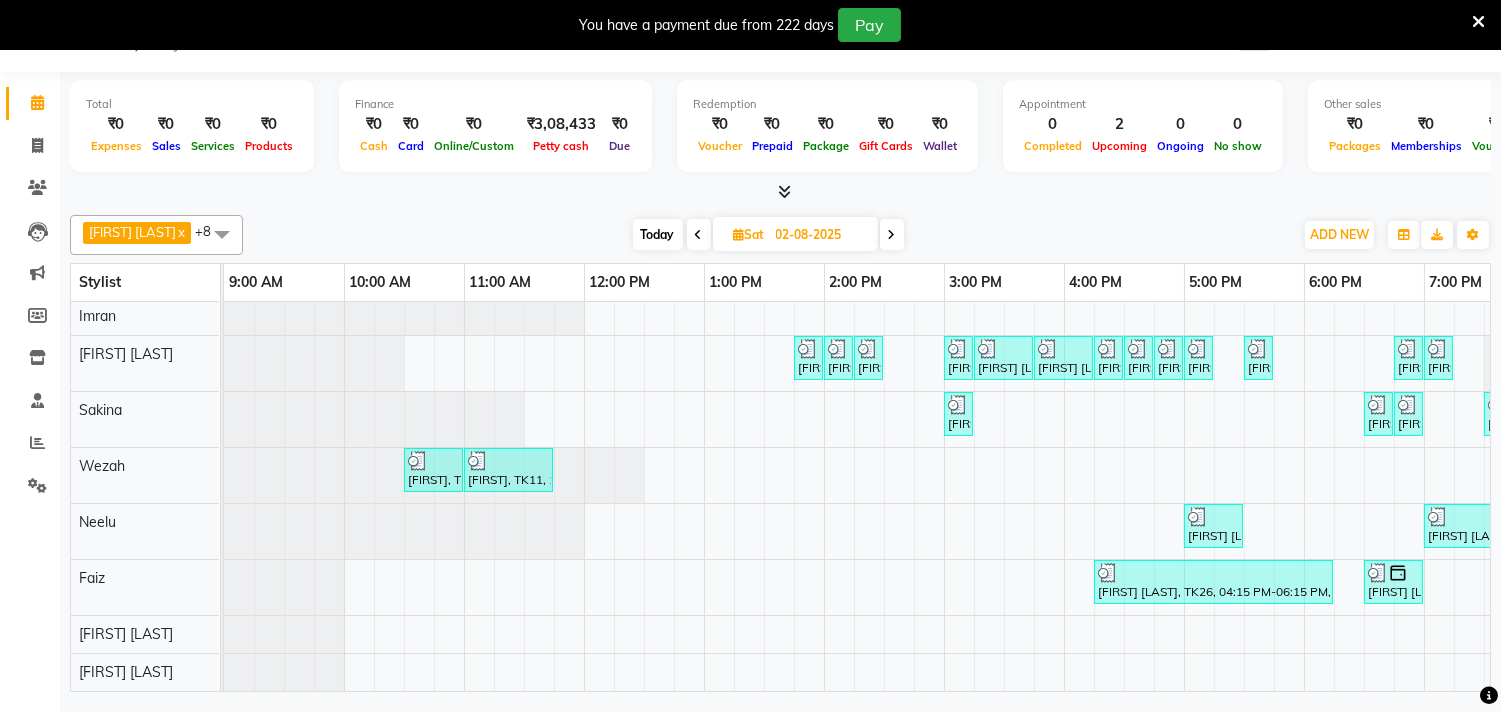 click at bounding box center (892, 234) 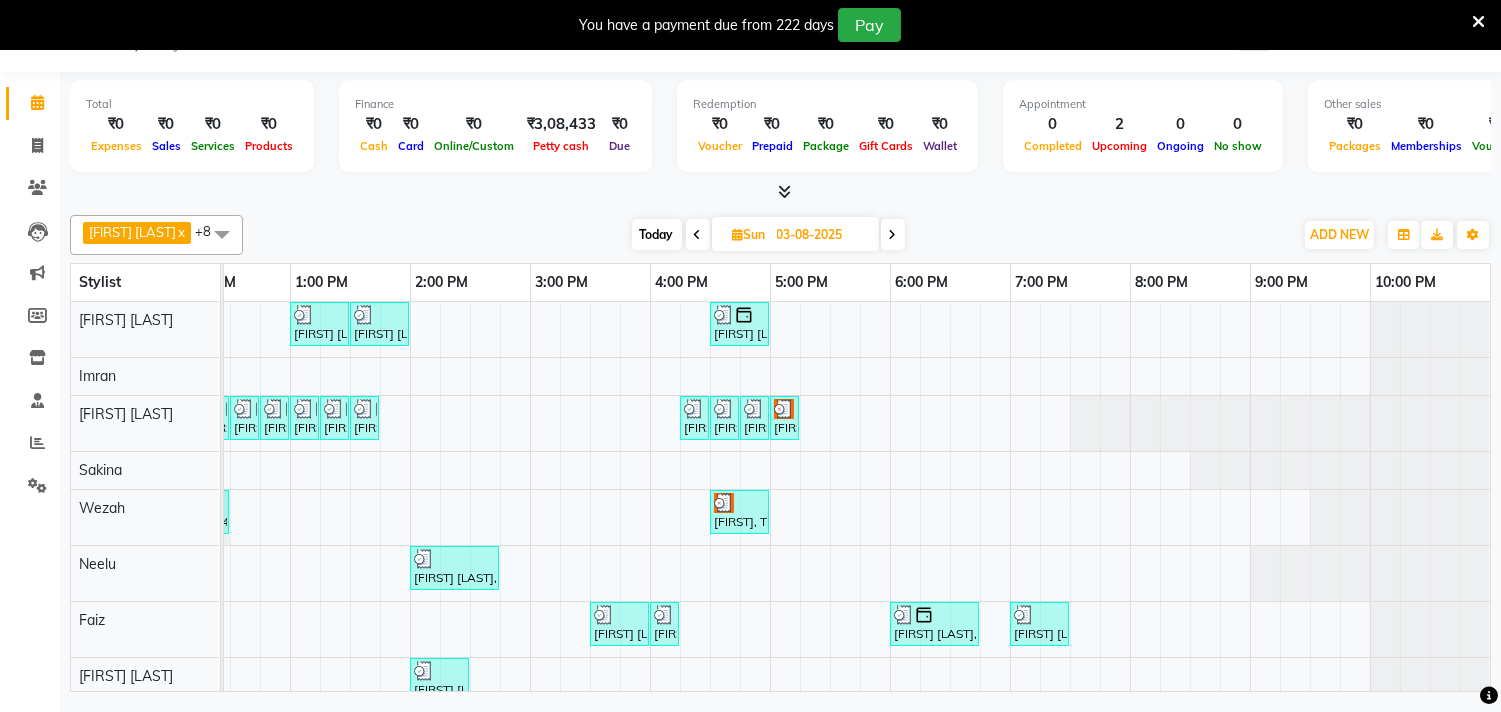 click at bounding box center [893, 235] 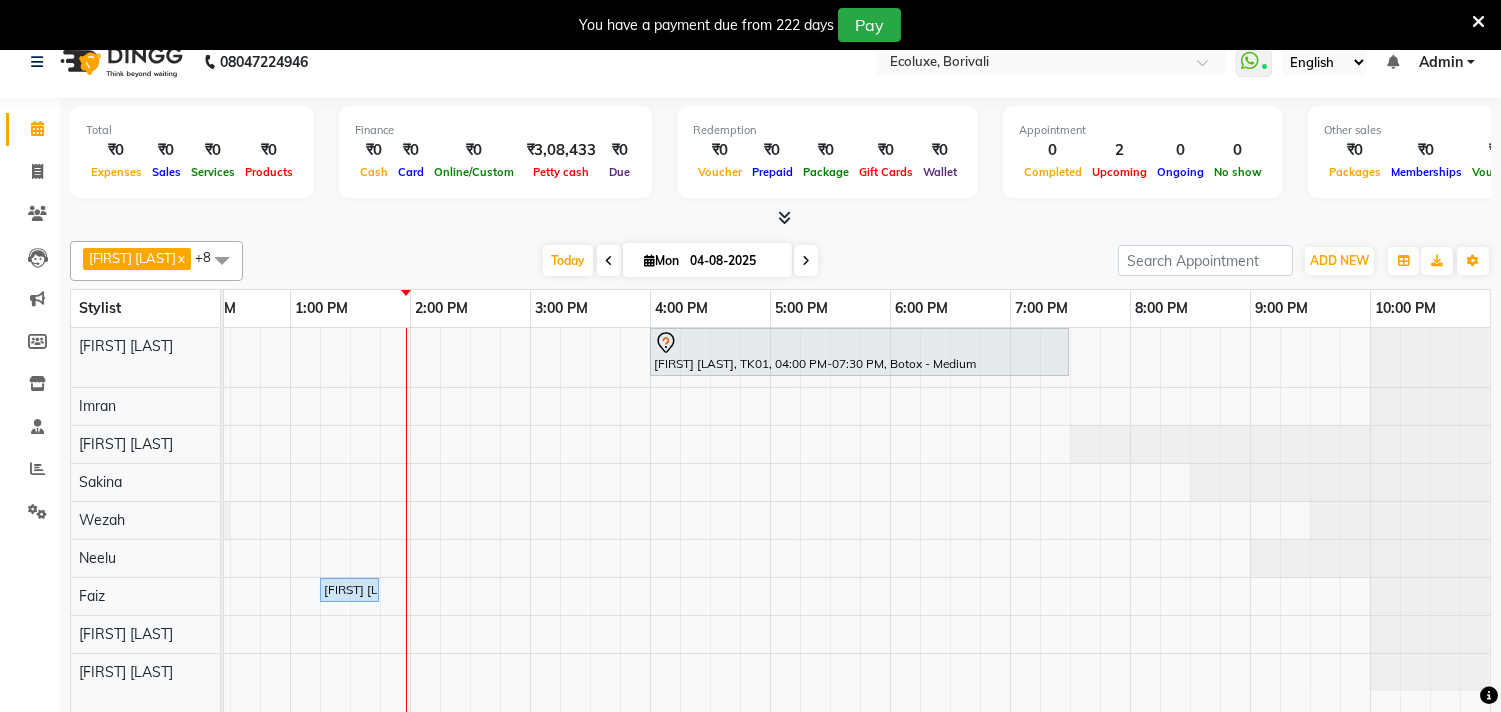 scroll, scrollTop: 0, scrollLeft: 0, axis: both 